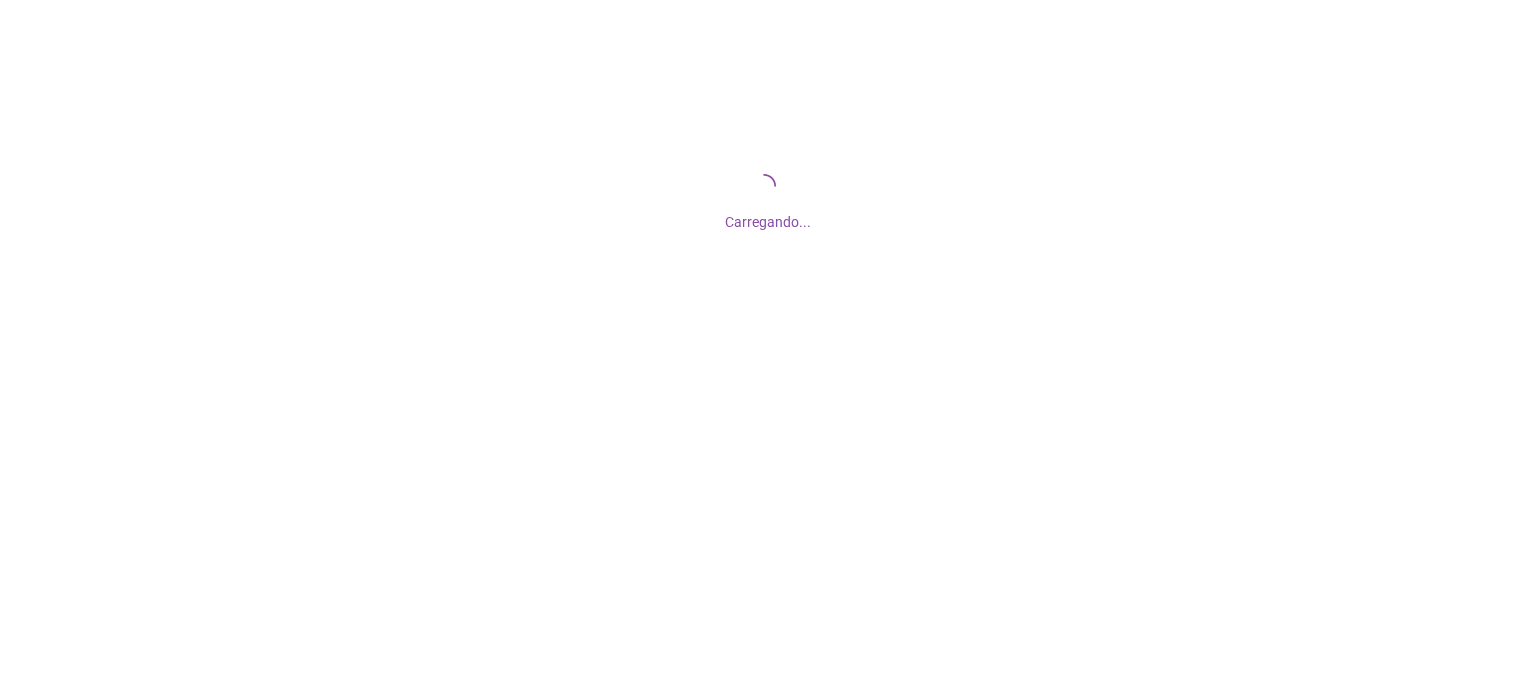 scroll, scrollTop: 0, scrollLeft: 0, axis: both 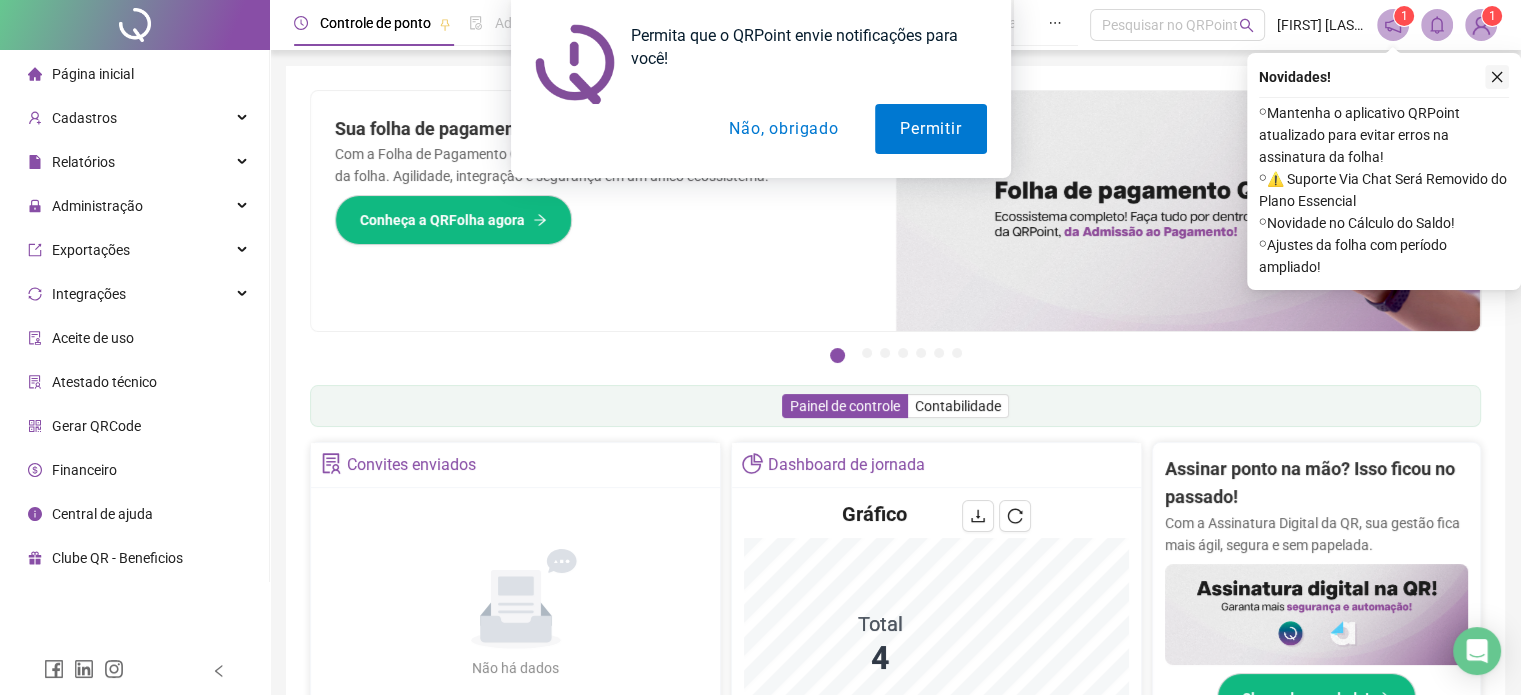 click on "Permita que o QRPoint envie notificações para você! Permitir Não, obrigado" at bounding box center (760, 89) 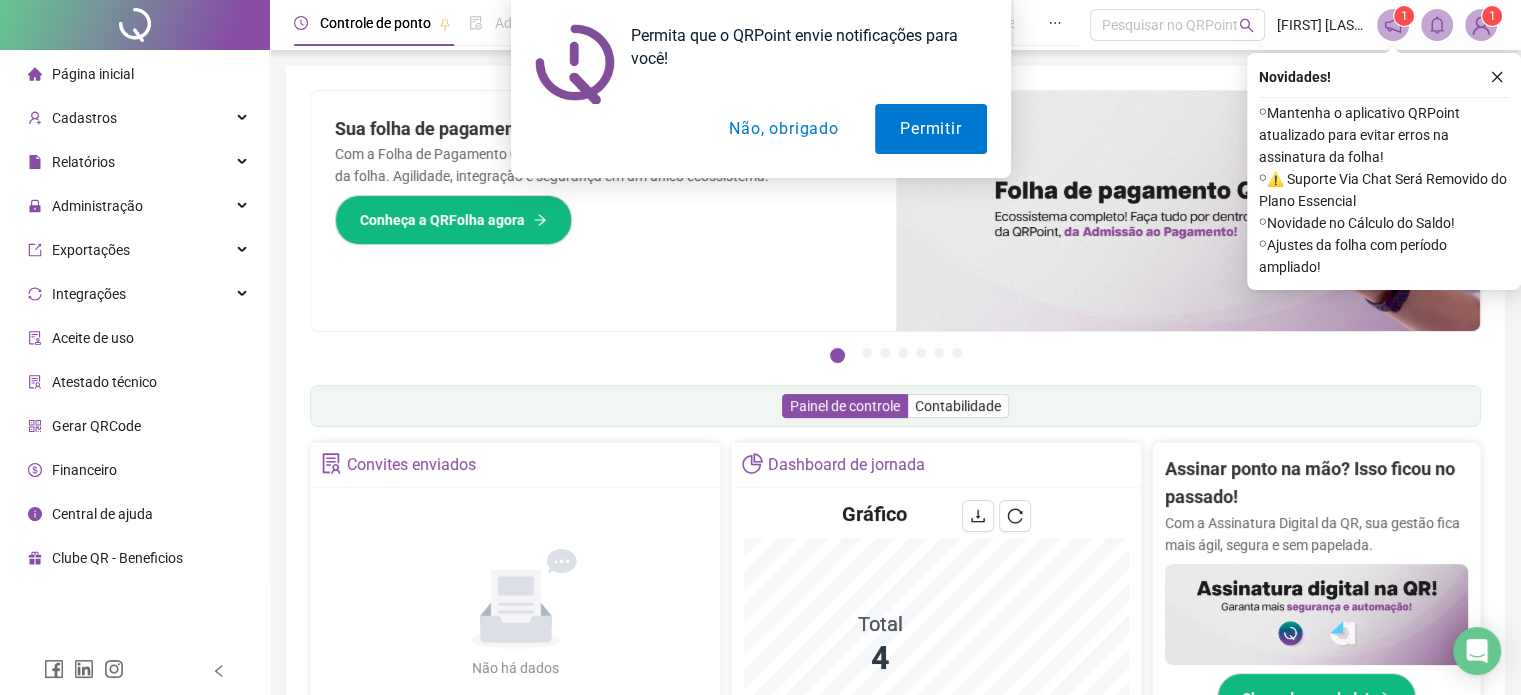 click on "Não, obrigado" at bounding box center (783, 129) 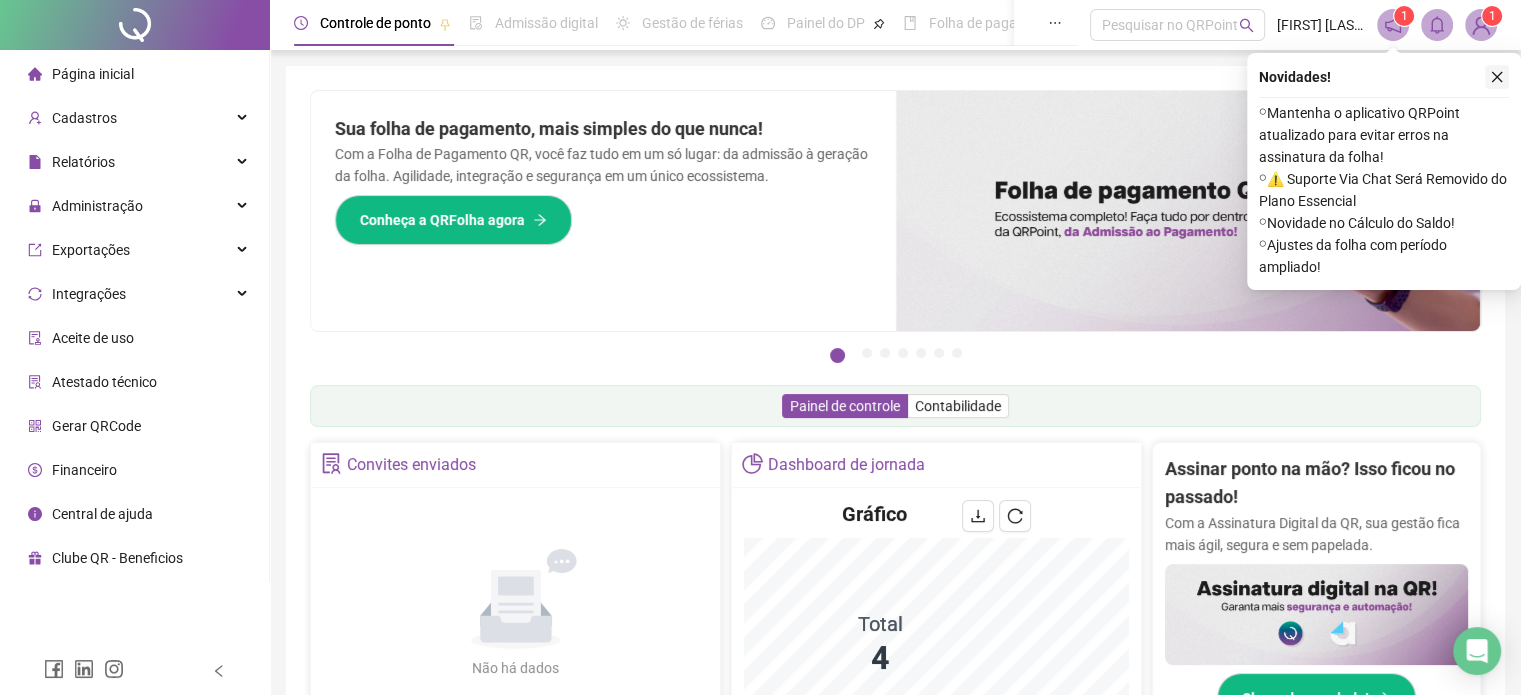 click 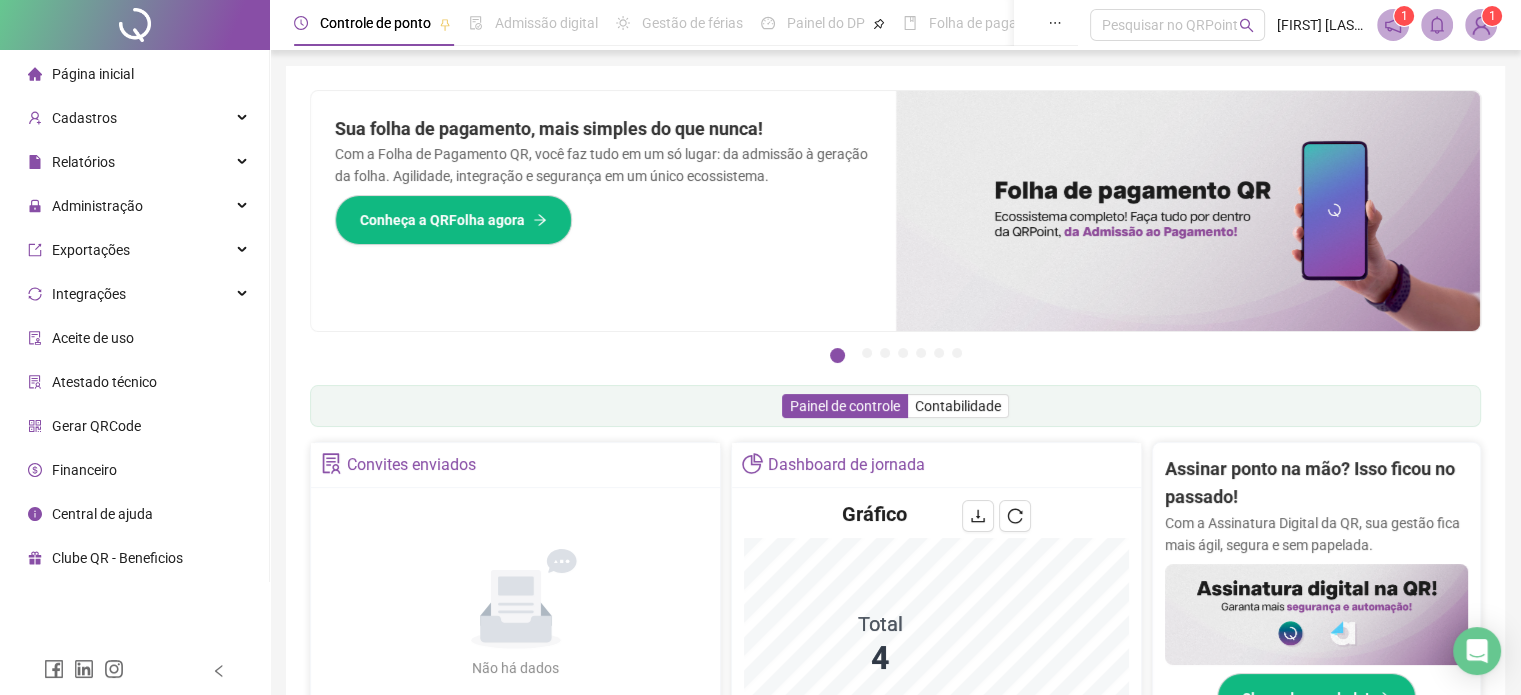 click on "Página inicial" at bounding box center (93, 74) 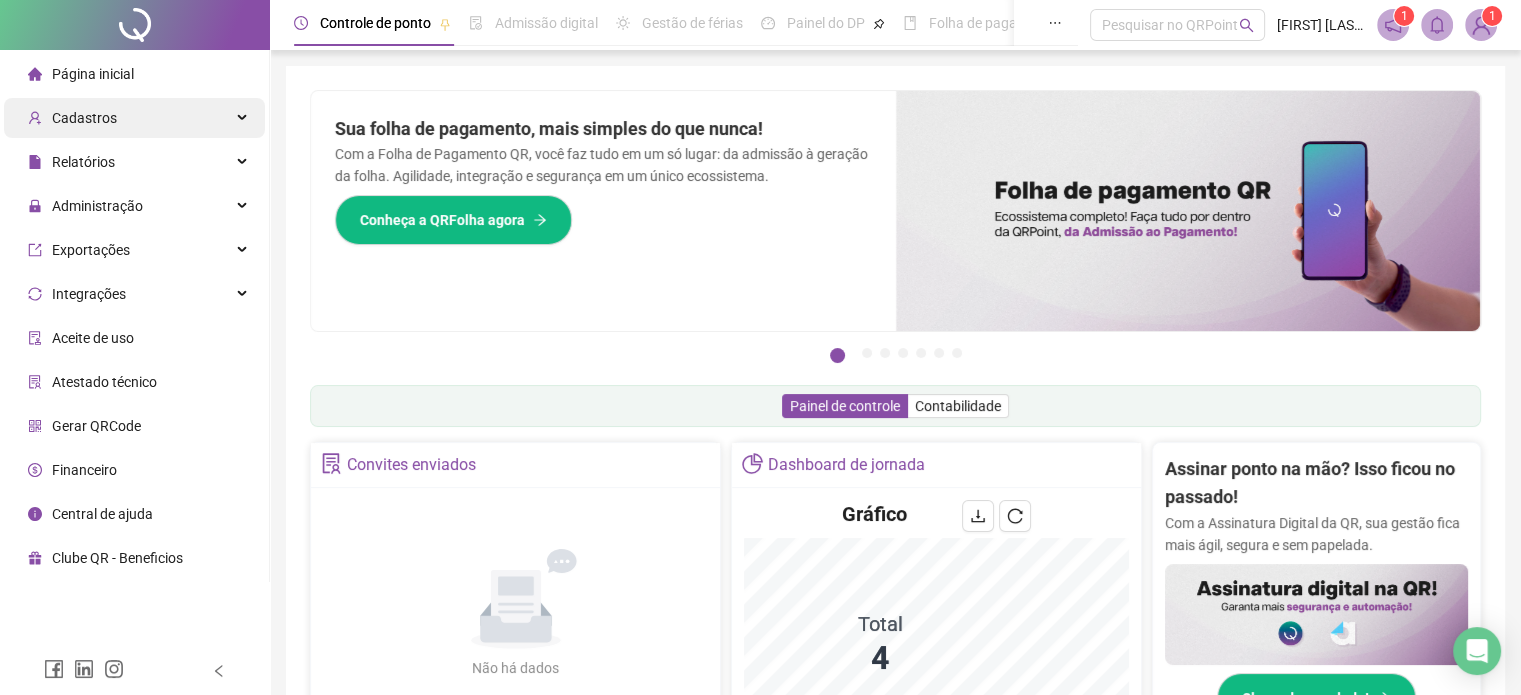 click on "Cadastros" at bounding box center [84, 118] 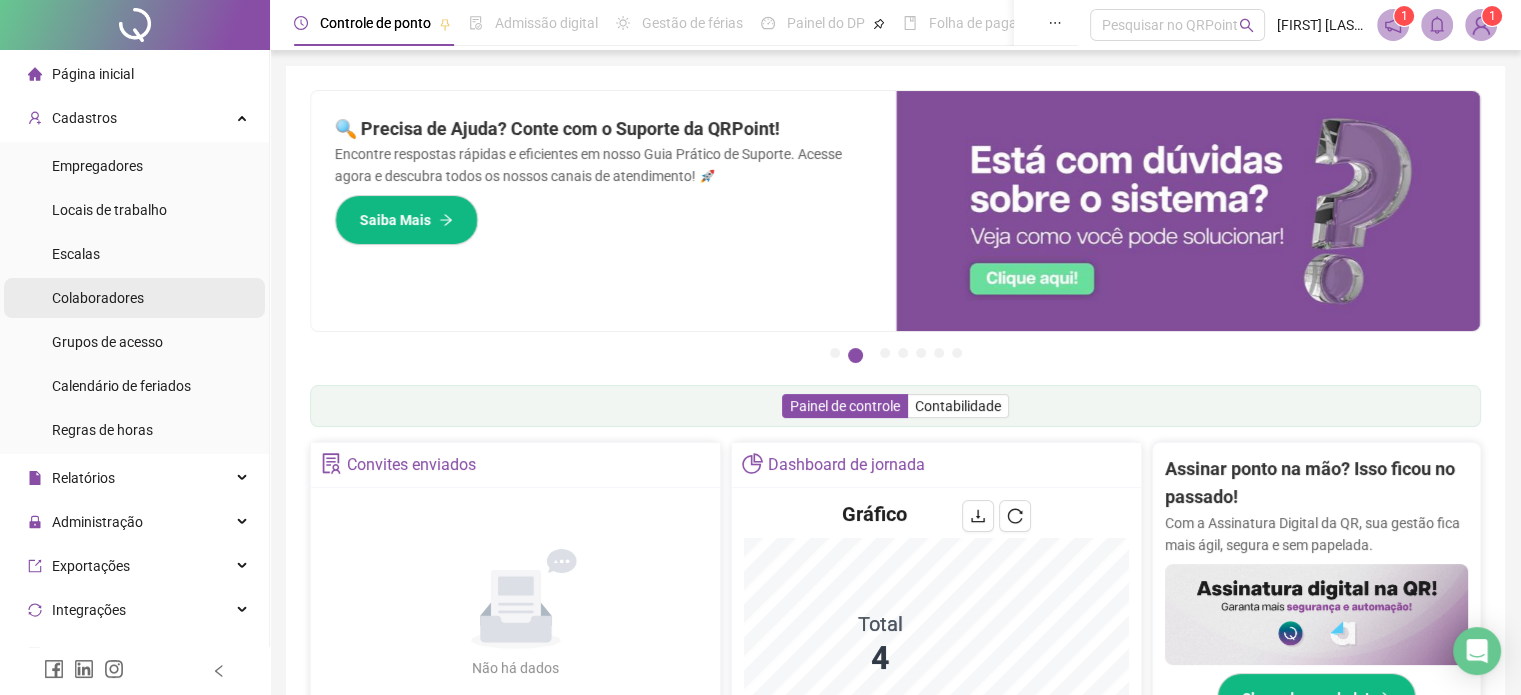 click on "Colaboradores" at bounding box center (98, 298) 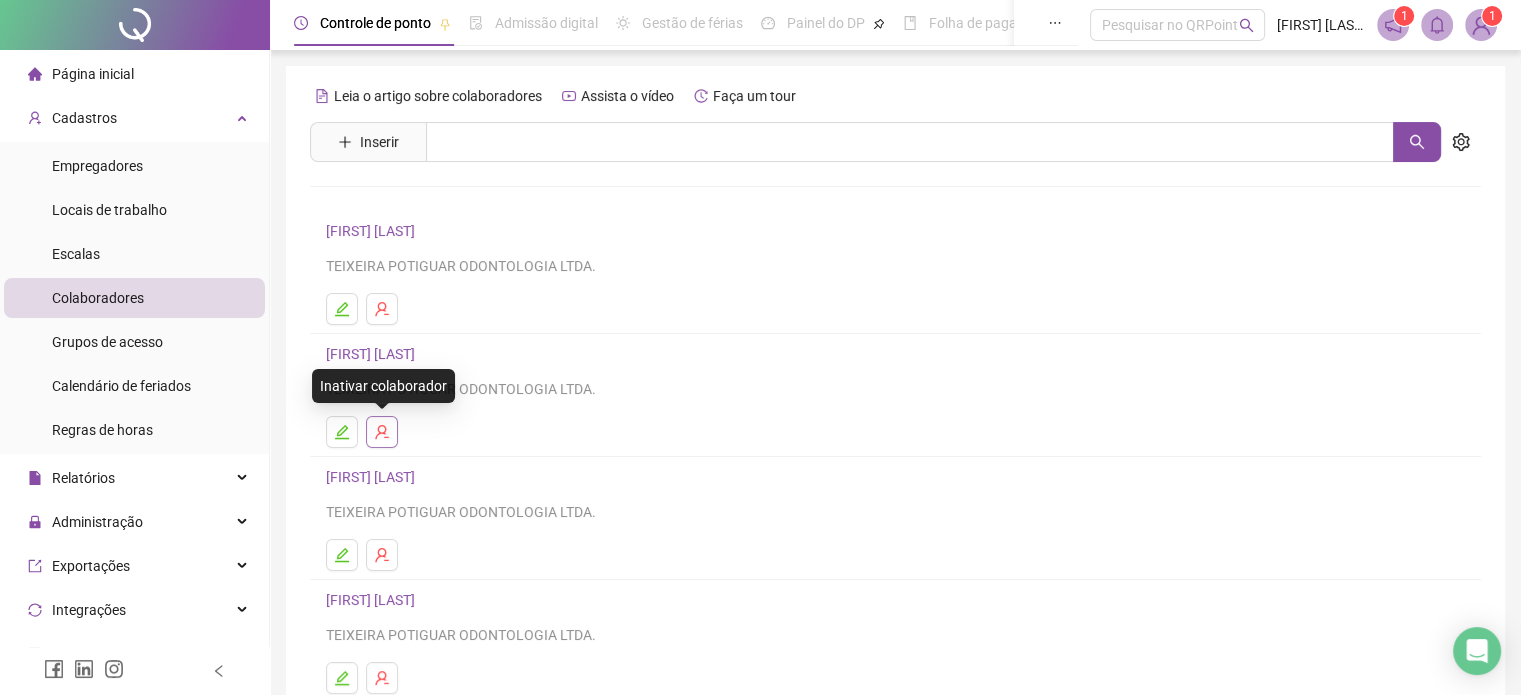 click 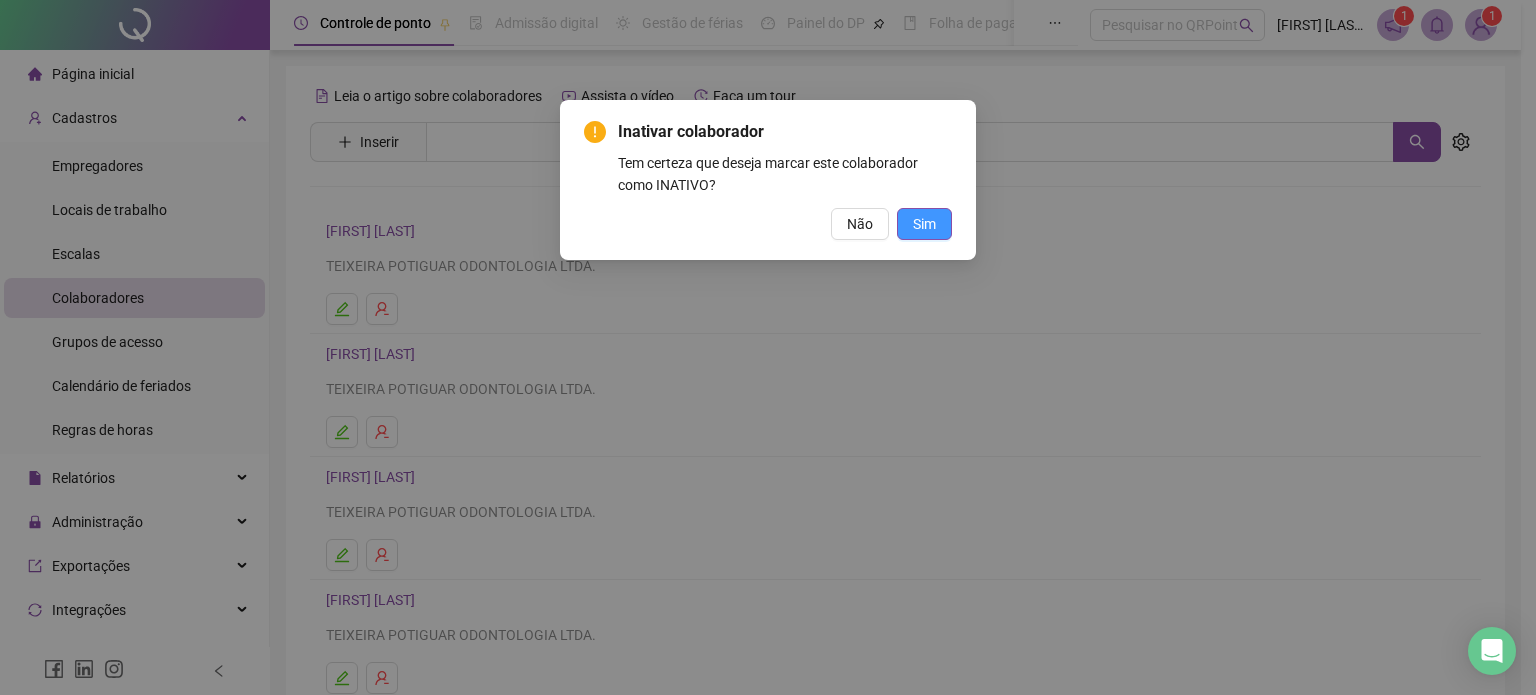 click on "Sim" at bounding box center (924, 224) 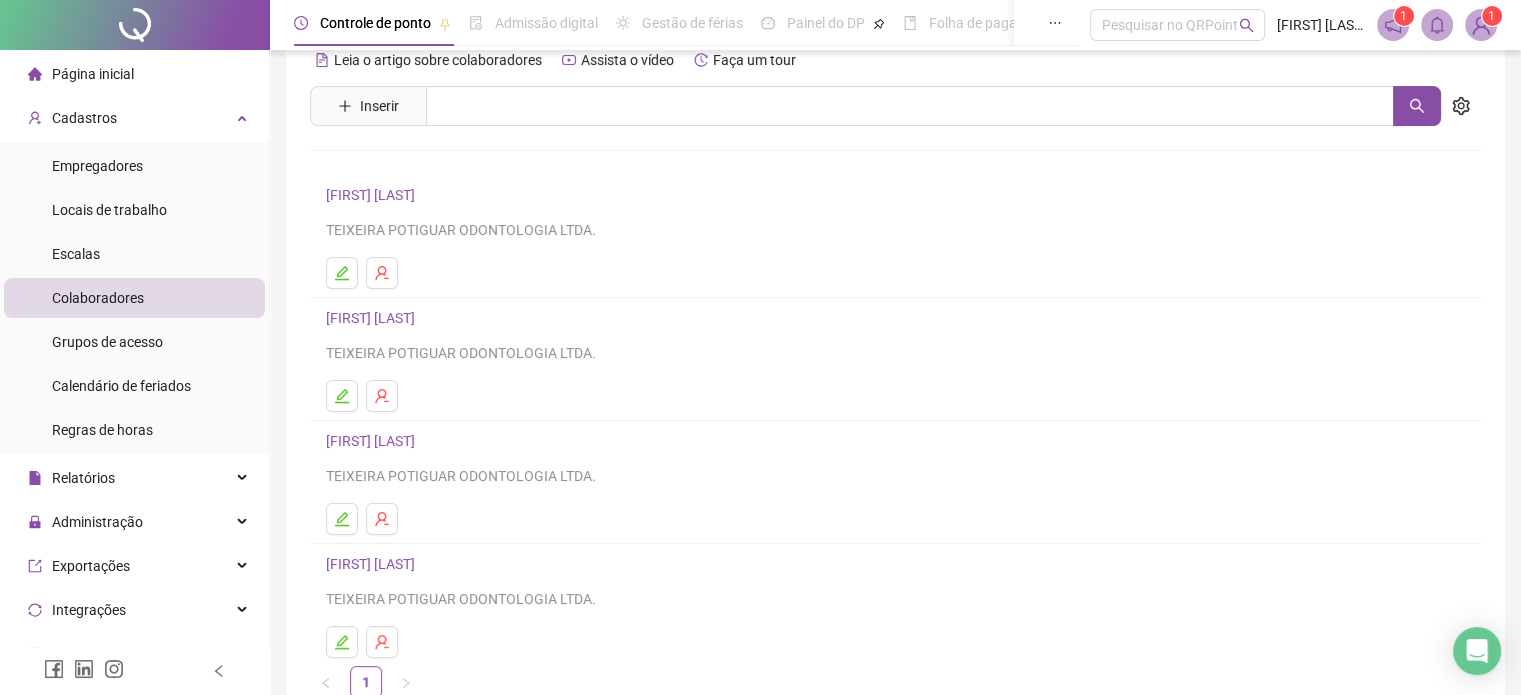 scroll, scrollTop: 0, scrollLeft: 0, axis: both 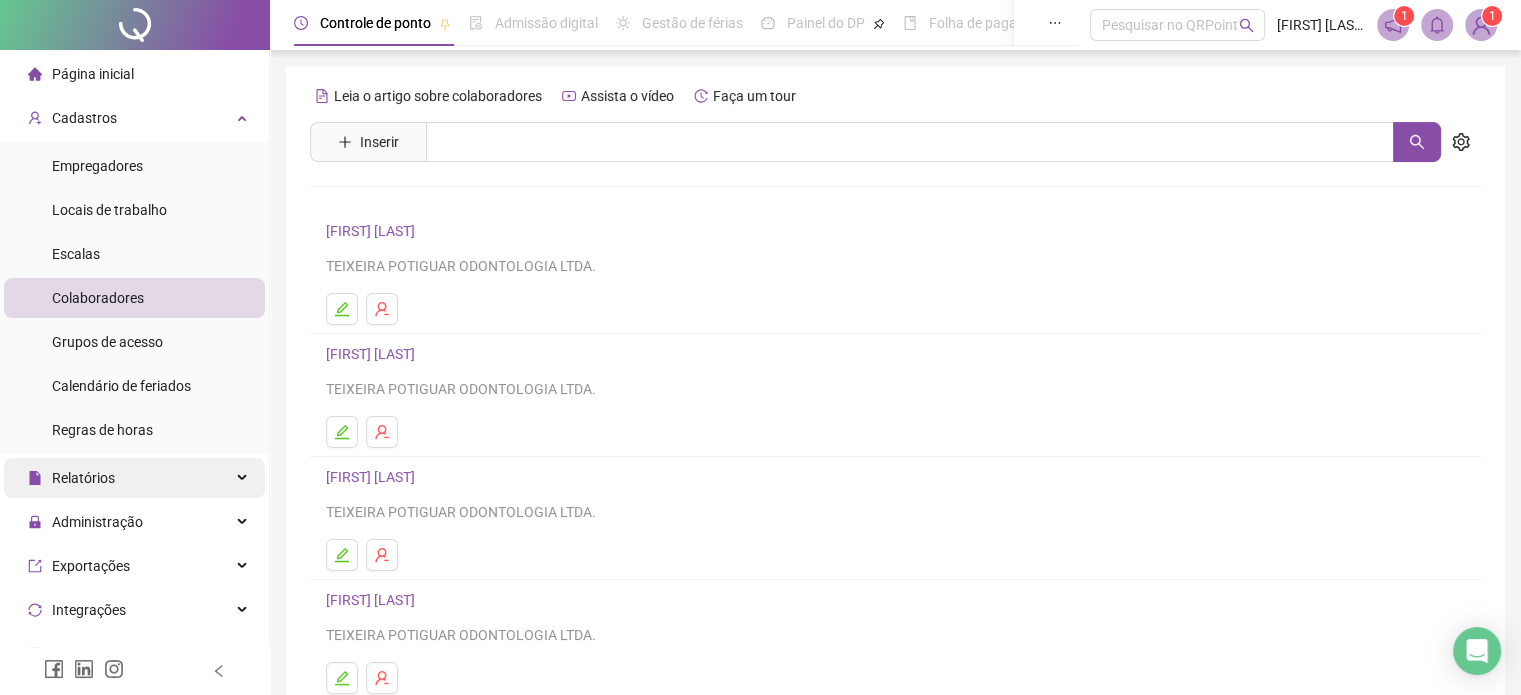 click on "Relatórios" at bounding box center [134, 478] 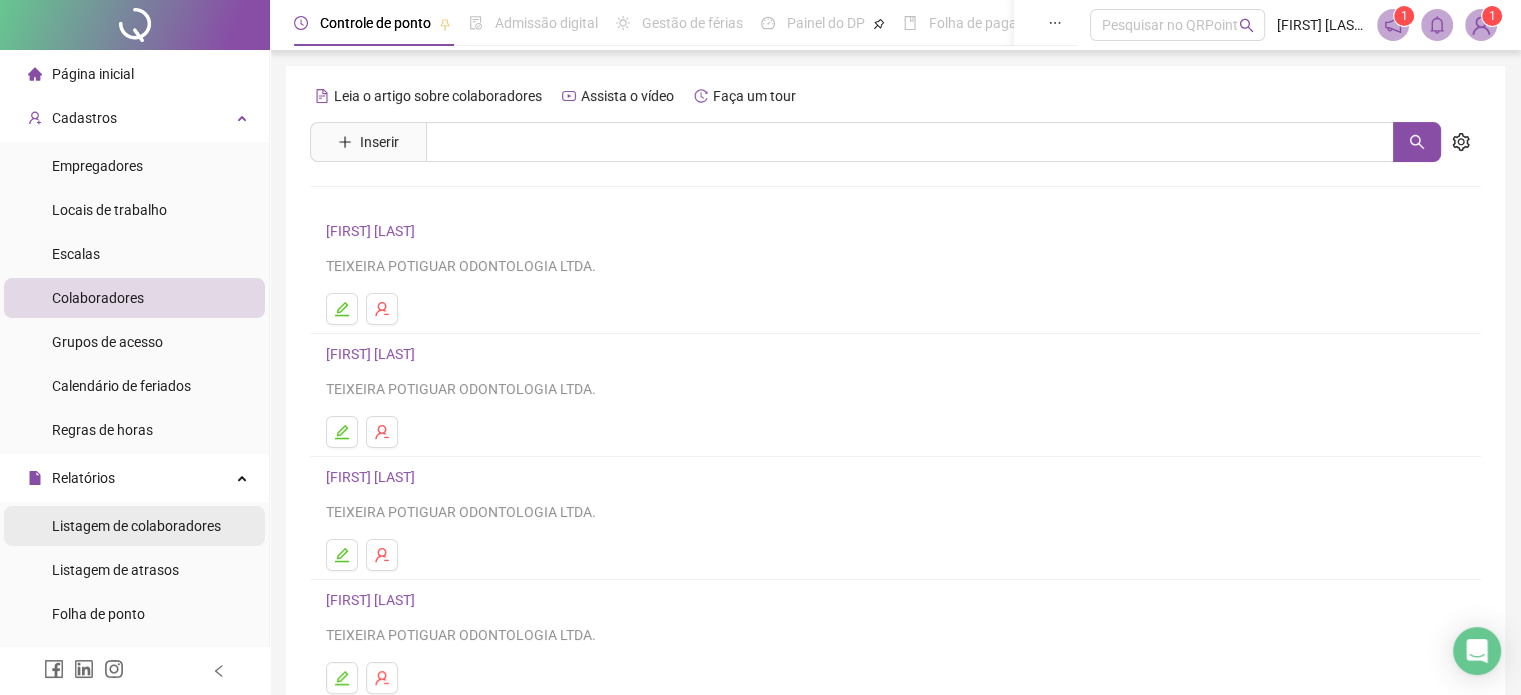 click on "Listagem de colaboradores" at bounding box center (136, 526) 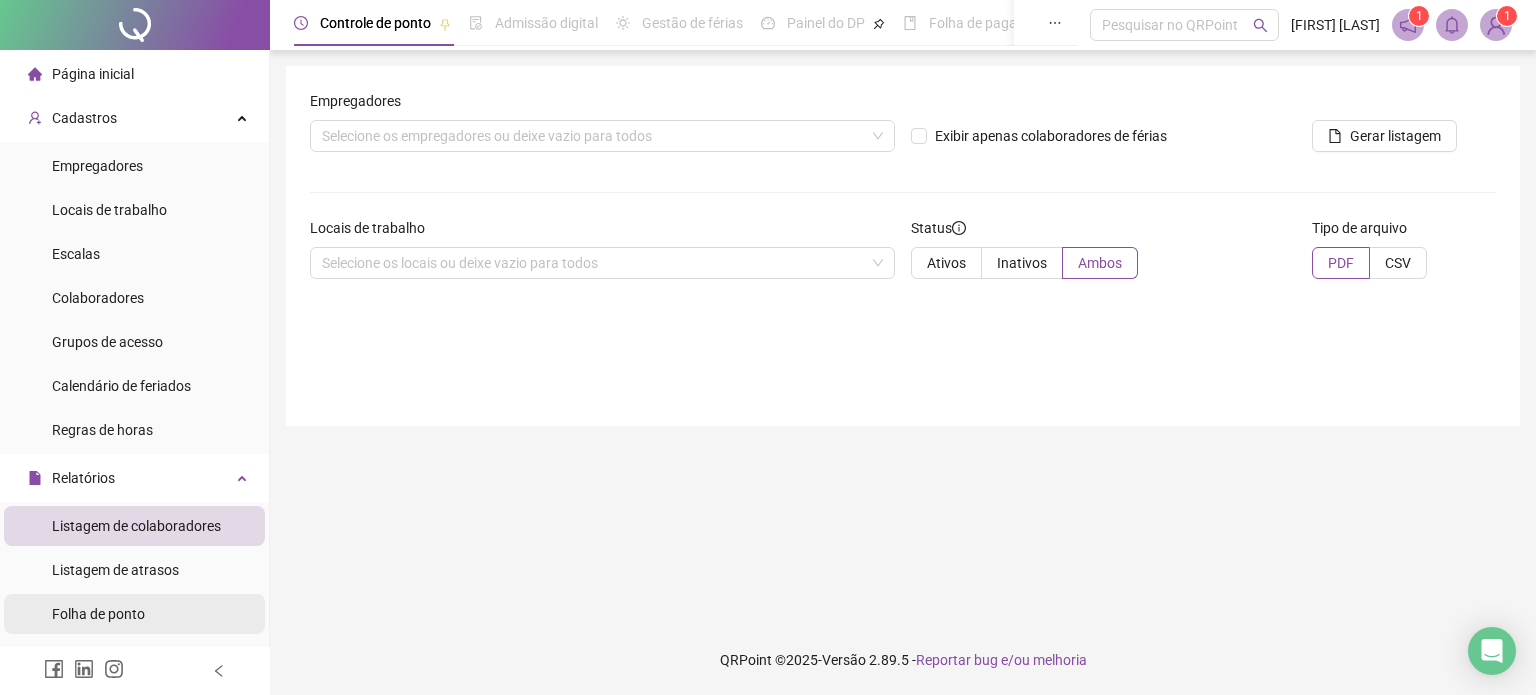click on "Folha de ponto" at bounding box center [98, 614] 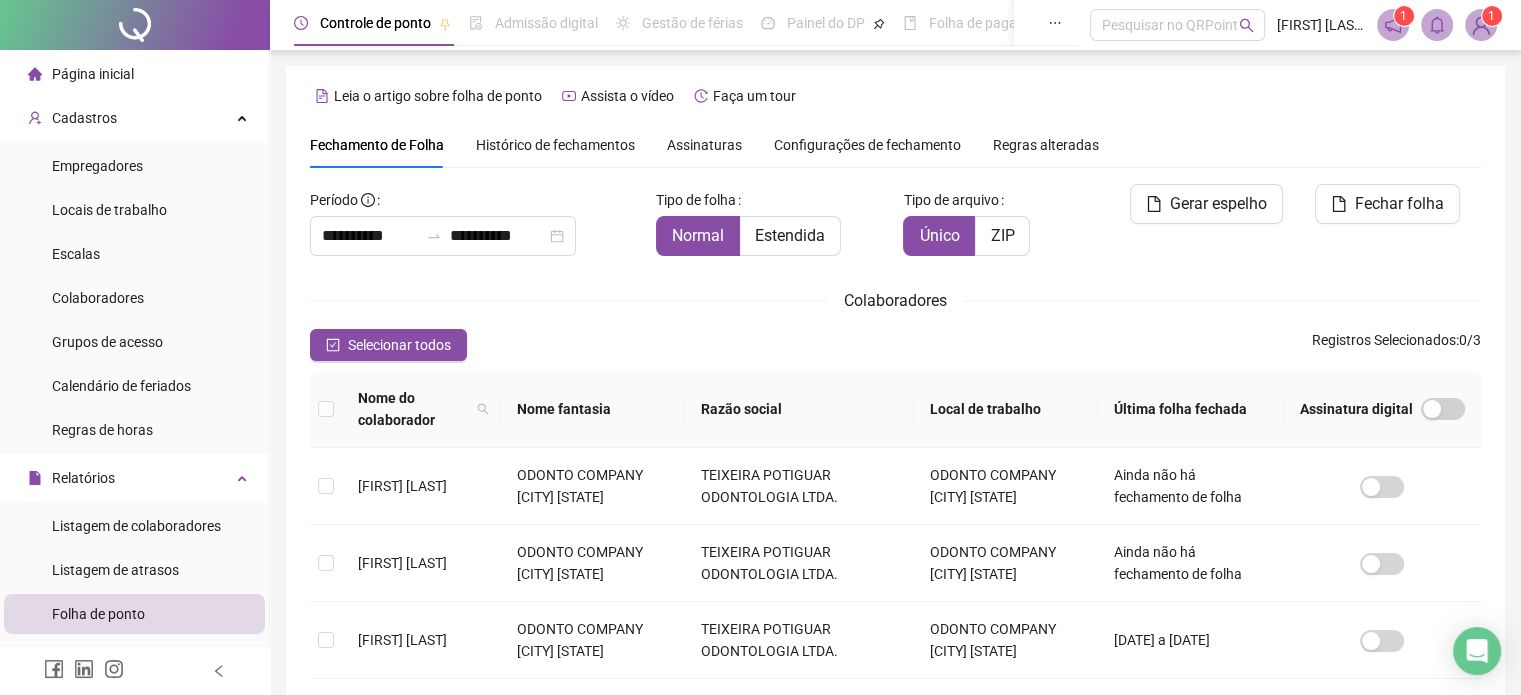 scroll, scrollTop: 61, scrollLeft: 0, axis: vertical 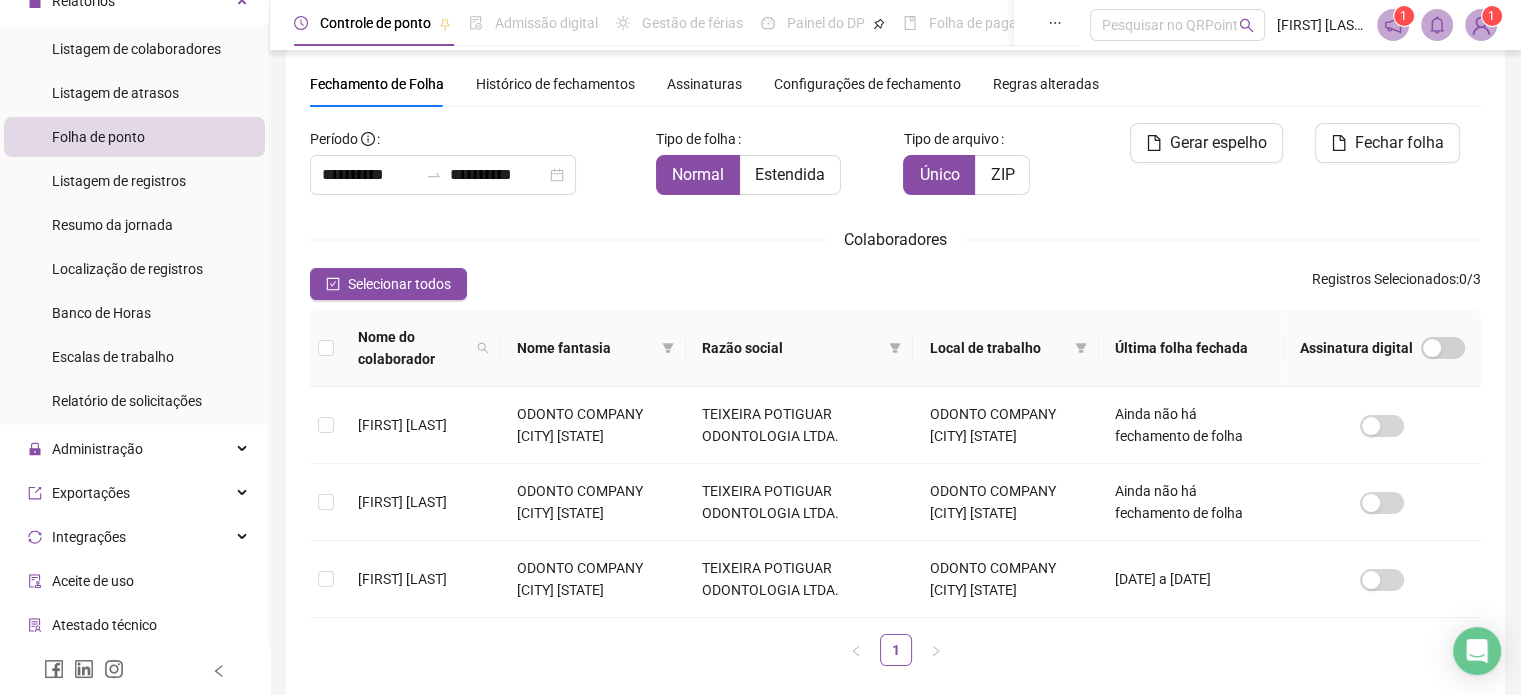 drag, startPoint x: 261, startPoint y: 341, endPoint x: 281, endPoint y: 583, distance: 242.82504 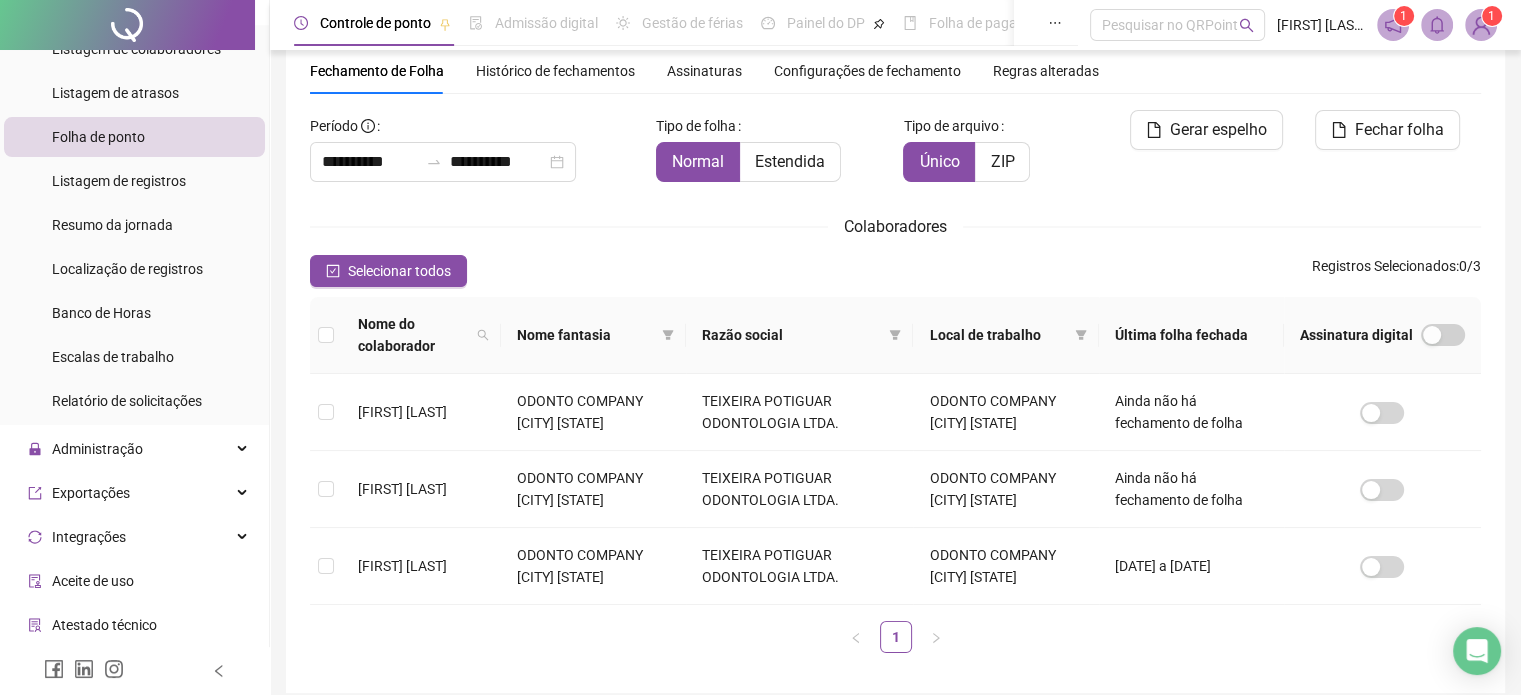 scroll, scrollTop: 72, scrollLeft: 0, axis: vertical 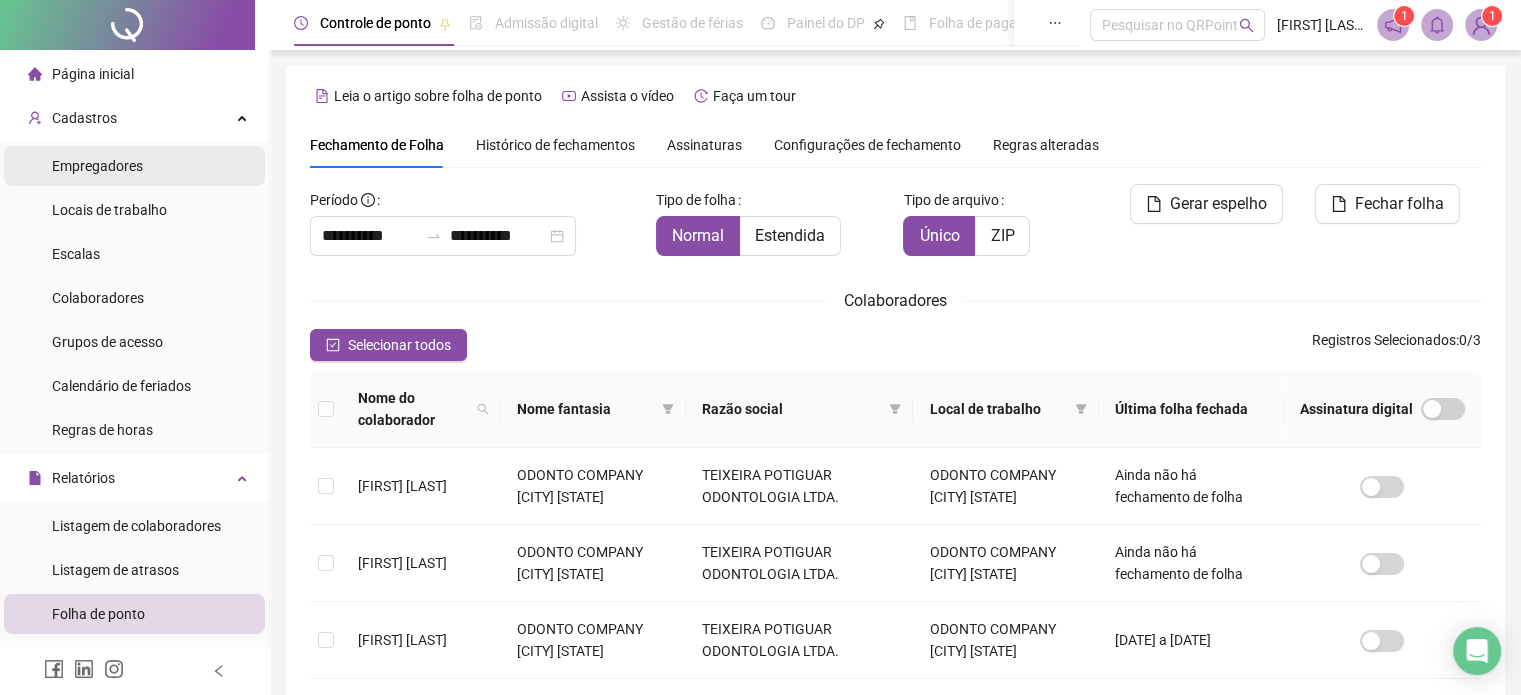 click on "Empregadores" at bounding box center (97, 166) 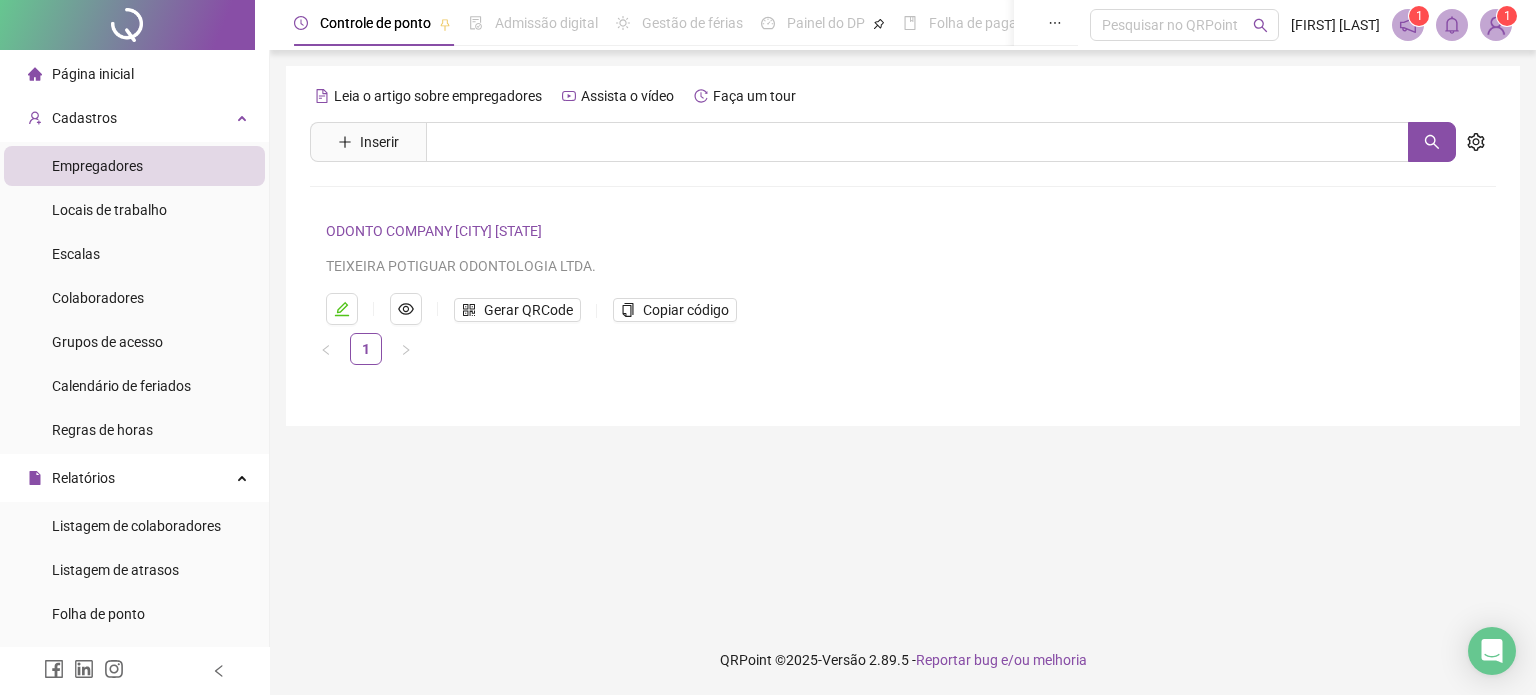 click at bounding box center (1496, 25) 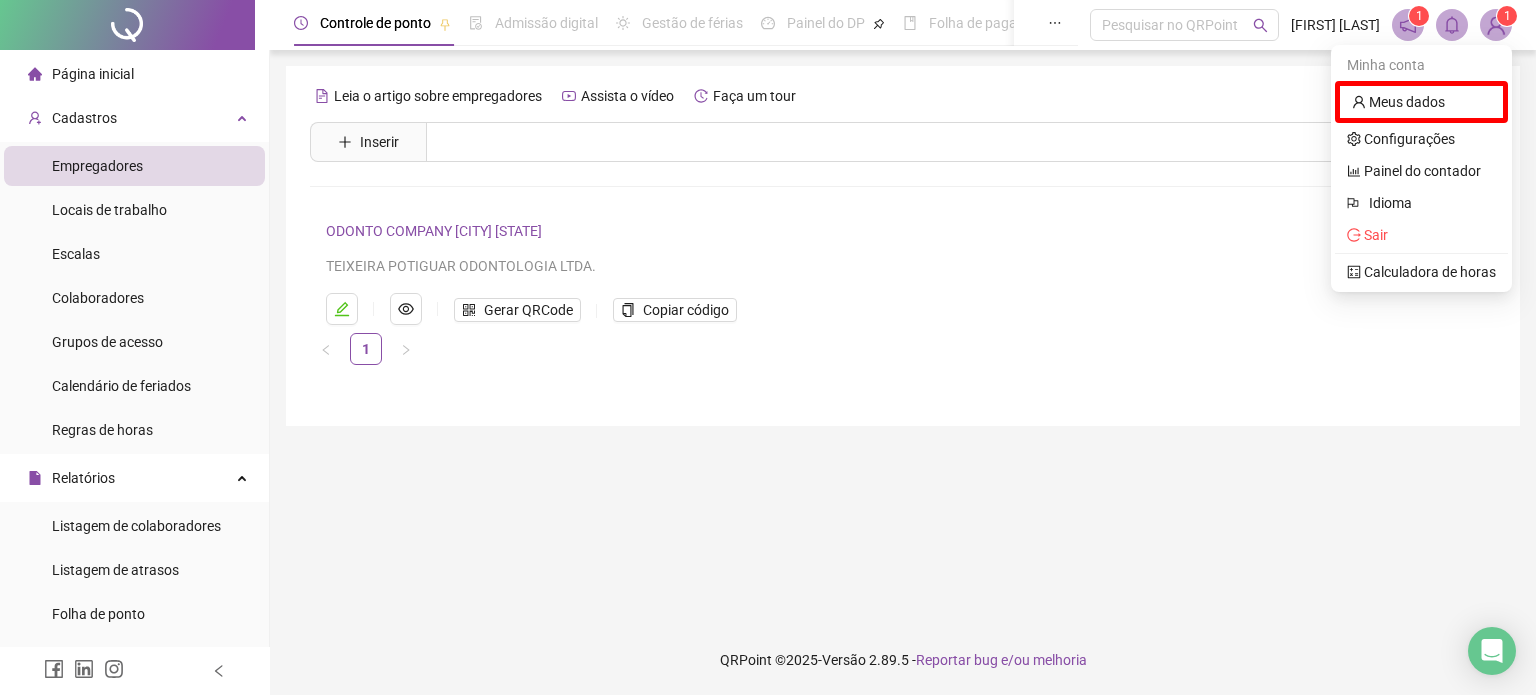 click 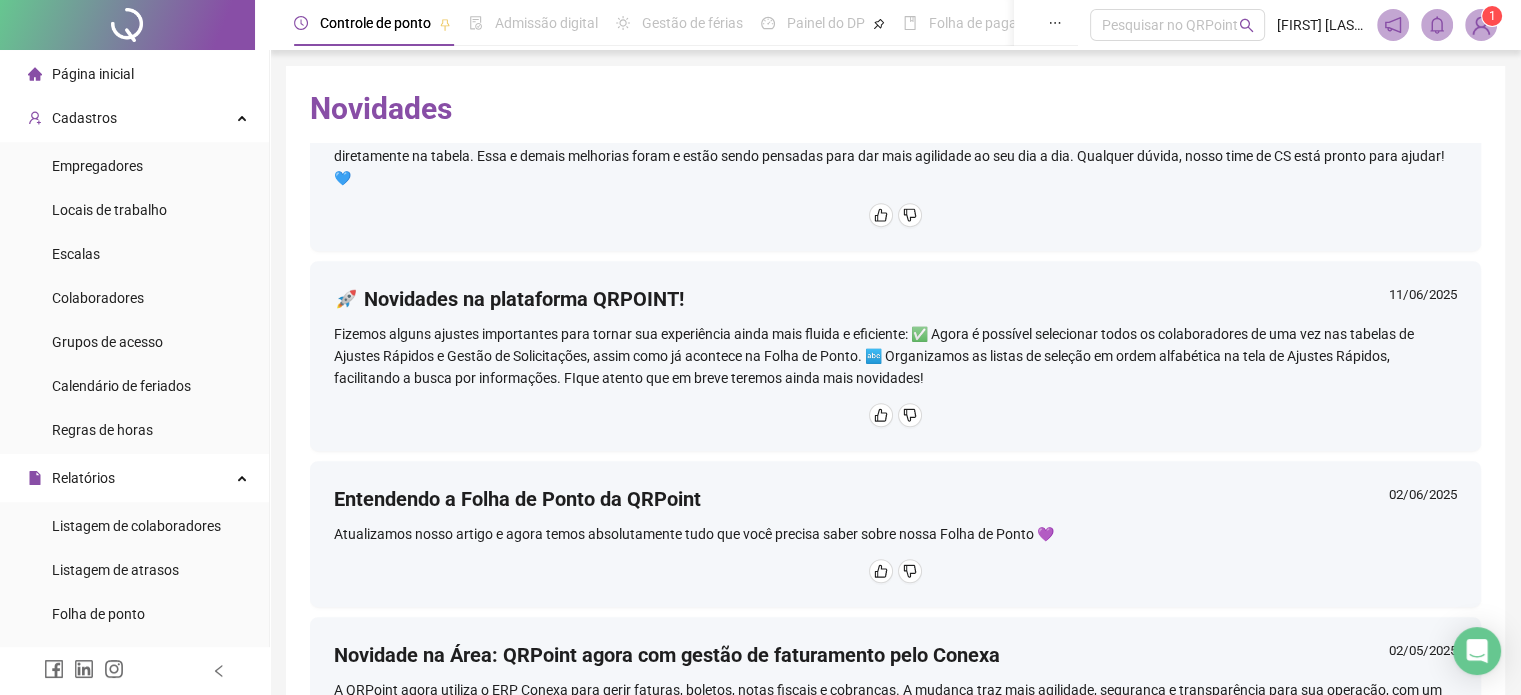 scroll, scrollTop: 0, scrollLeft: 0, axis: both 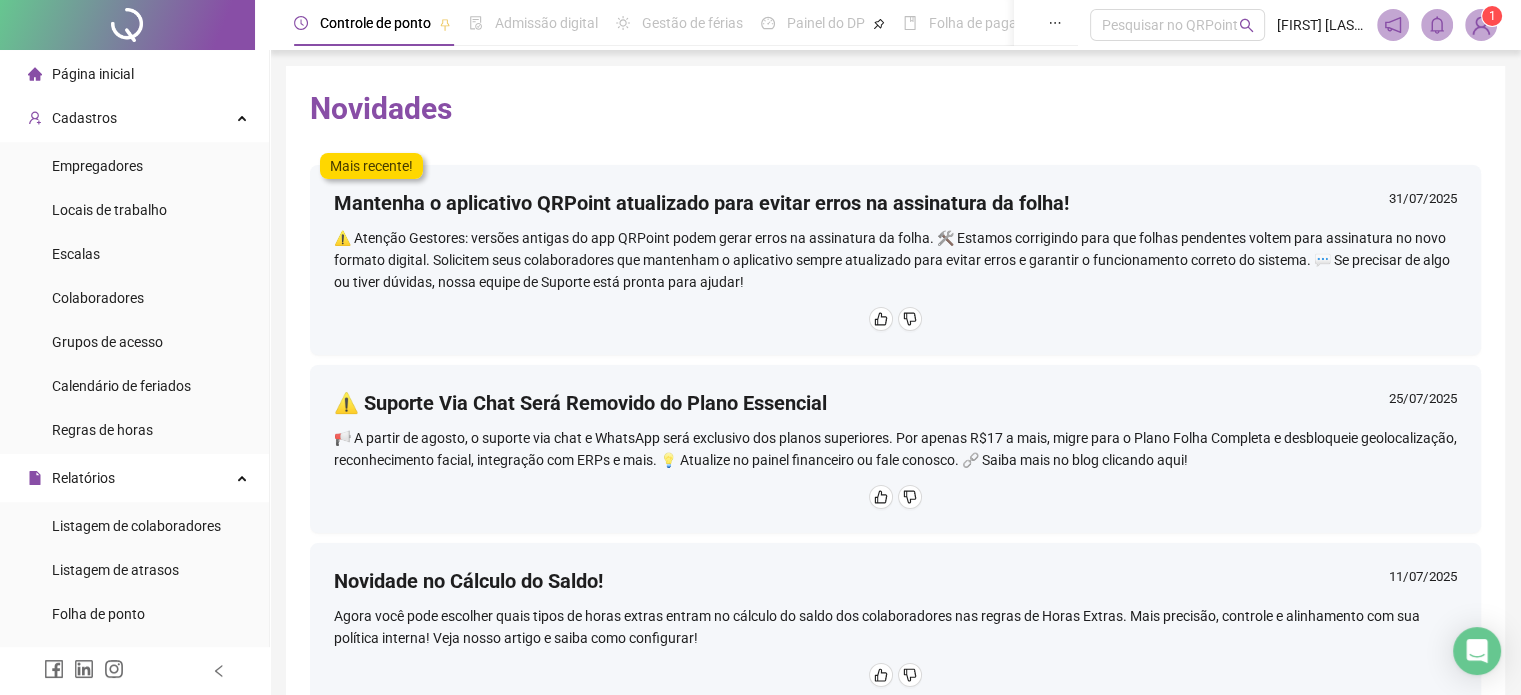 click on "Página inicial" at bounding box center (93, 74) 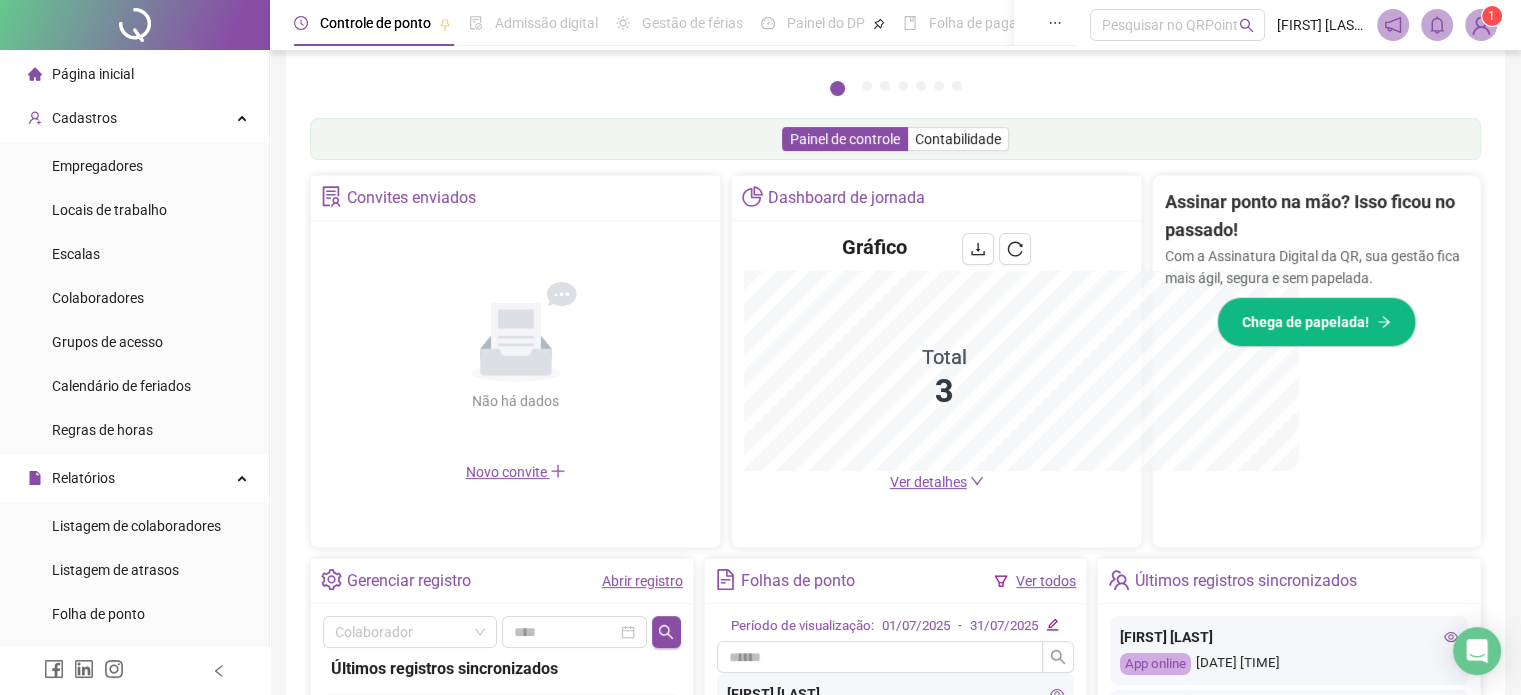 scroll, scrollTop: 562, scrollLeft: 0, axis: vertical 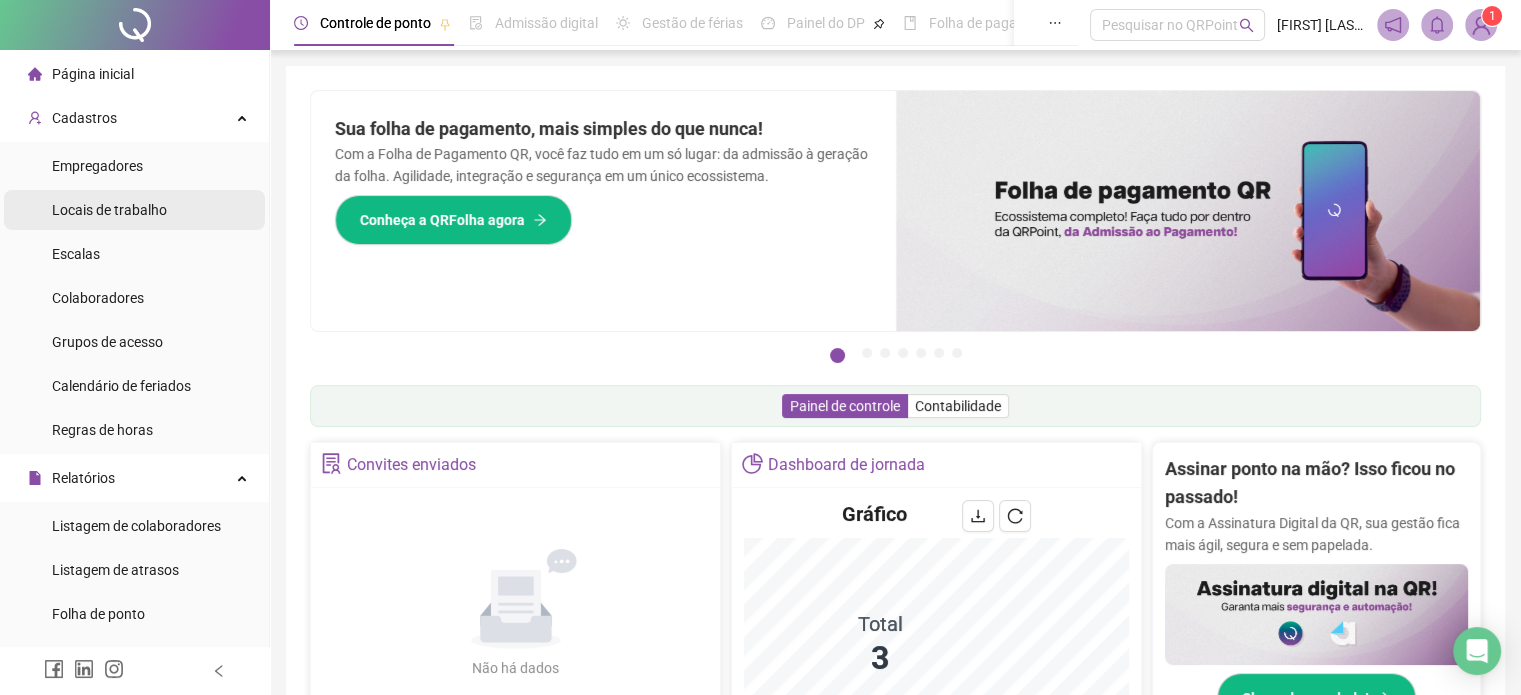 click on "Locais de trabalho" at bounding box center (109, 210) 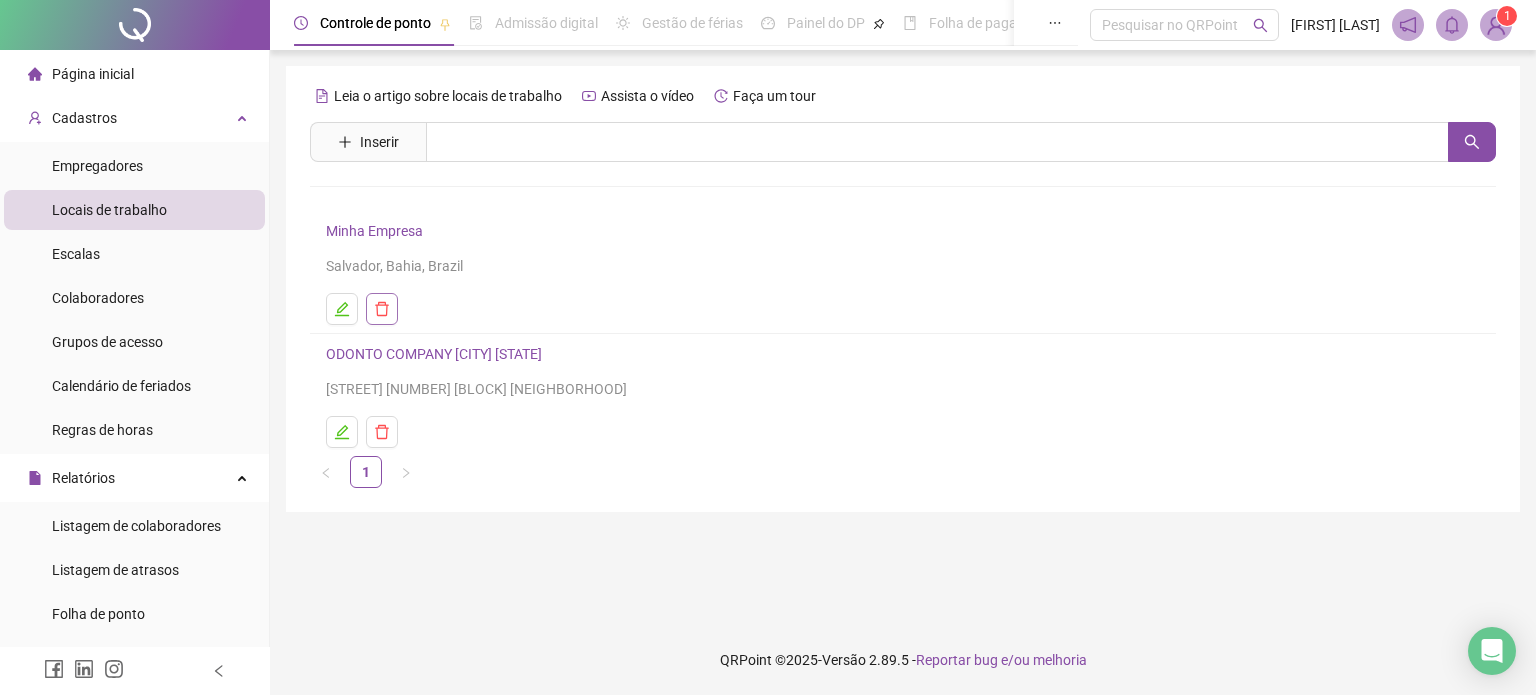 click 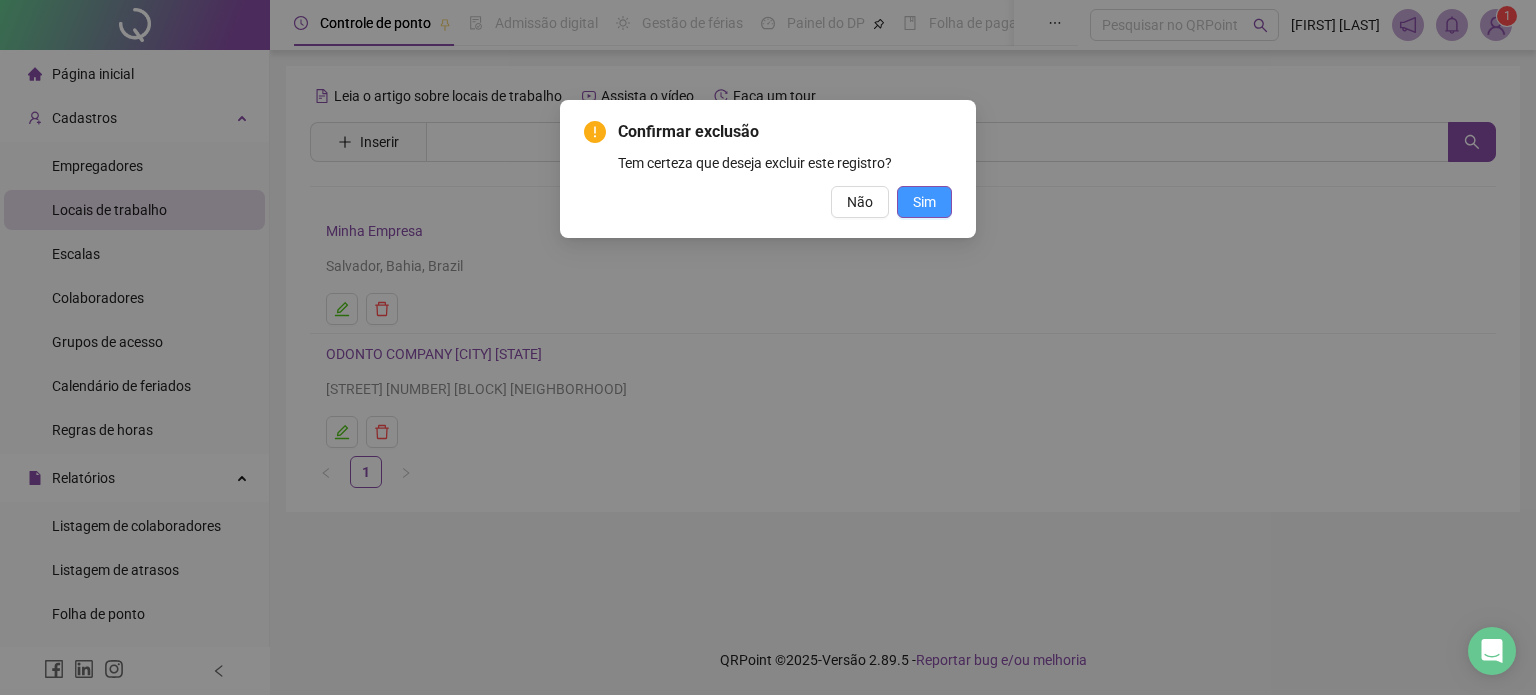 click on "Sim" at bounding box center (924, 202) 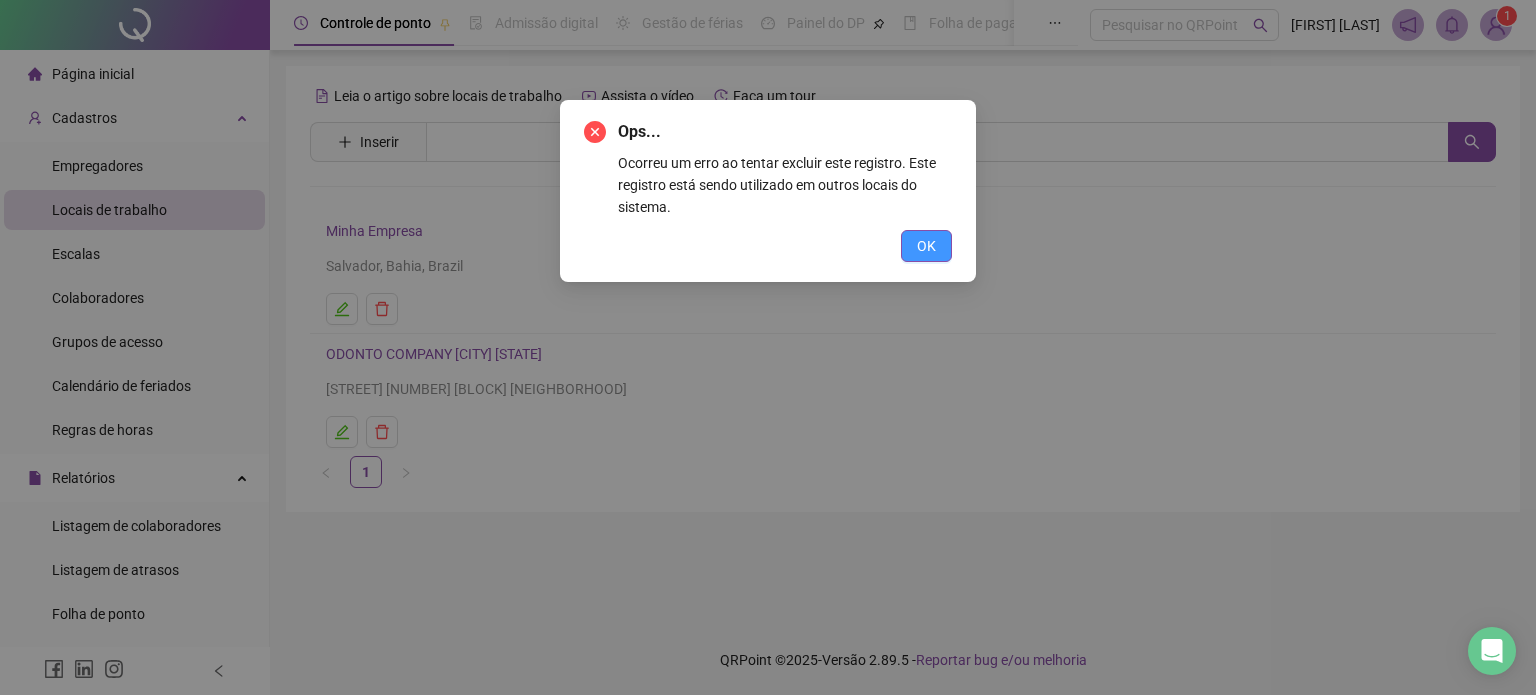 click on "OK" at bounding box center [926, 246] 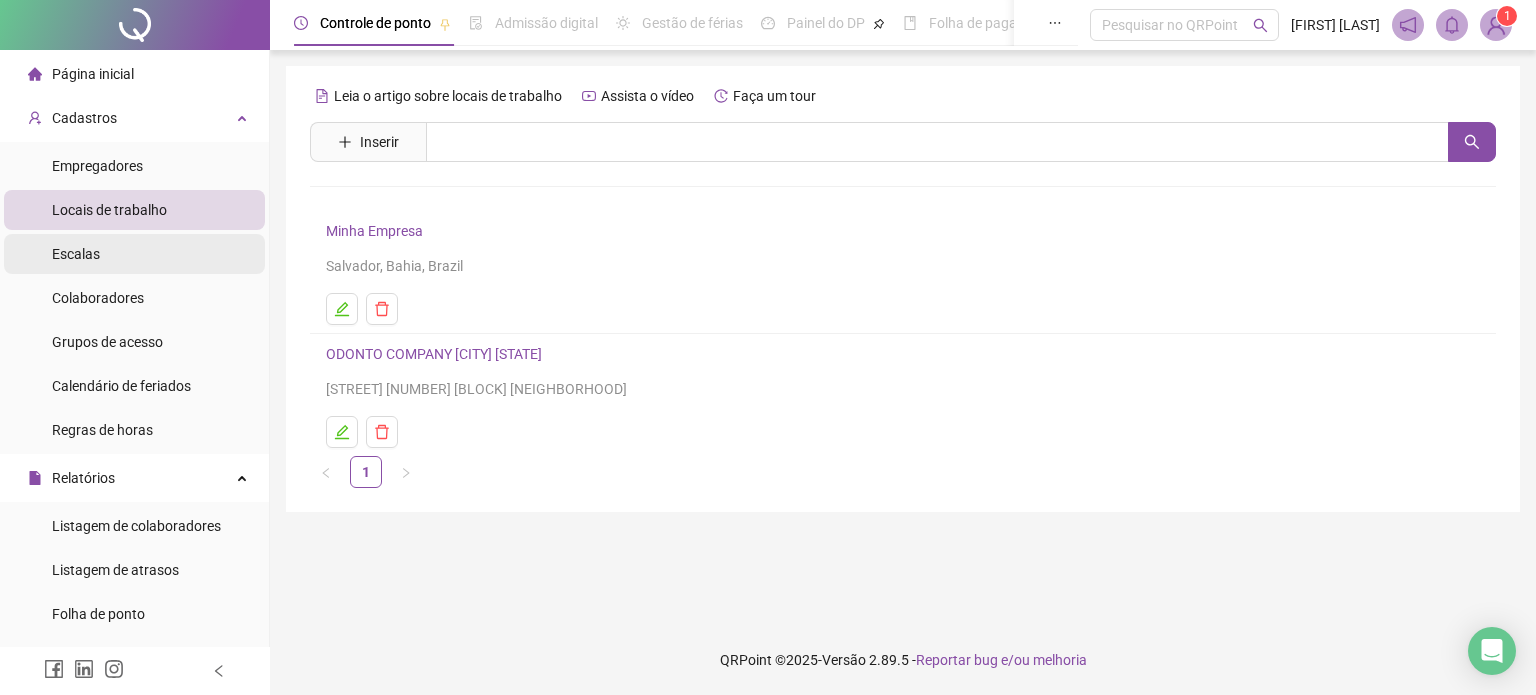 click on "Escalas" at bounding box center [134, 254] 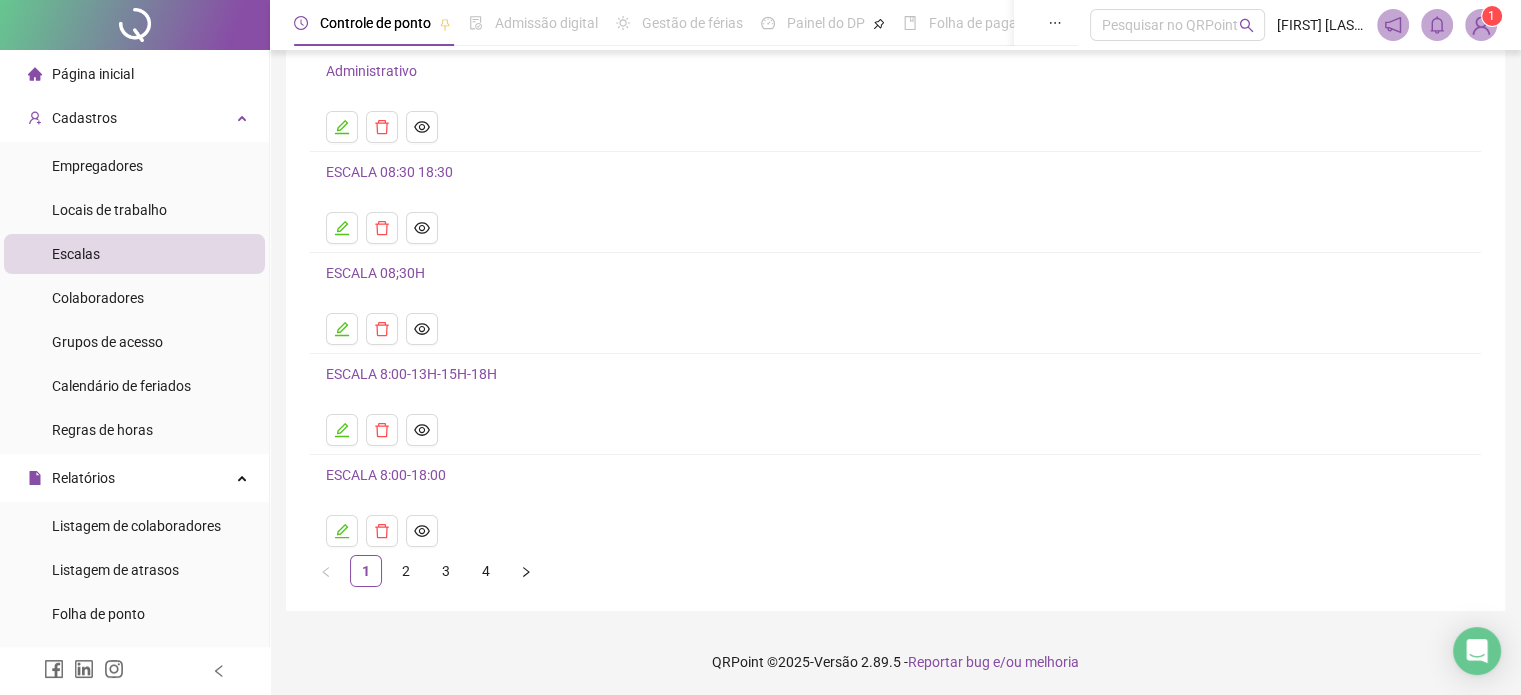 scroll, scrollTop: 0, scrollLeft: 0, axis: both 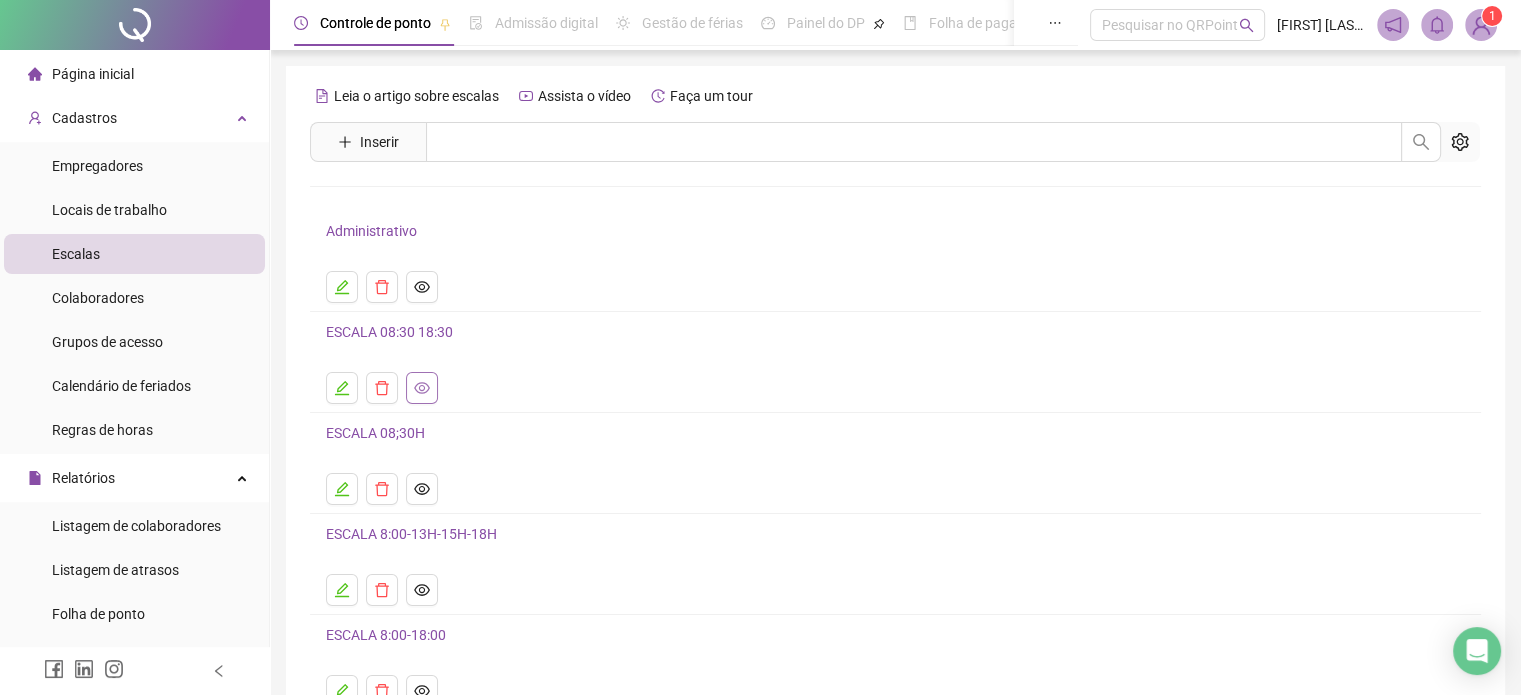 click 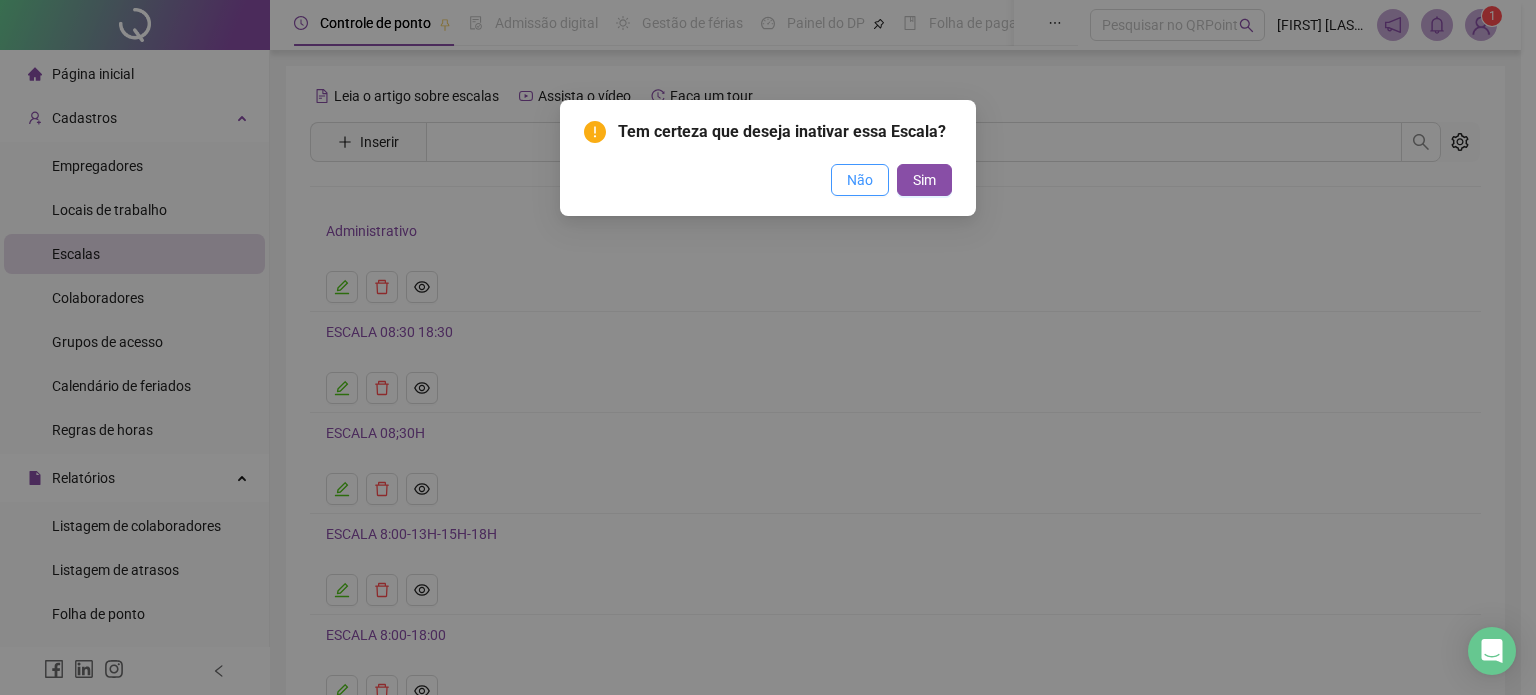 click on "Não" at bounding box center (860, 180) 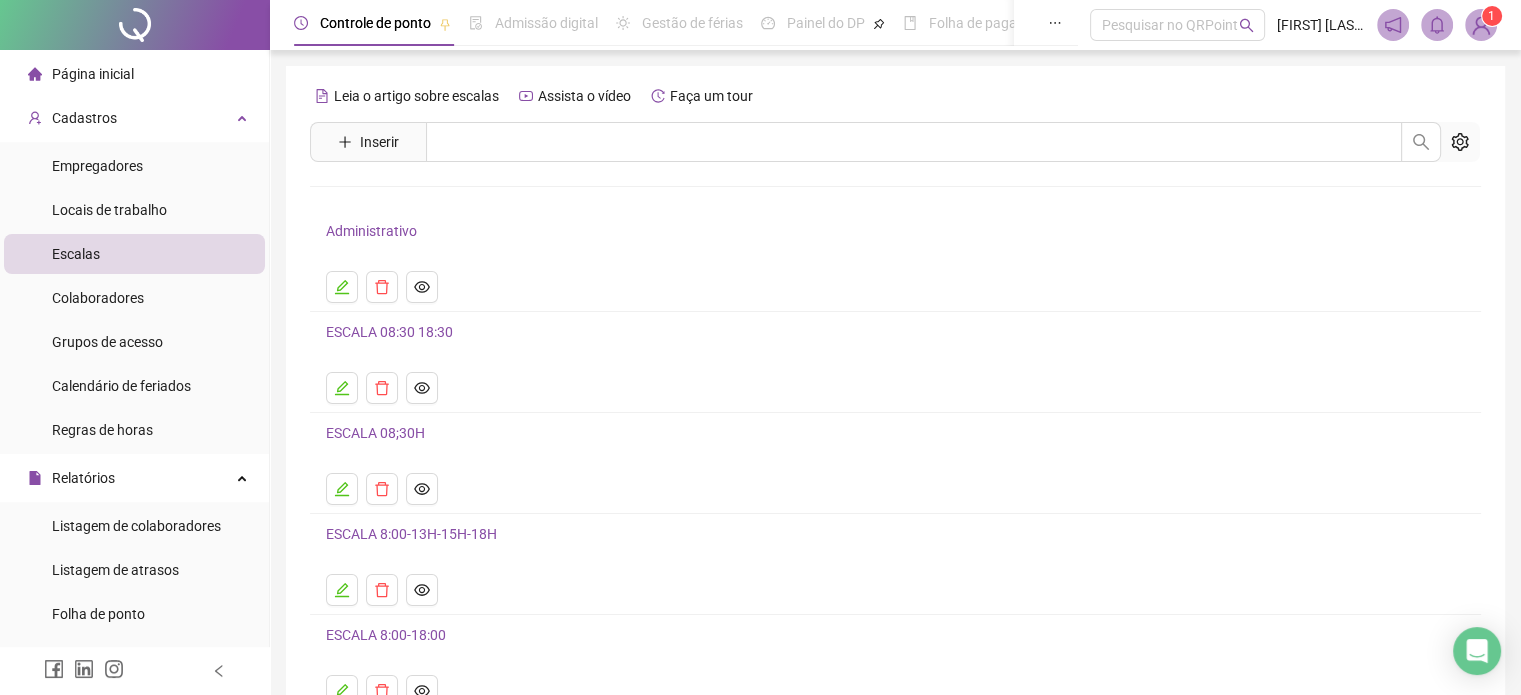 scroll, scrollTop: 160, scrollLeft: 0, axis: vertical 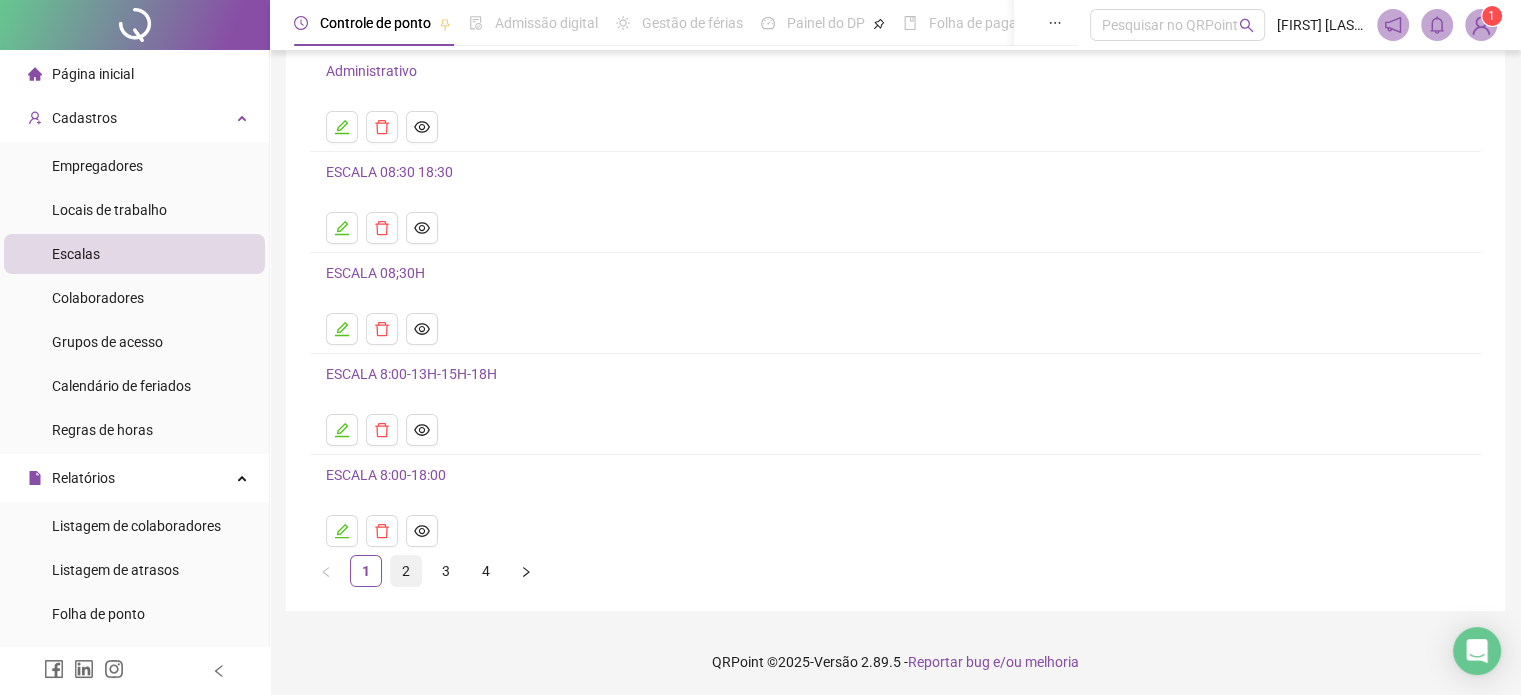 click on "2" at bounding box center [406, 571] 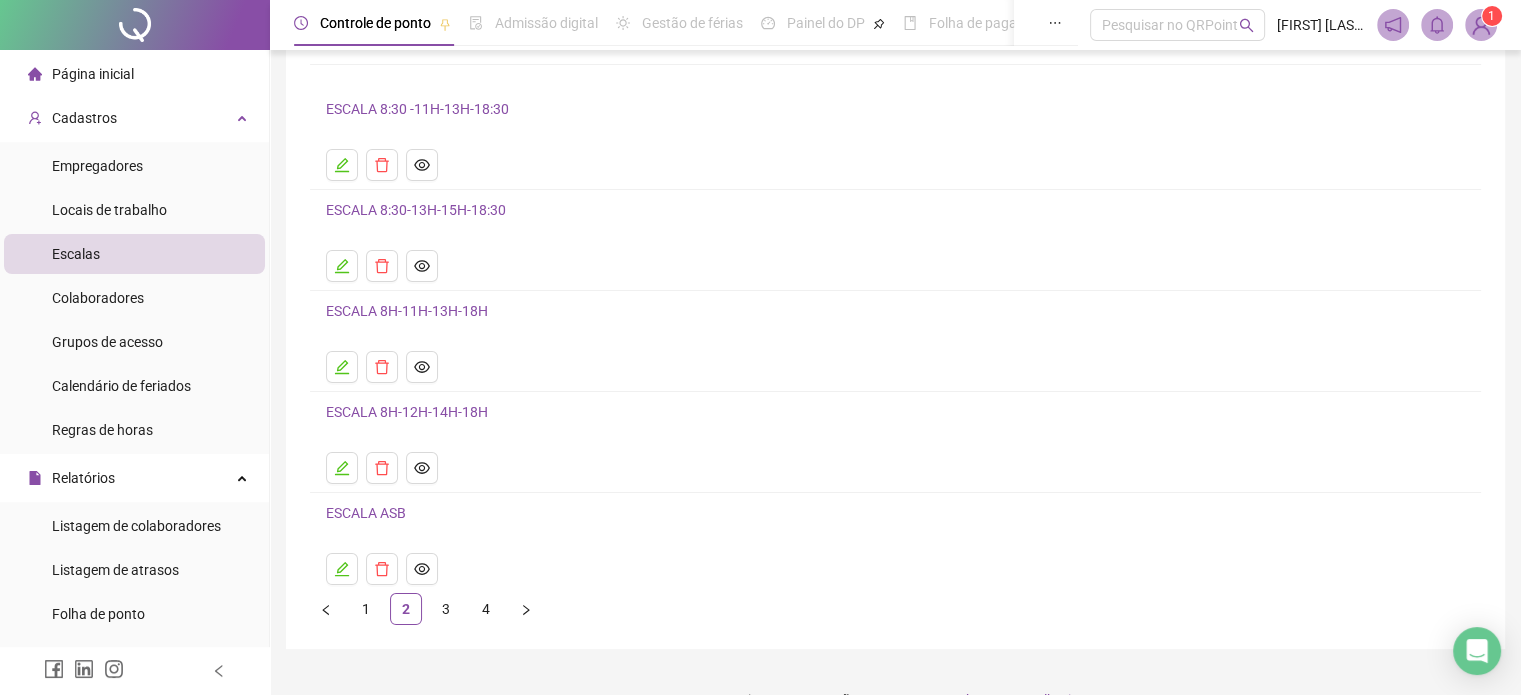 scroll, scrollTop: 160, scrollLeft: 0, axis: vertical 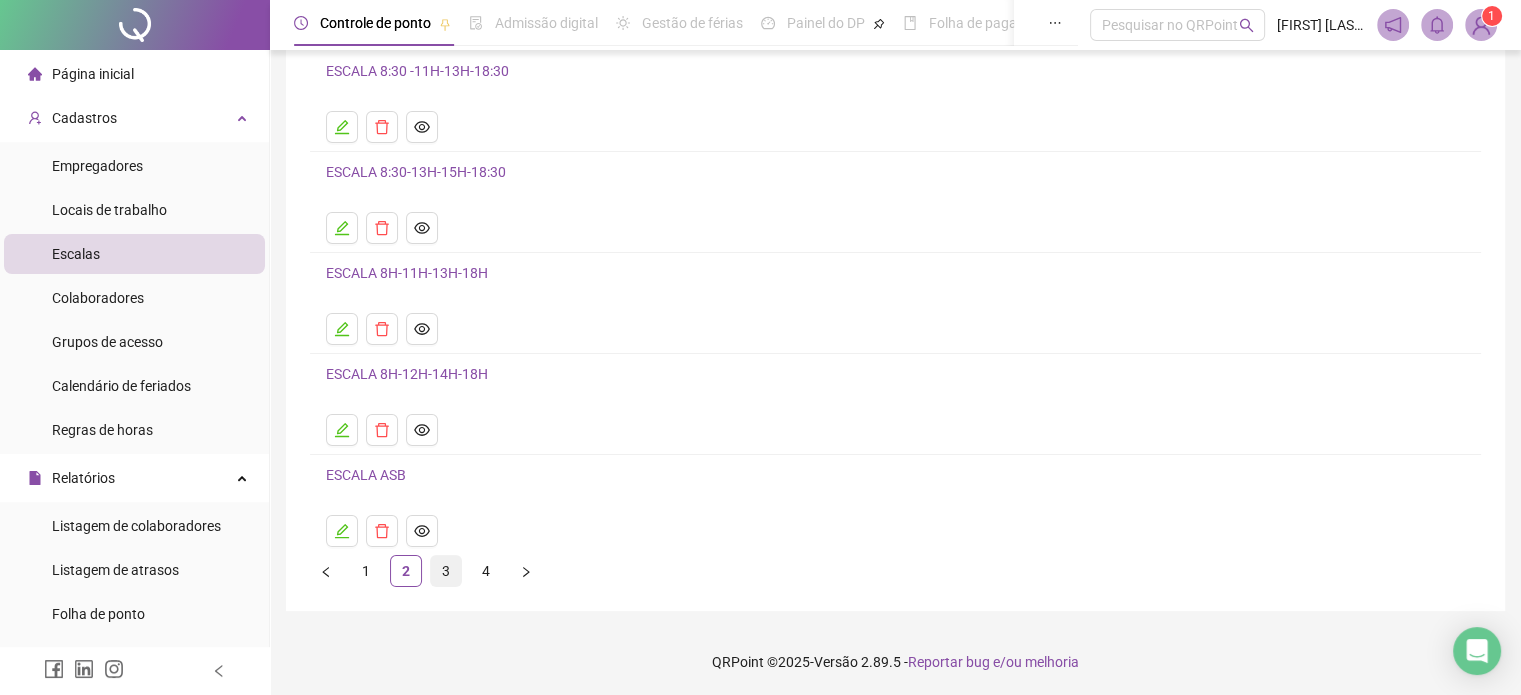 click on "3" at bounding box center (446, 571) 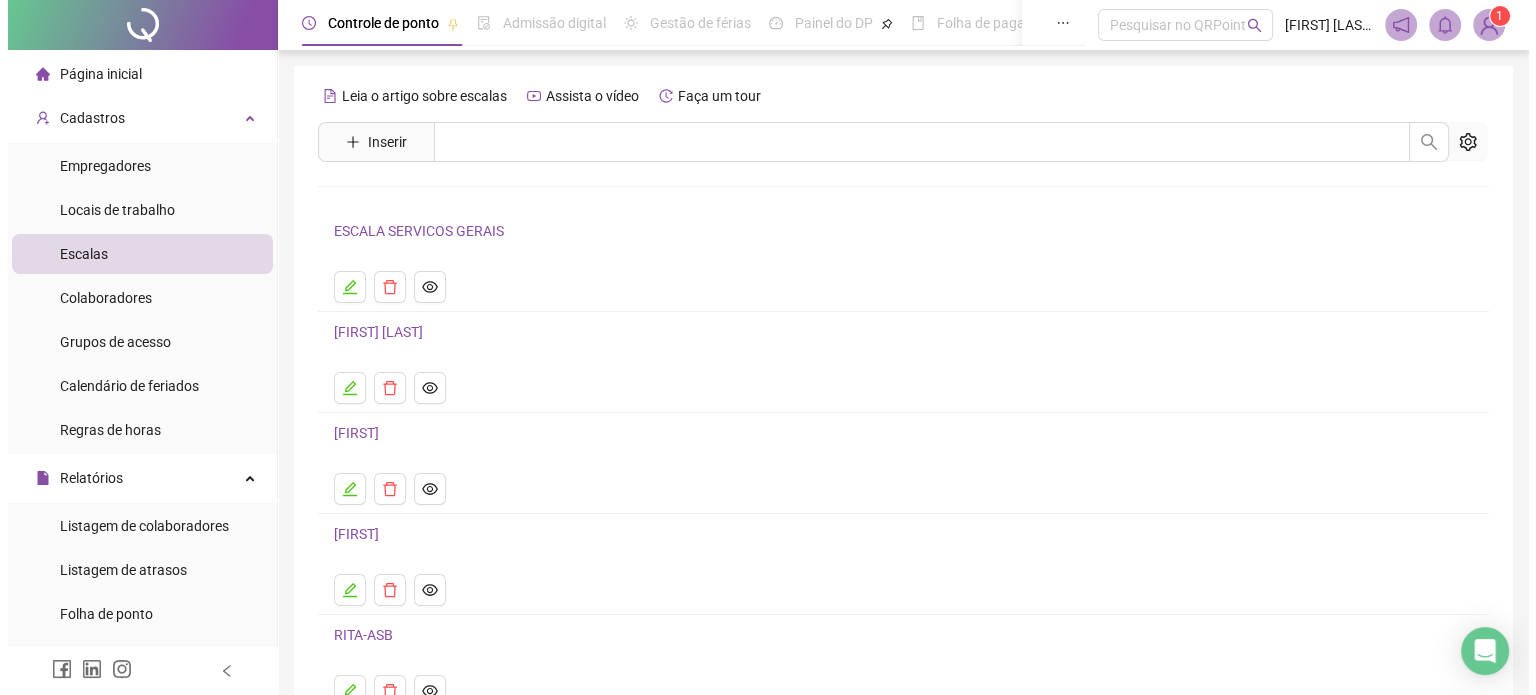 scroll, scrollTop: 160, scrollLeft: 0, axis: vertical 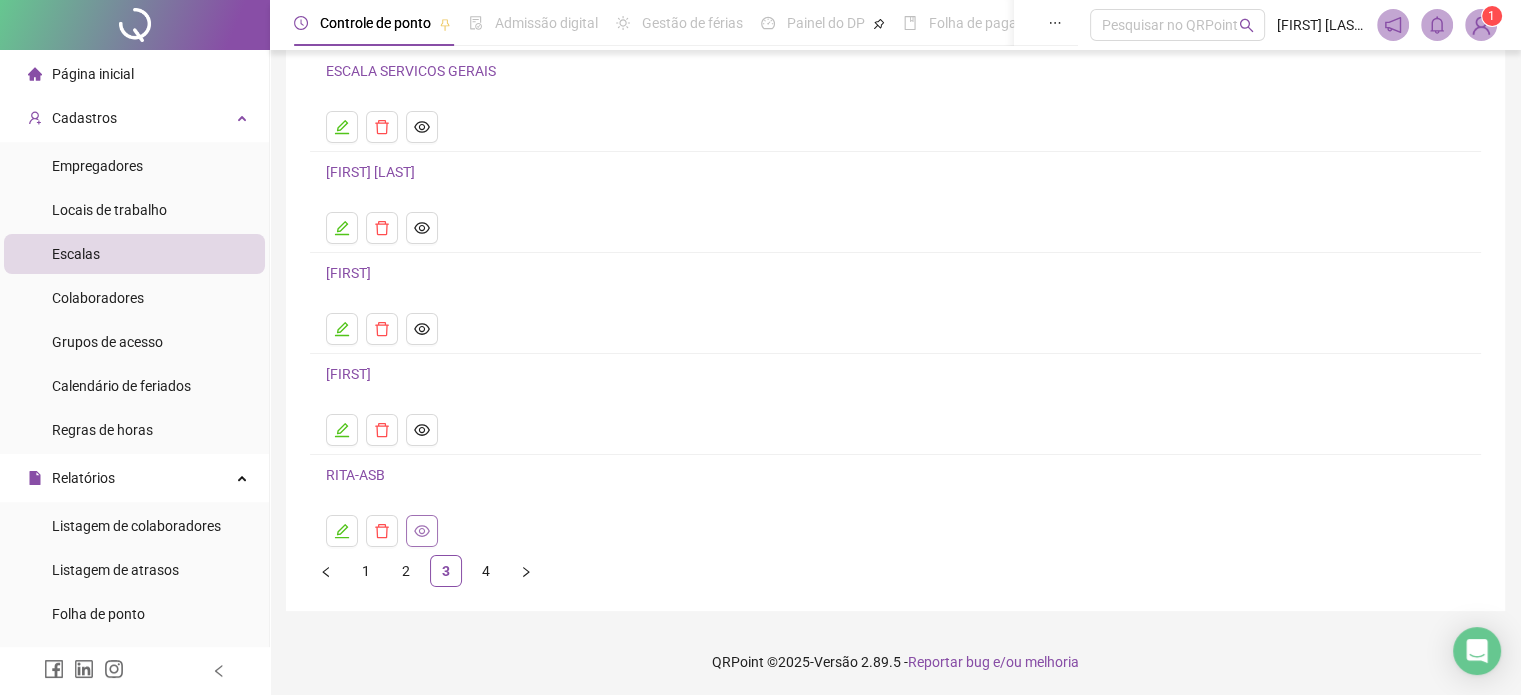 click 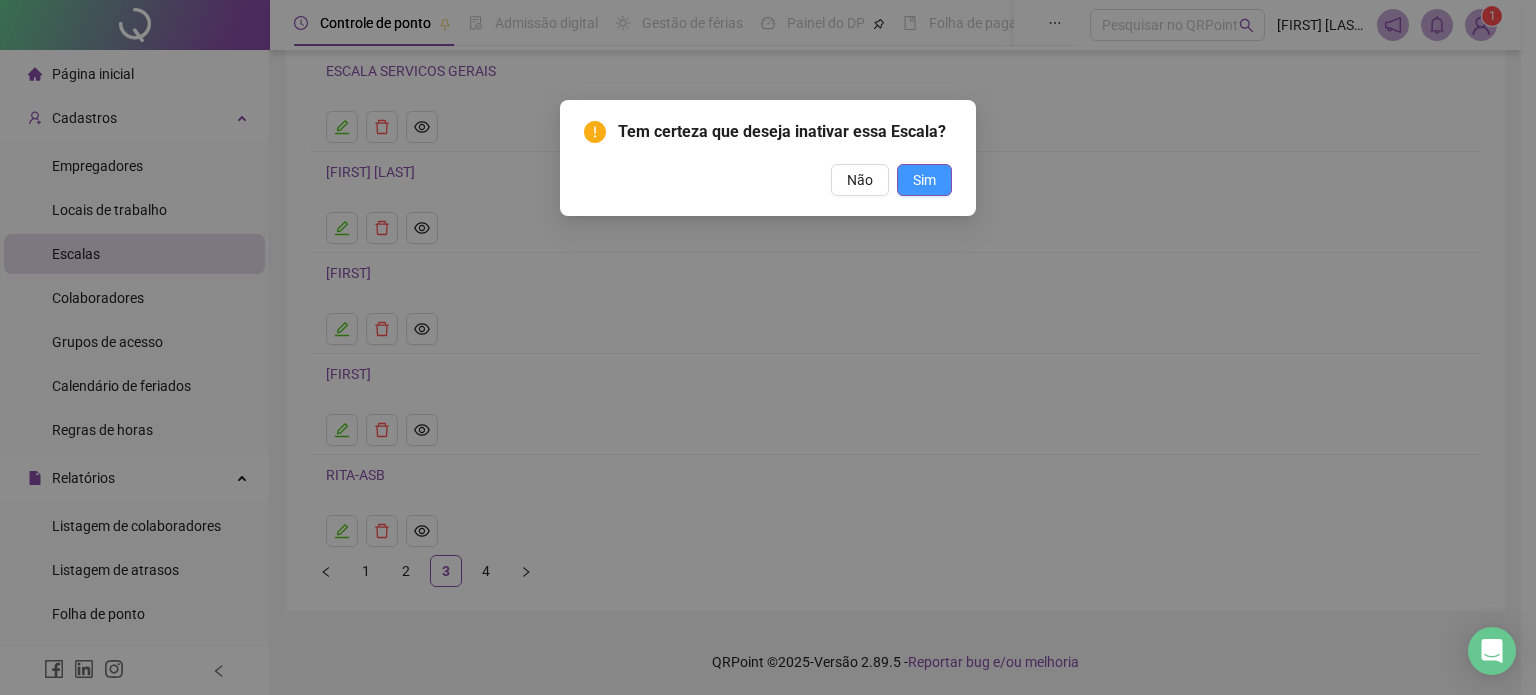 click on "Sim" at bounding box center (924, 180) 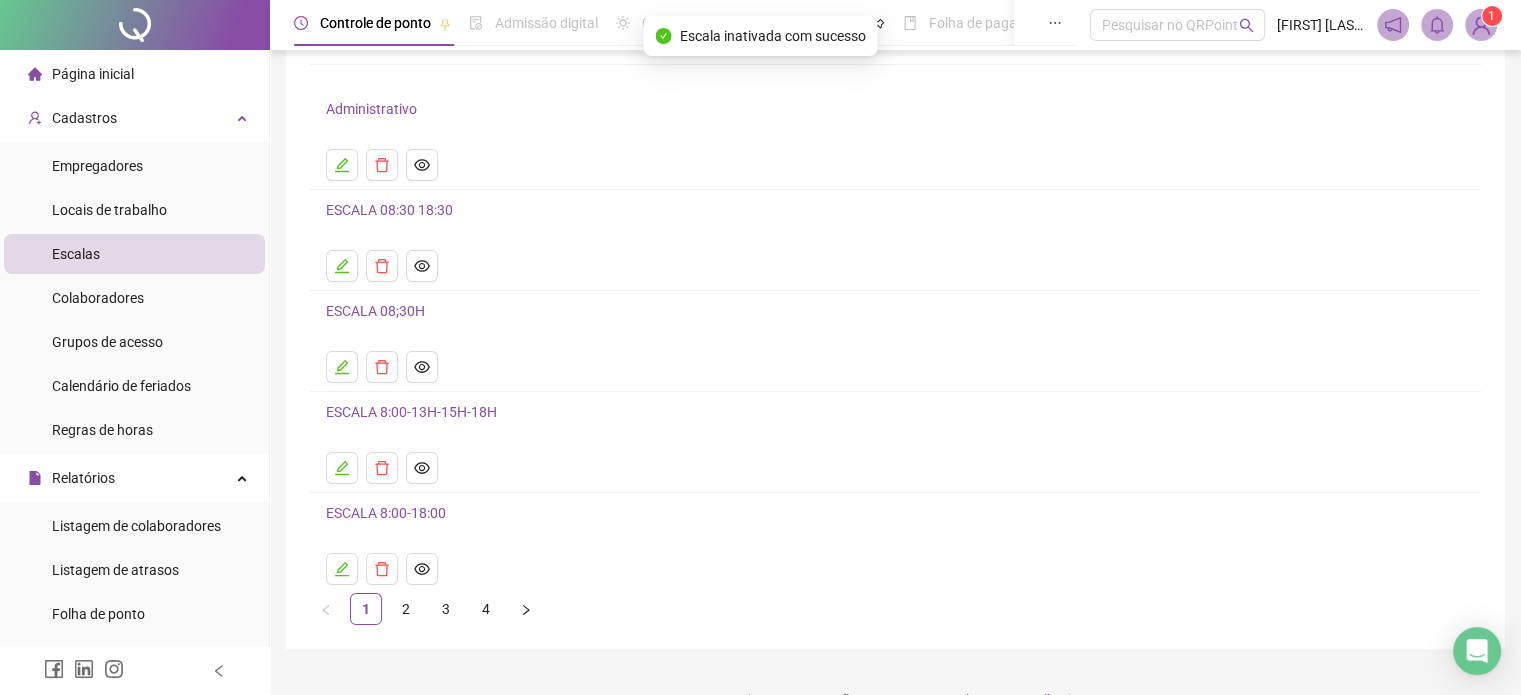 scroll, scrollTop: 160, scrollLeft: 0, axis: vertical 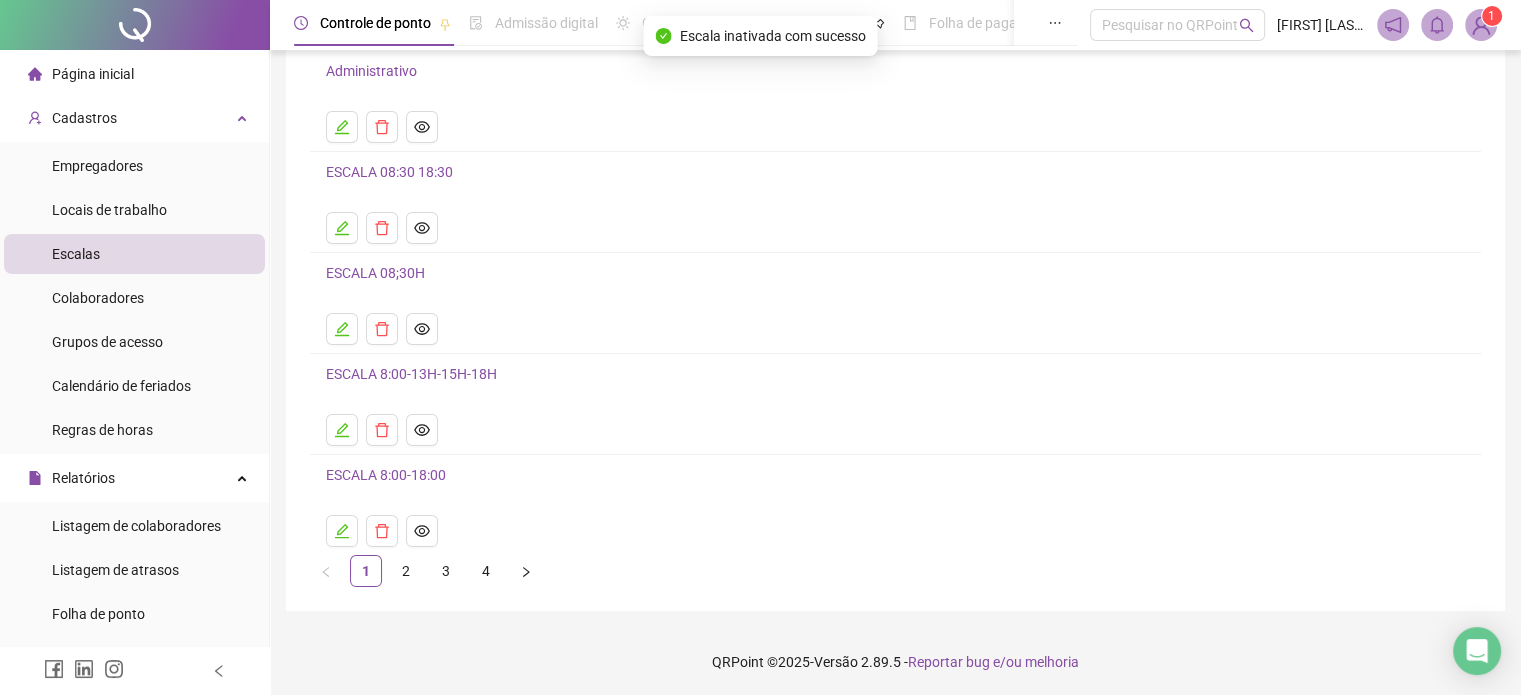 click on "4" at bounding box center (486, 571) 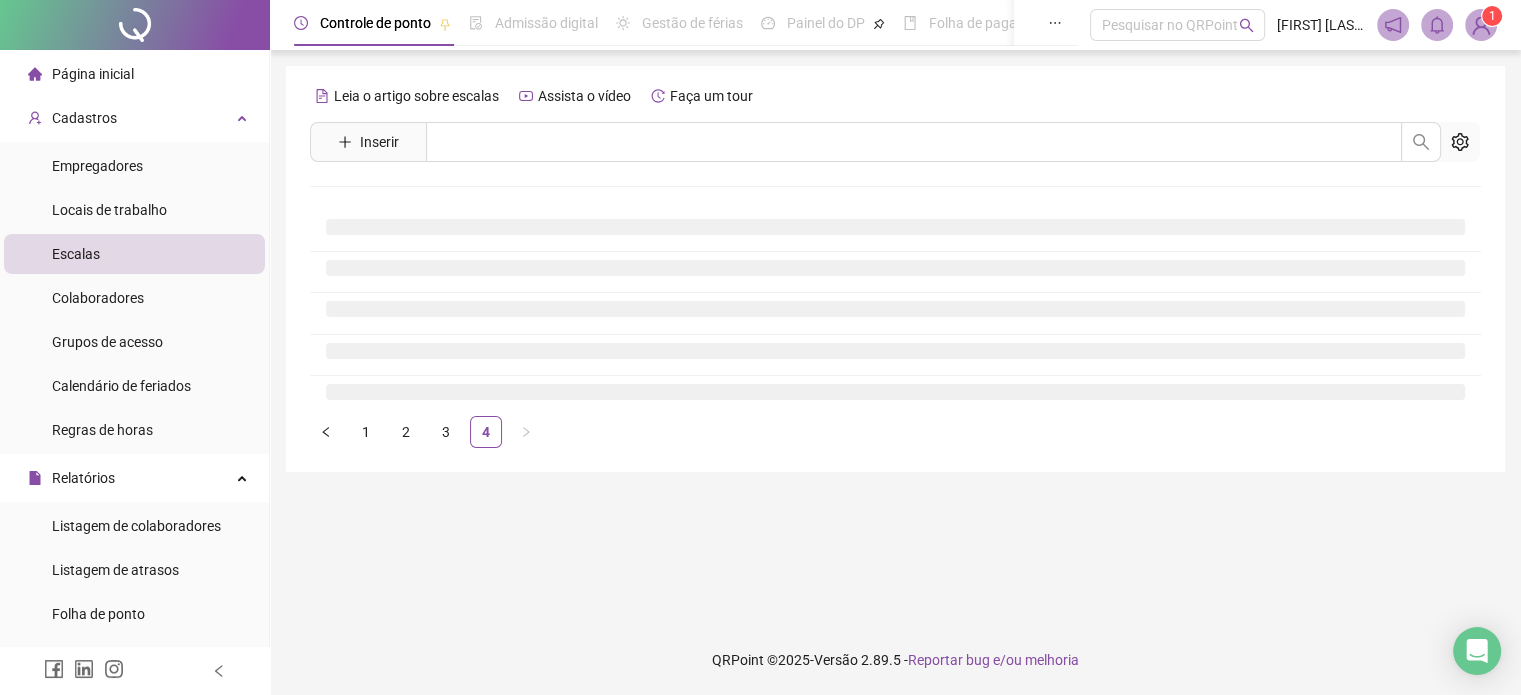 scroll, scrollTop: 0, scrollLeft: 0, axis: both 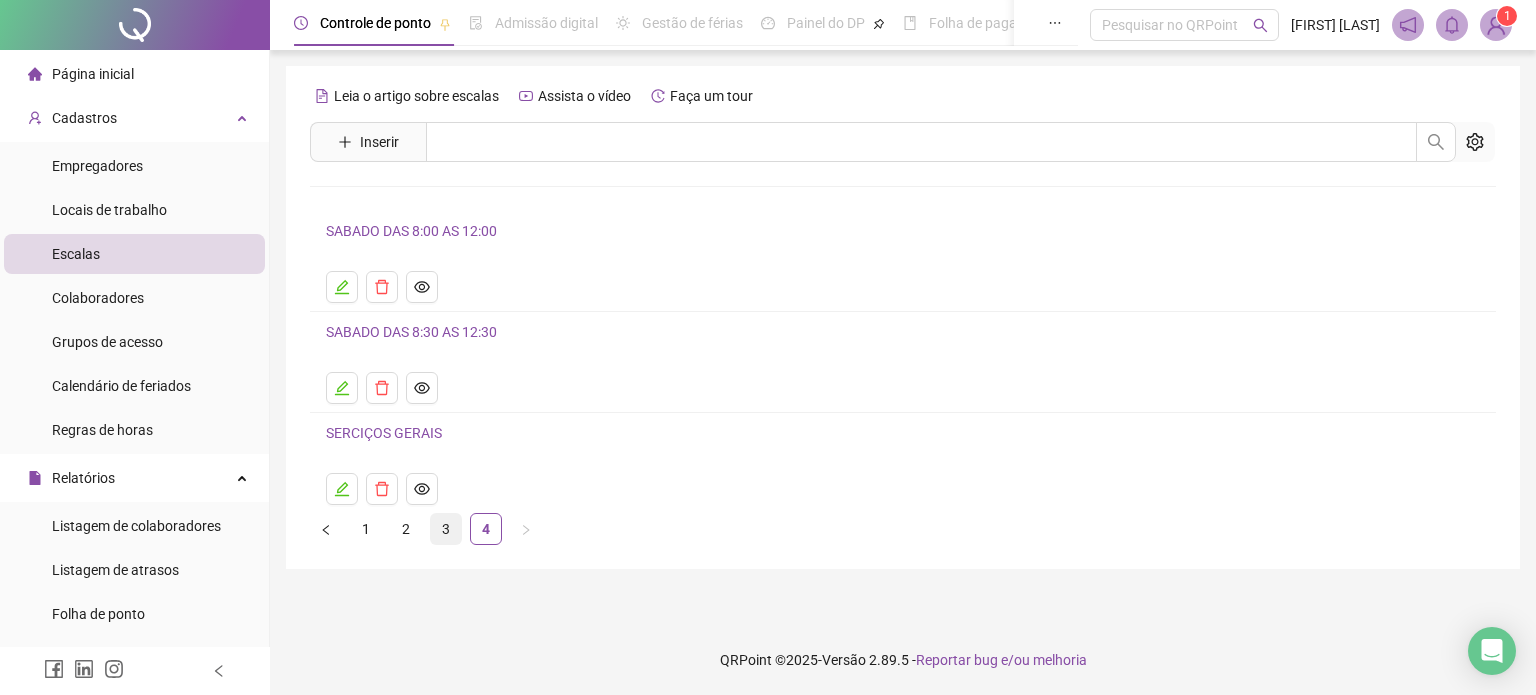 click on "3" at bounding box center (446, 529) 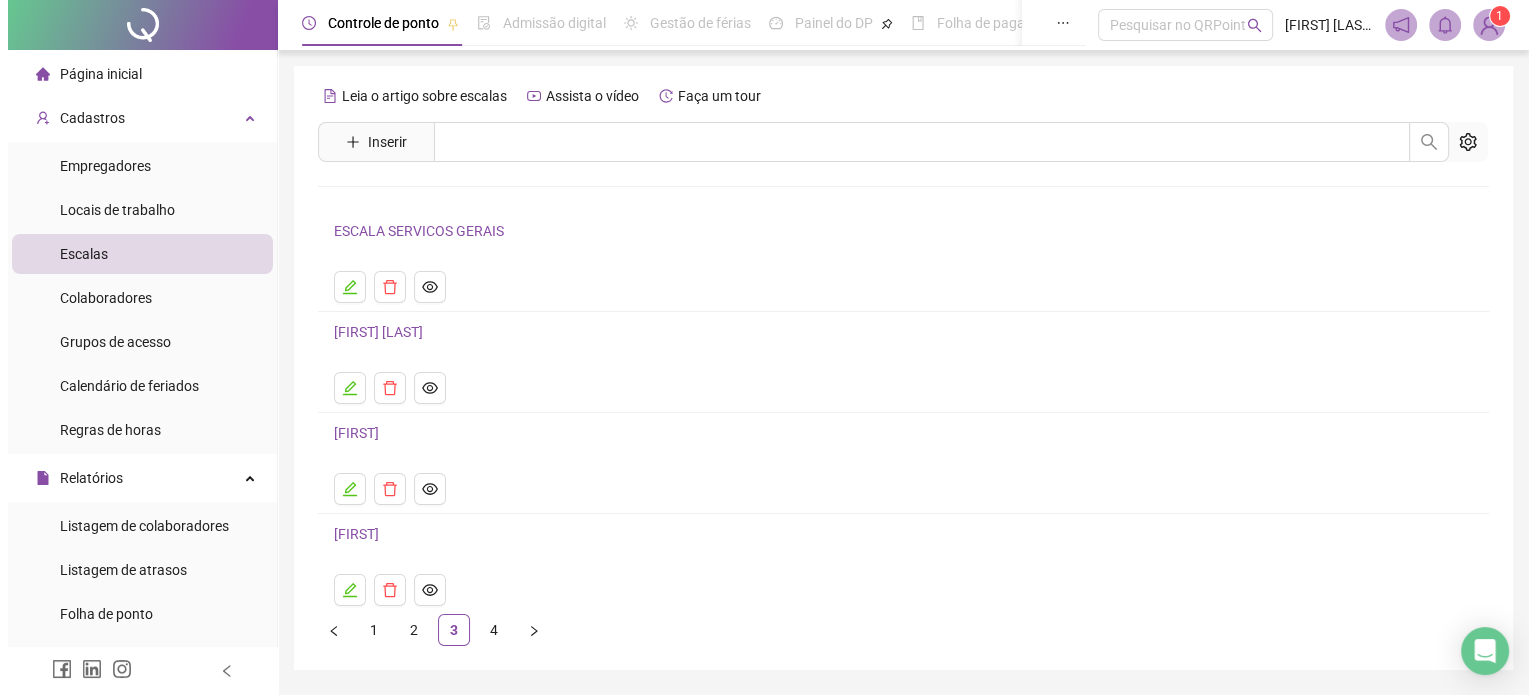 scroll, scrollTop: 60, scrollLeft: 0, axis: vertical 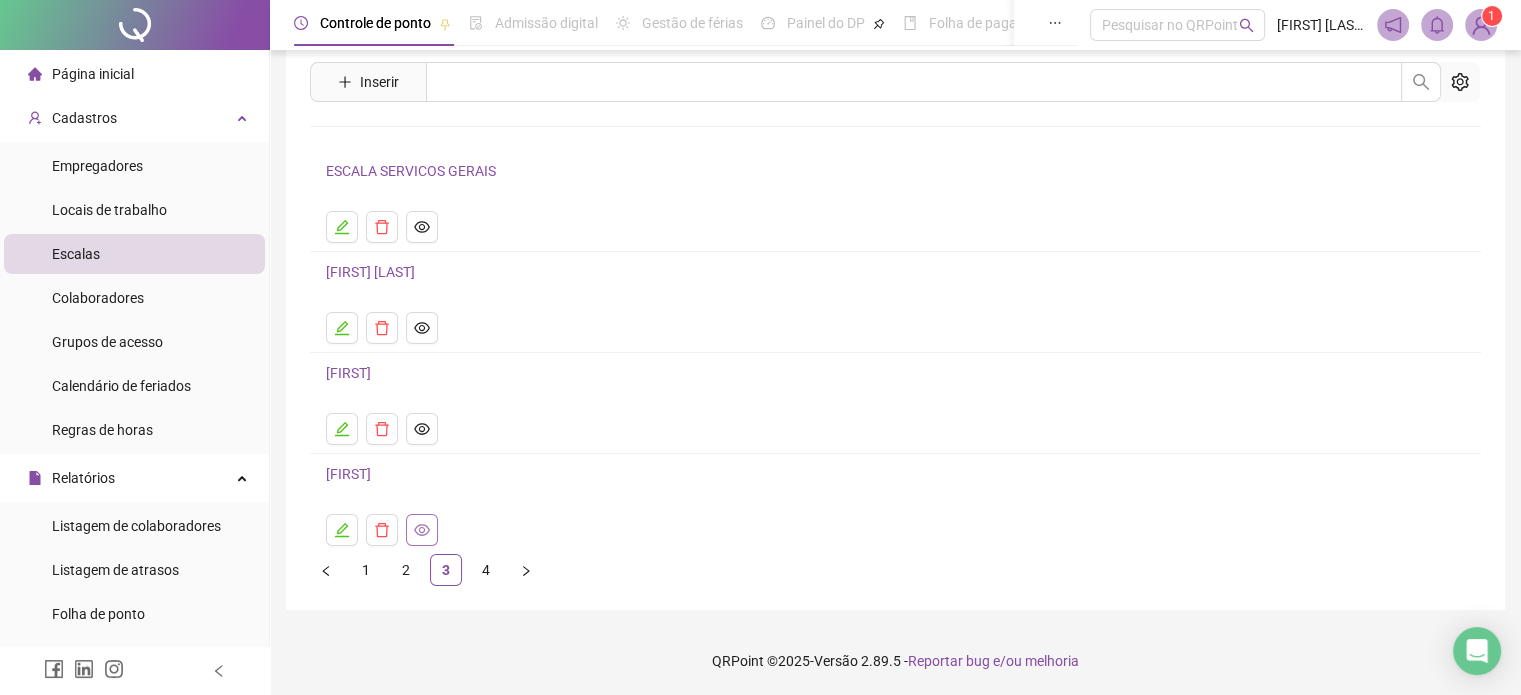 click at bounding box center (422, 530) 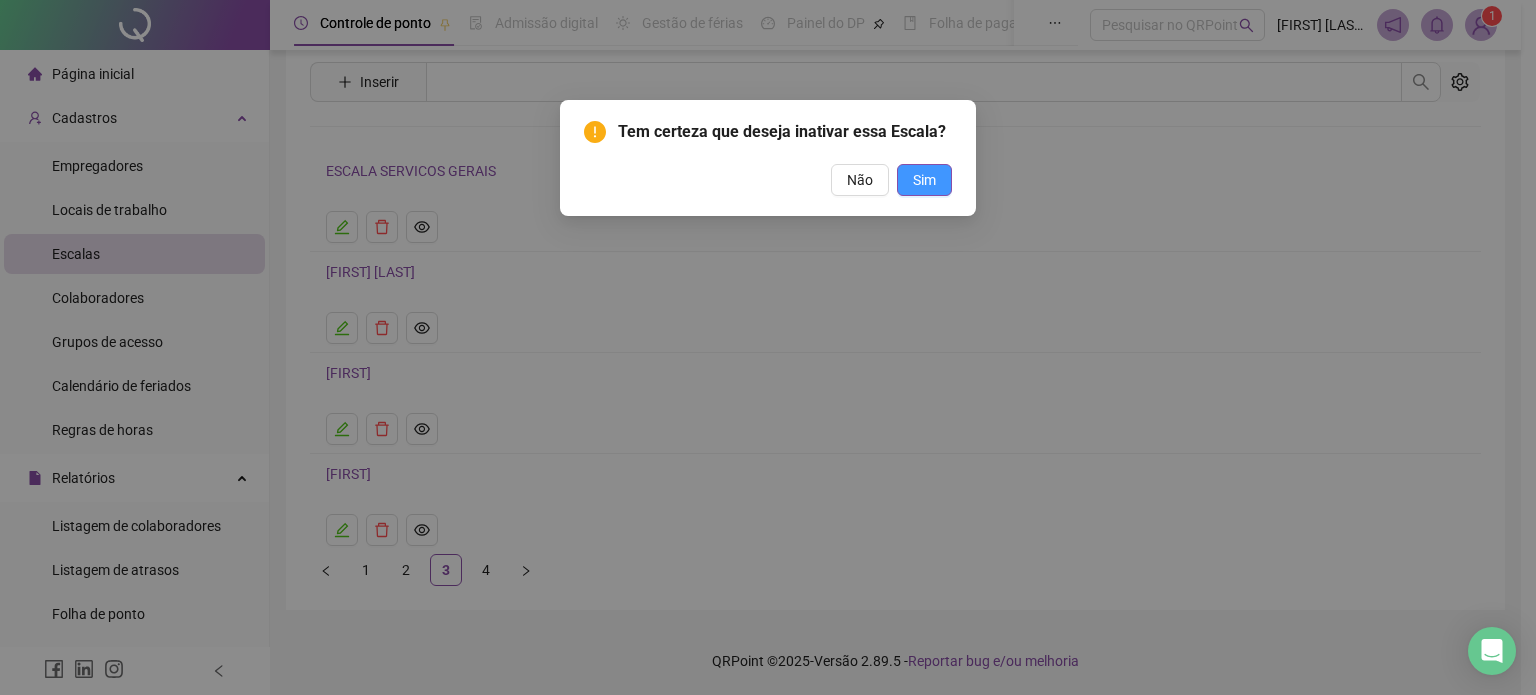 click on "Sim" at bounding box center [924, 180] 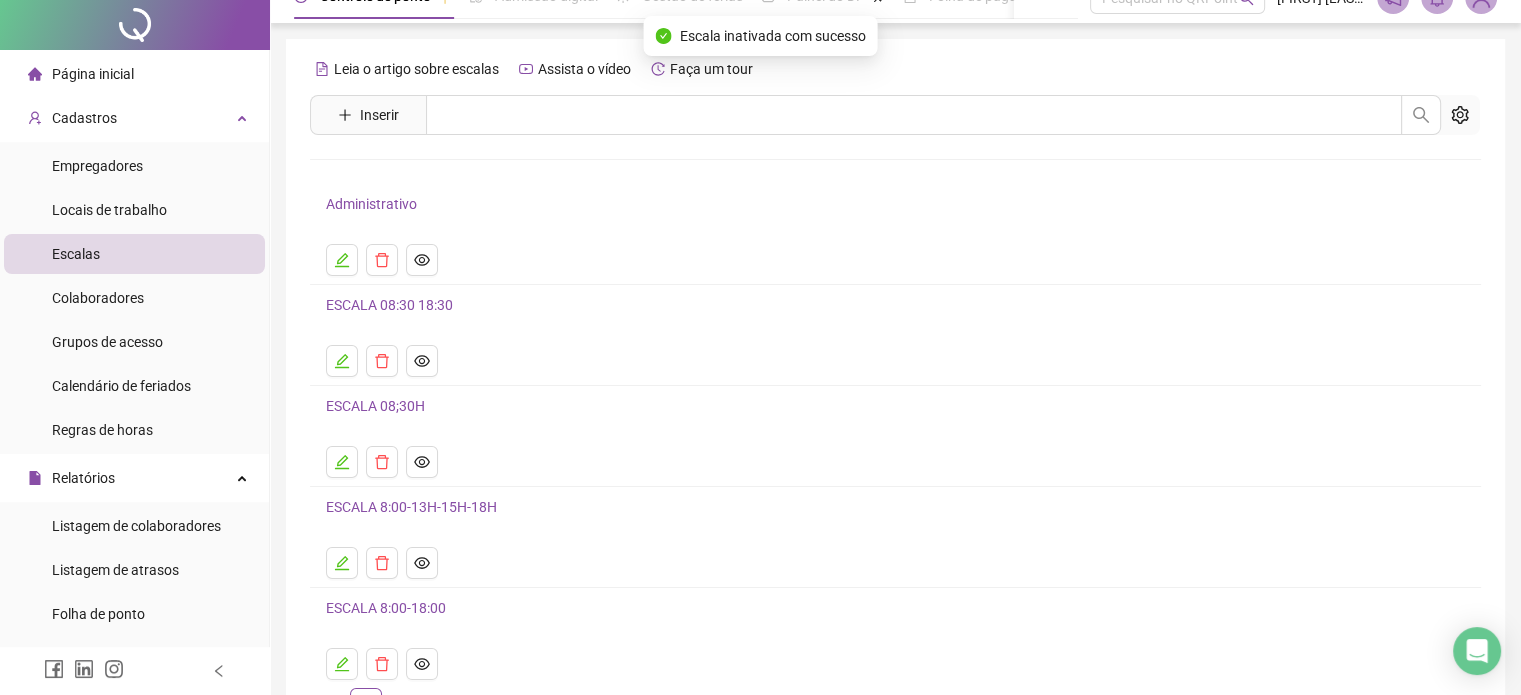 scroll, scrollTop: 160, scrollLeft: 0, axis: vertical 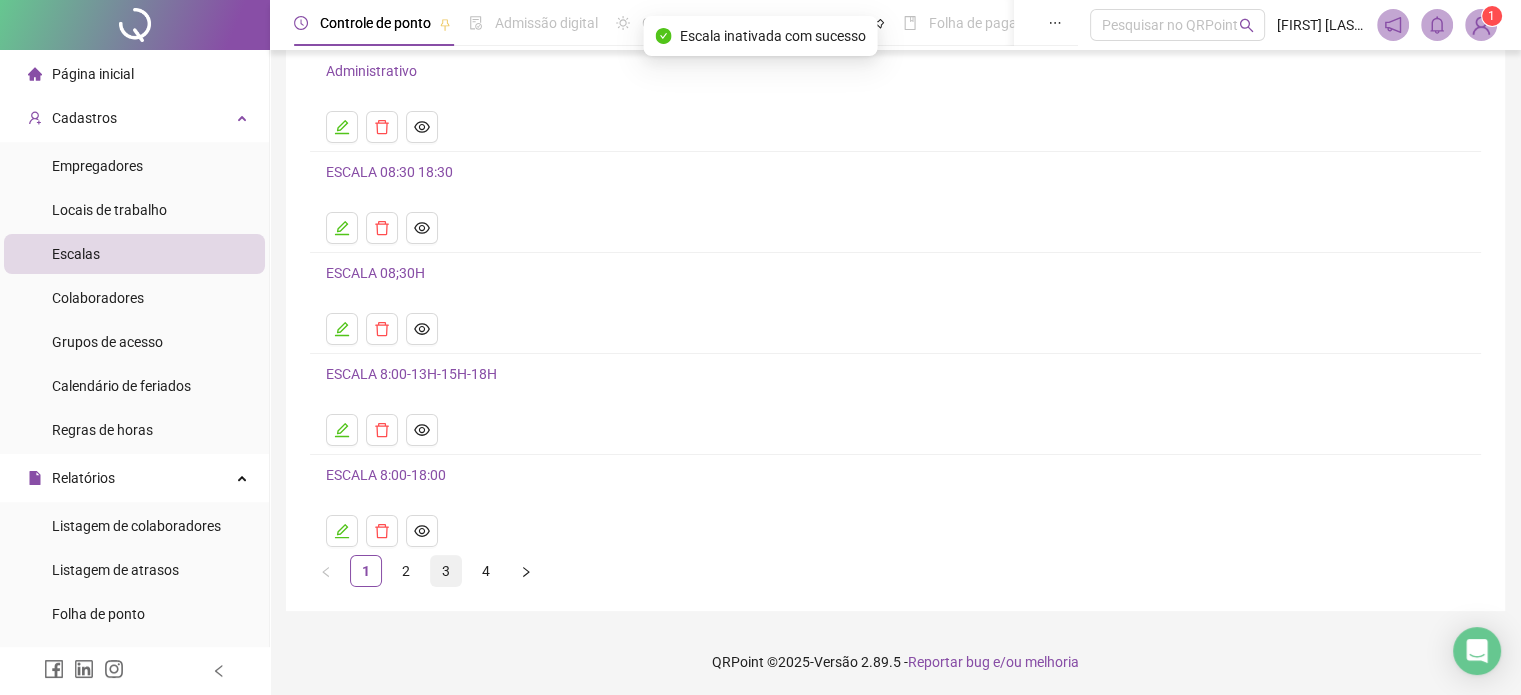 click on "3" at bounding box center [446, 571] 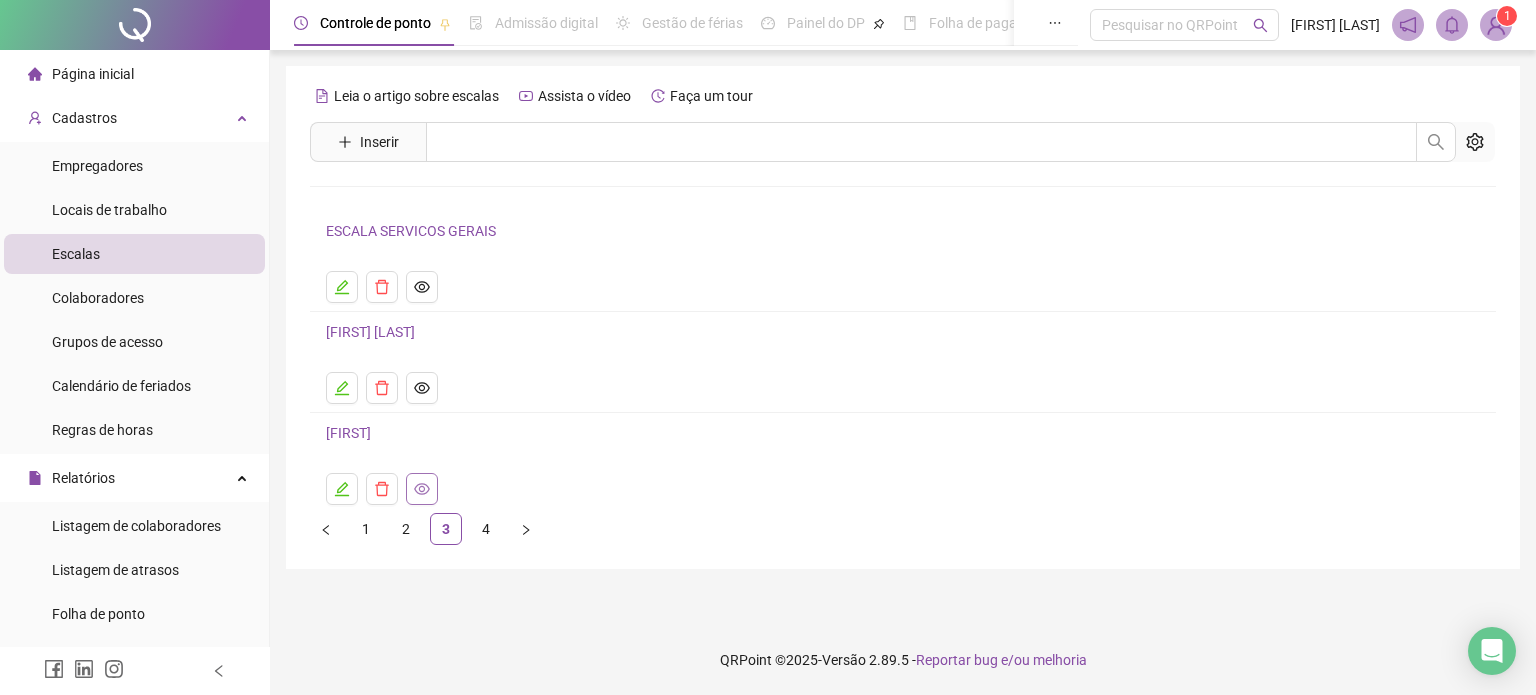 click 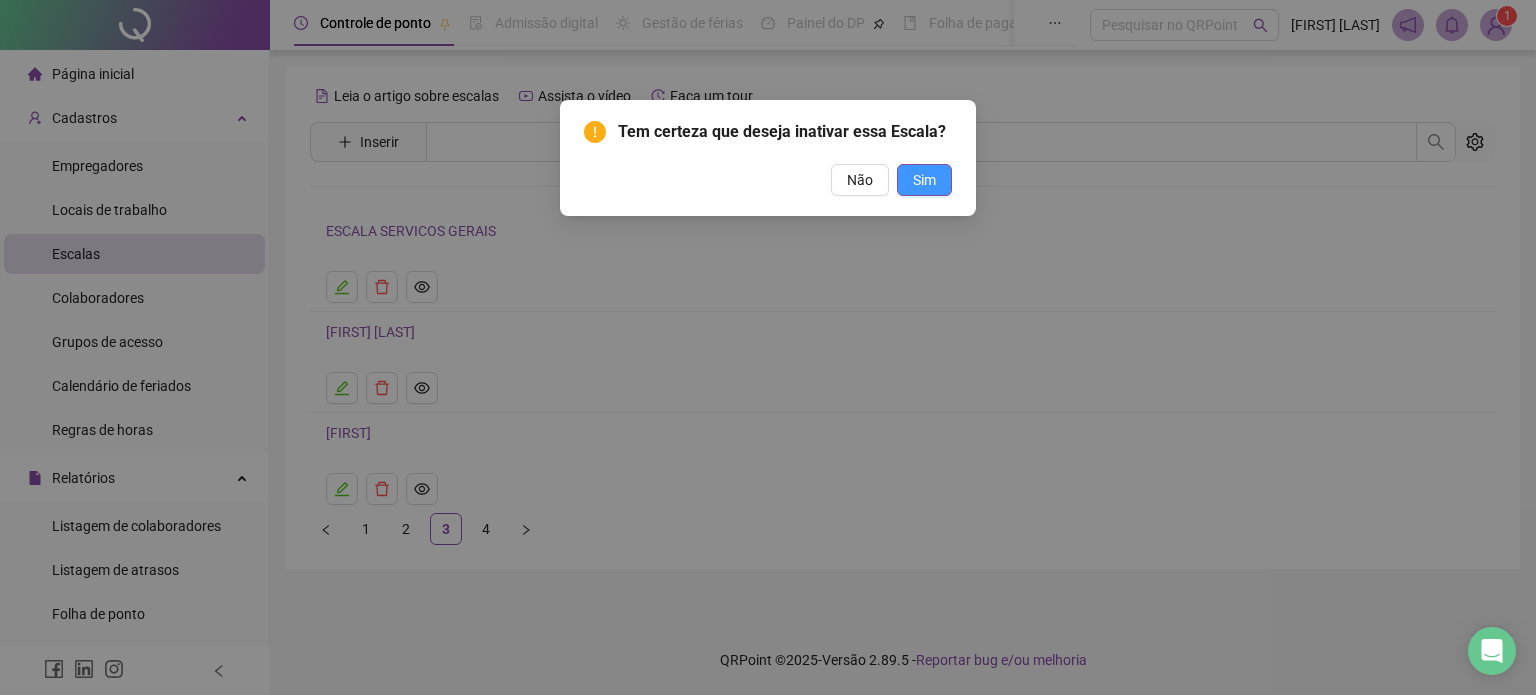 click on "Sim" at bounding box center [924, 180] 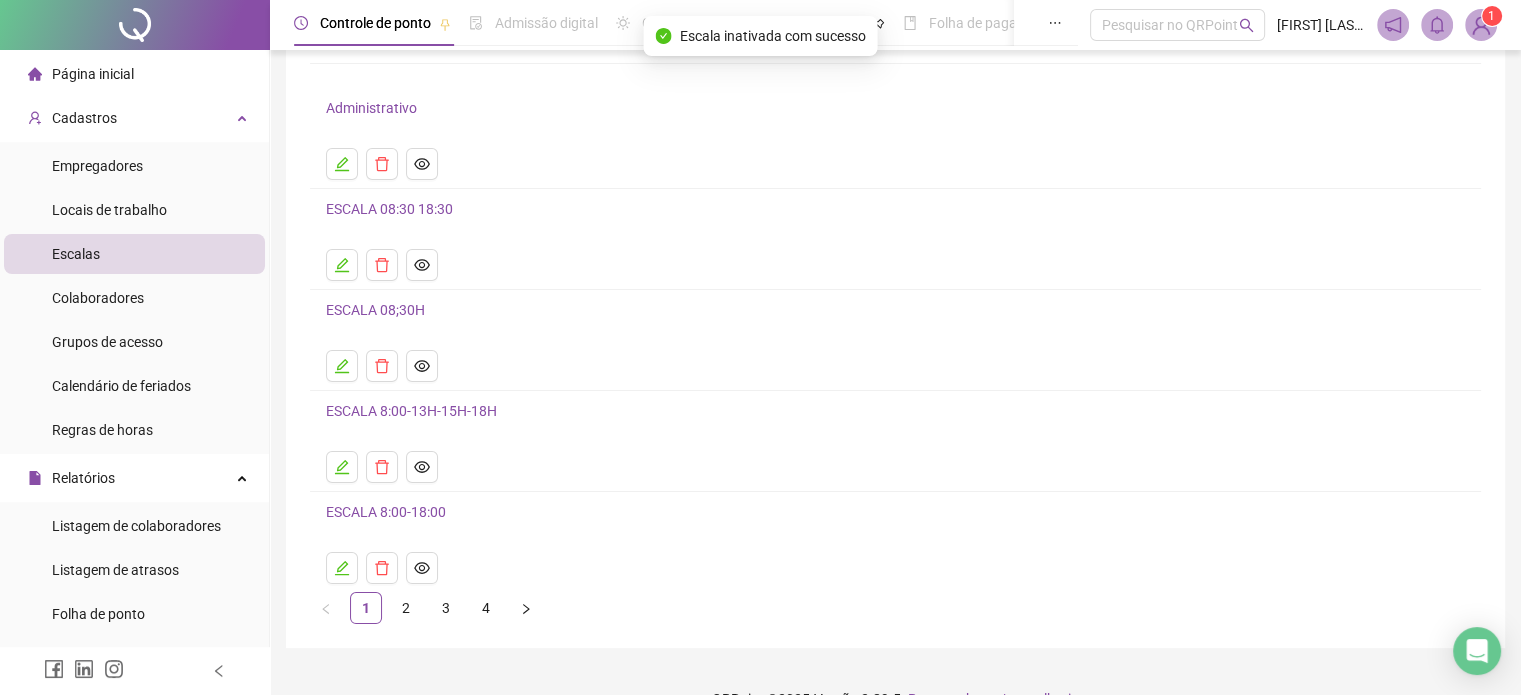 scroll, scrollTop: 160, scrollLeft: 0, axis: vertical 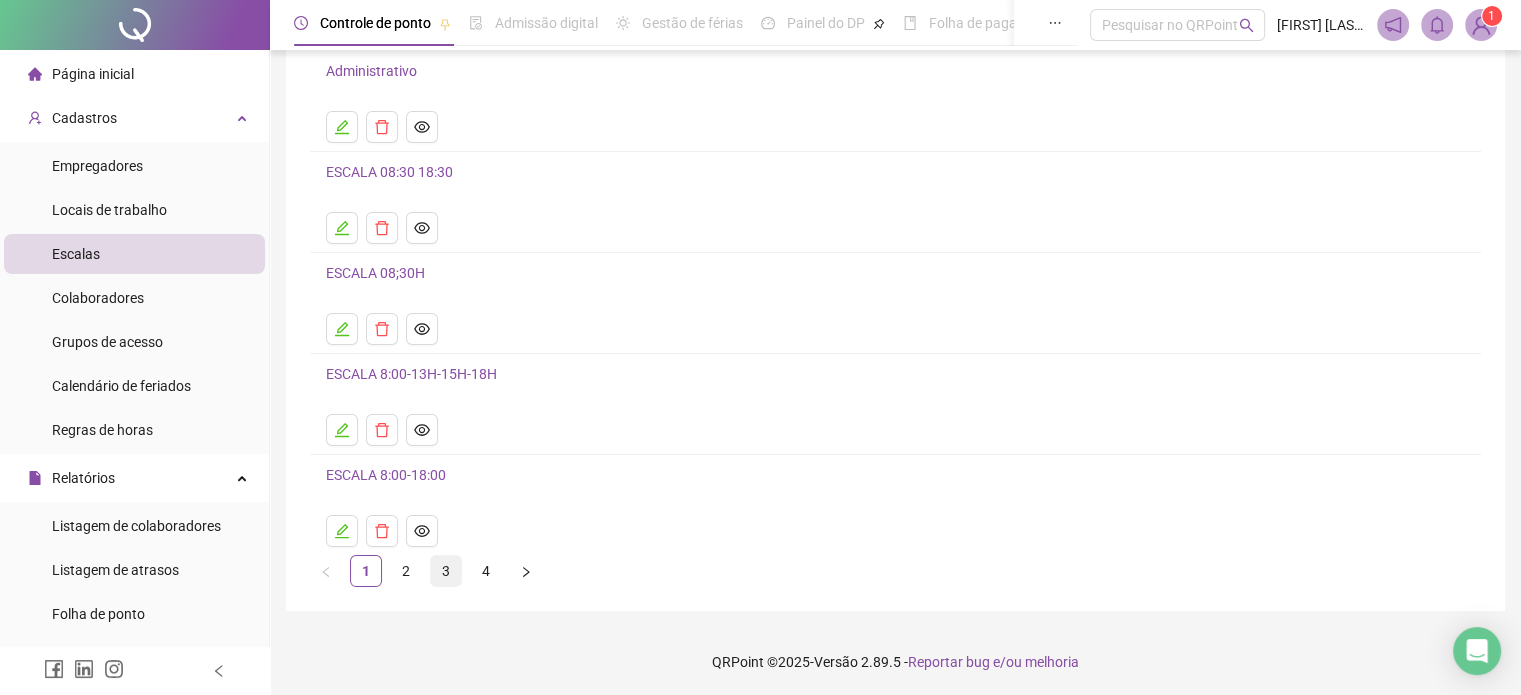 click on "3" at bounding box center (446, 571) 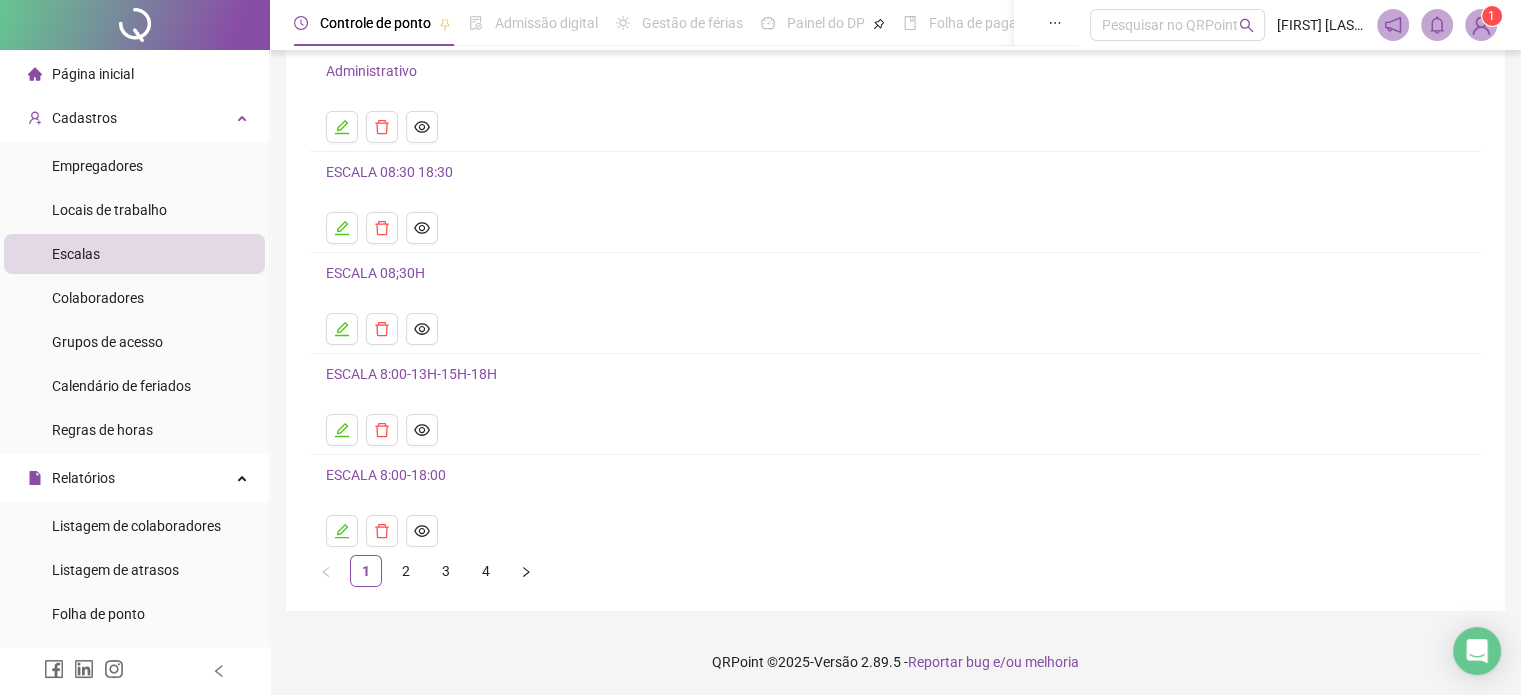 scroll, scrollTop: 0, scrollLeft: 0, axis: both 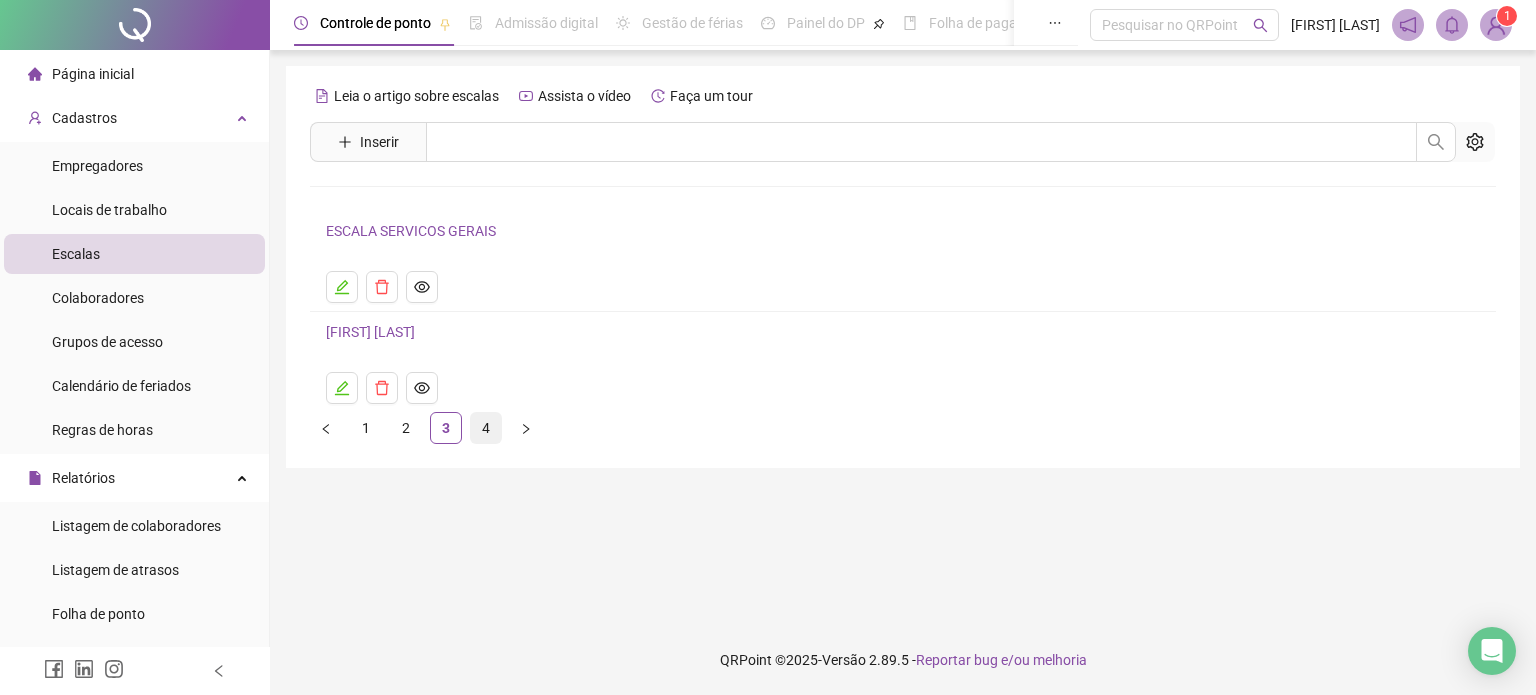 click on "4" at bounding box center (486, 428) 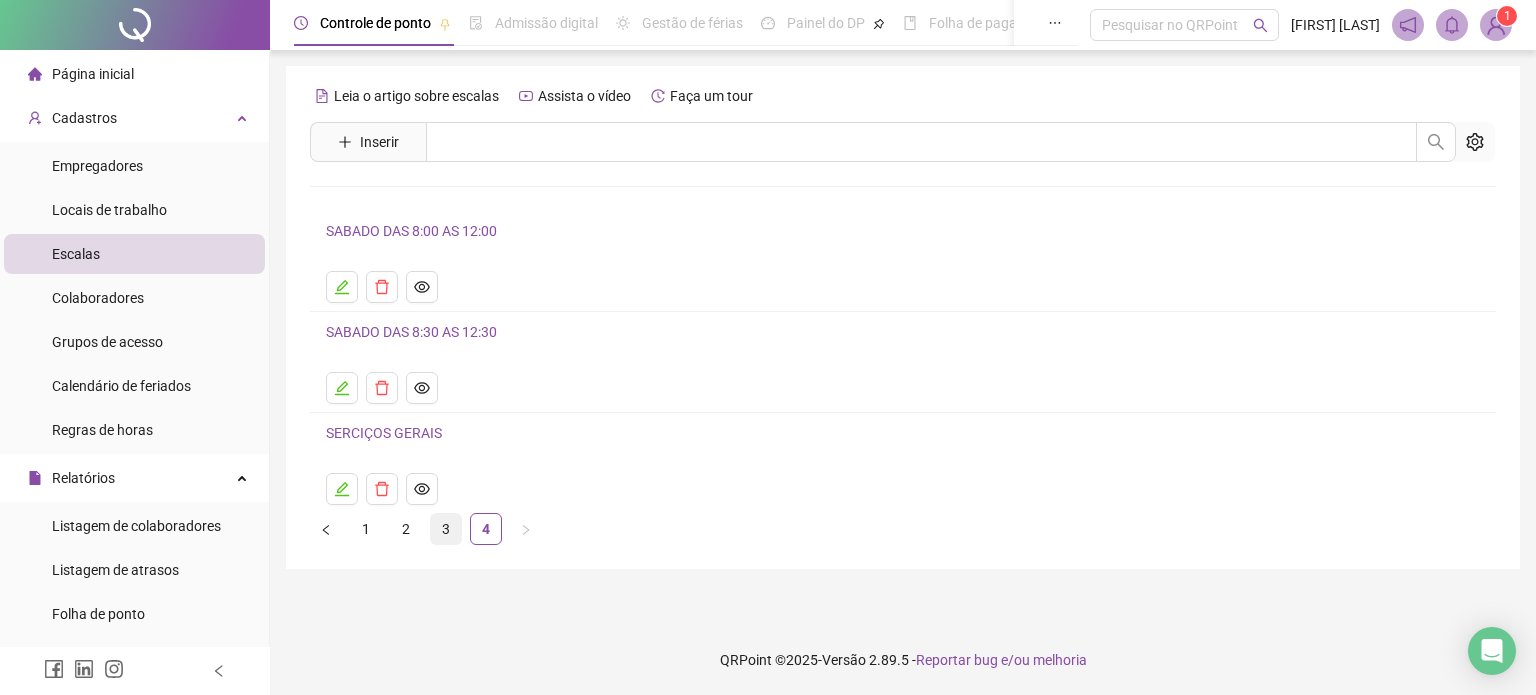 click on "3" at bounding box center [446, 529] 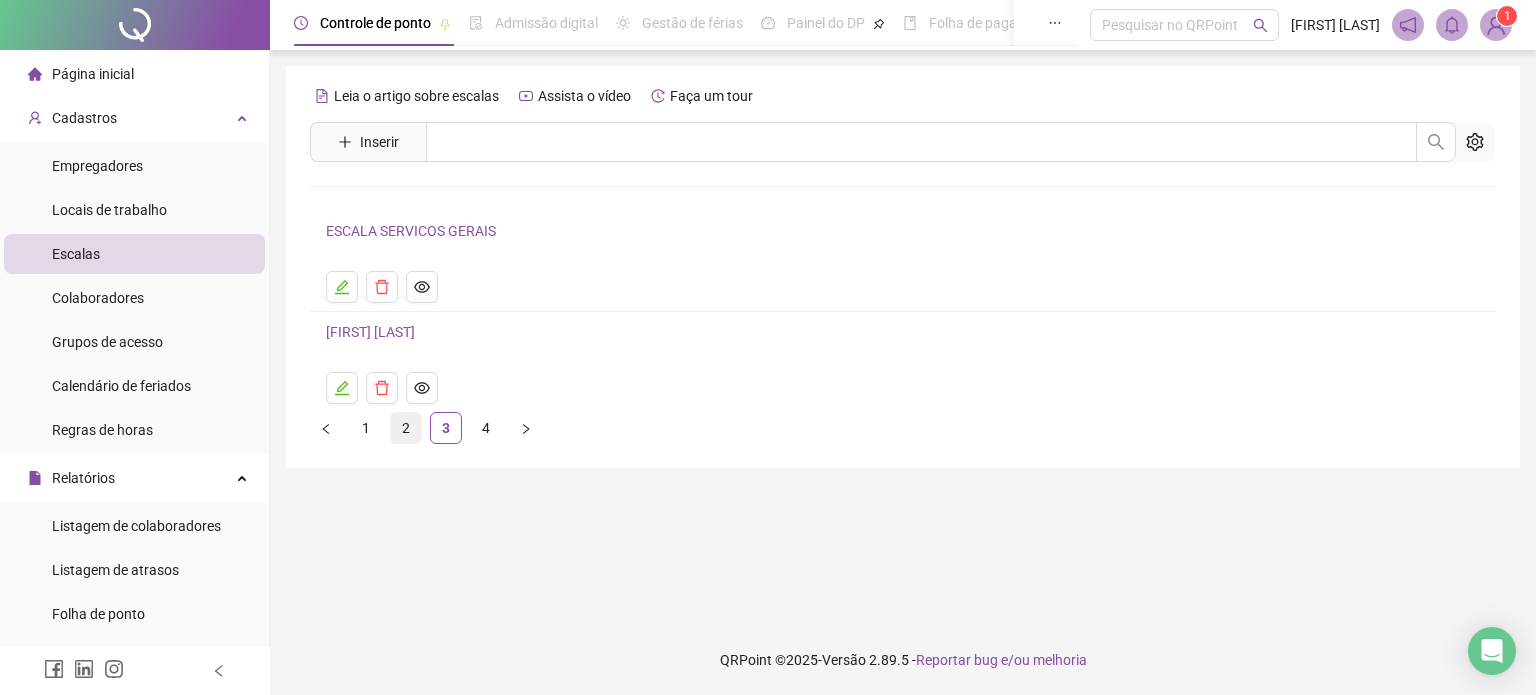 click on "2" at bounding box center [406, 428] 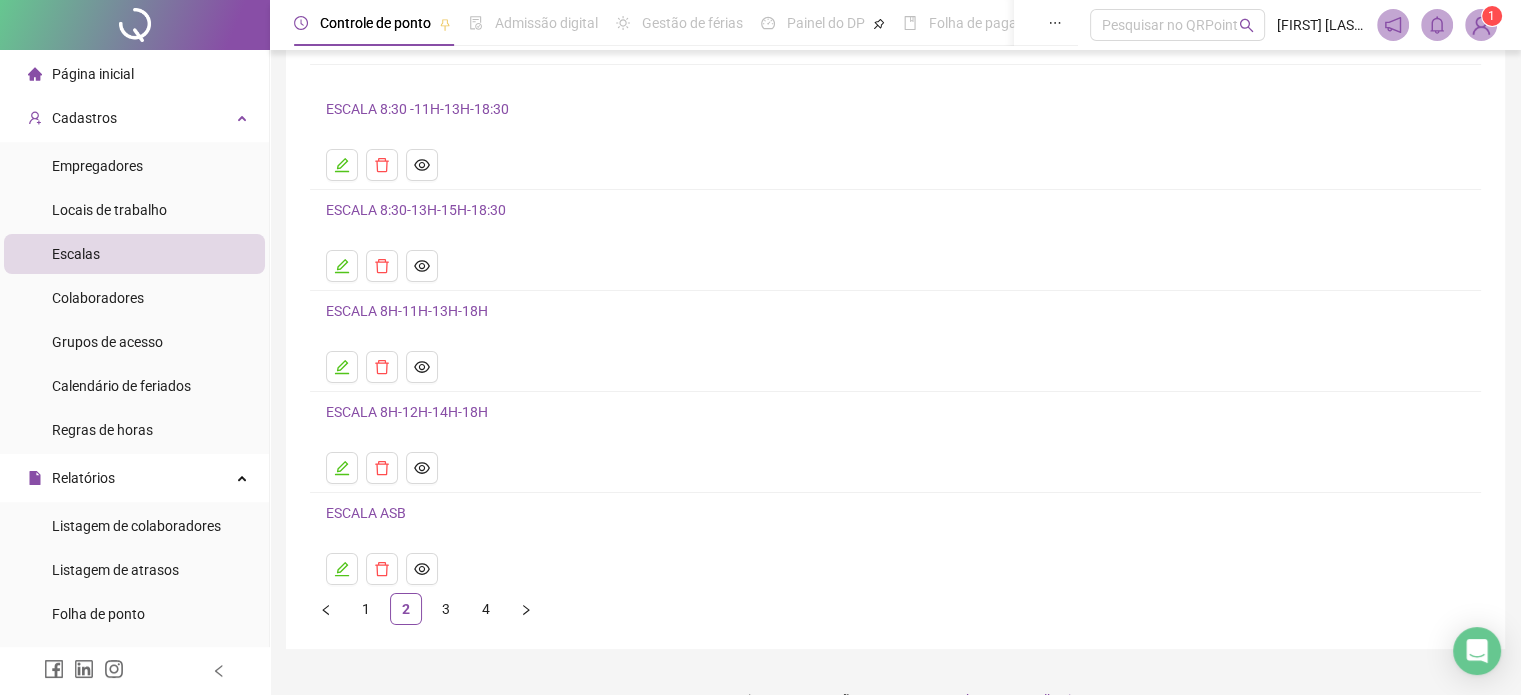 scroll, scrollTop: 160, scrollLeft: 0, axis: vertical 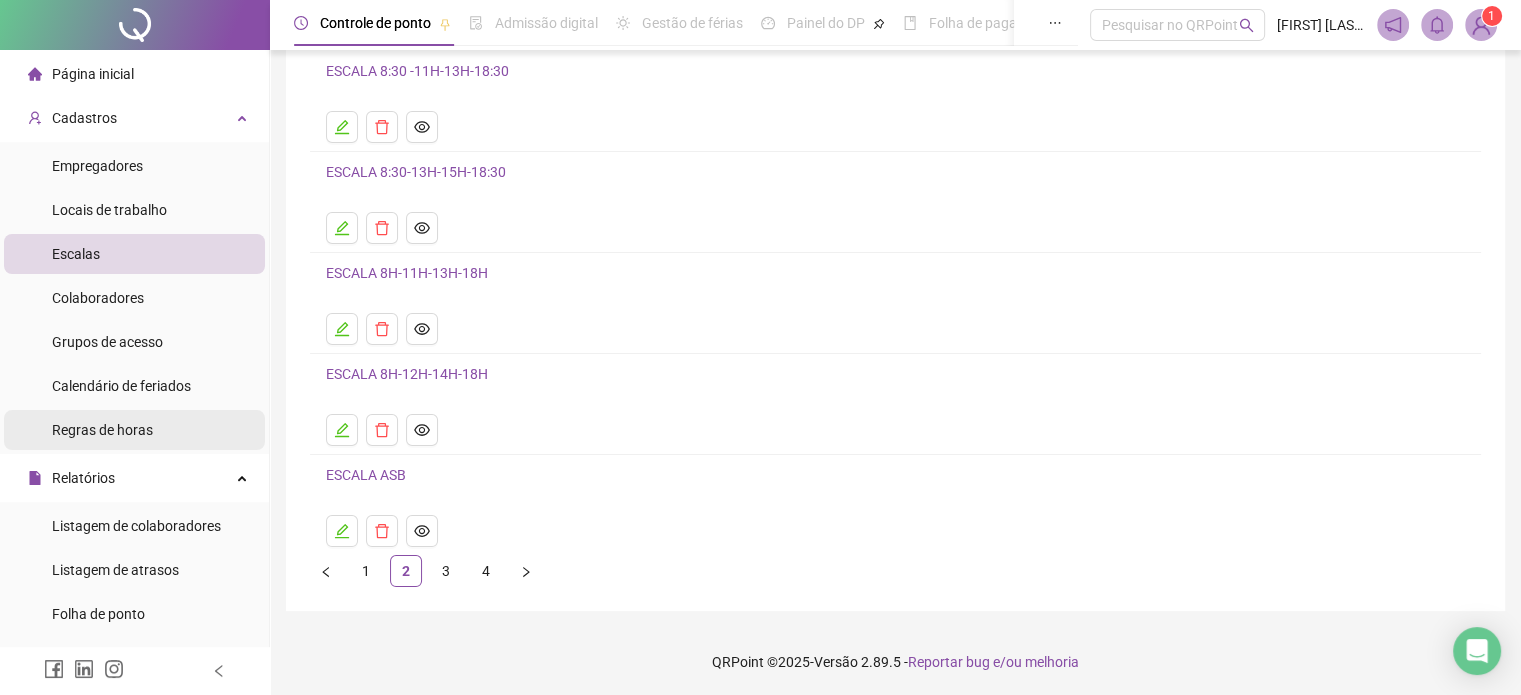 click on "Regras de horas" at bounding box center [102, 430] 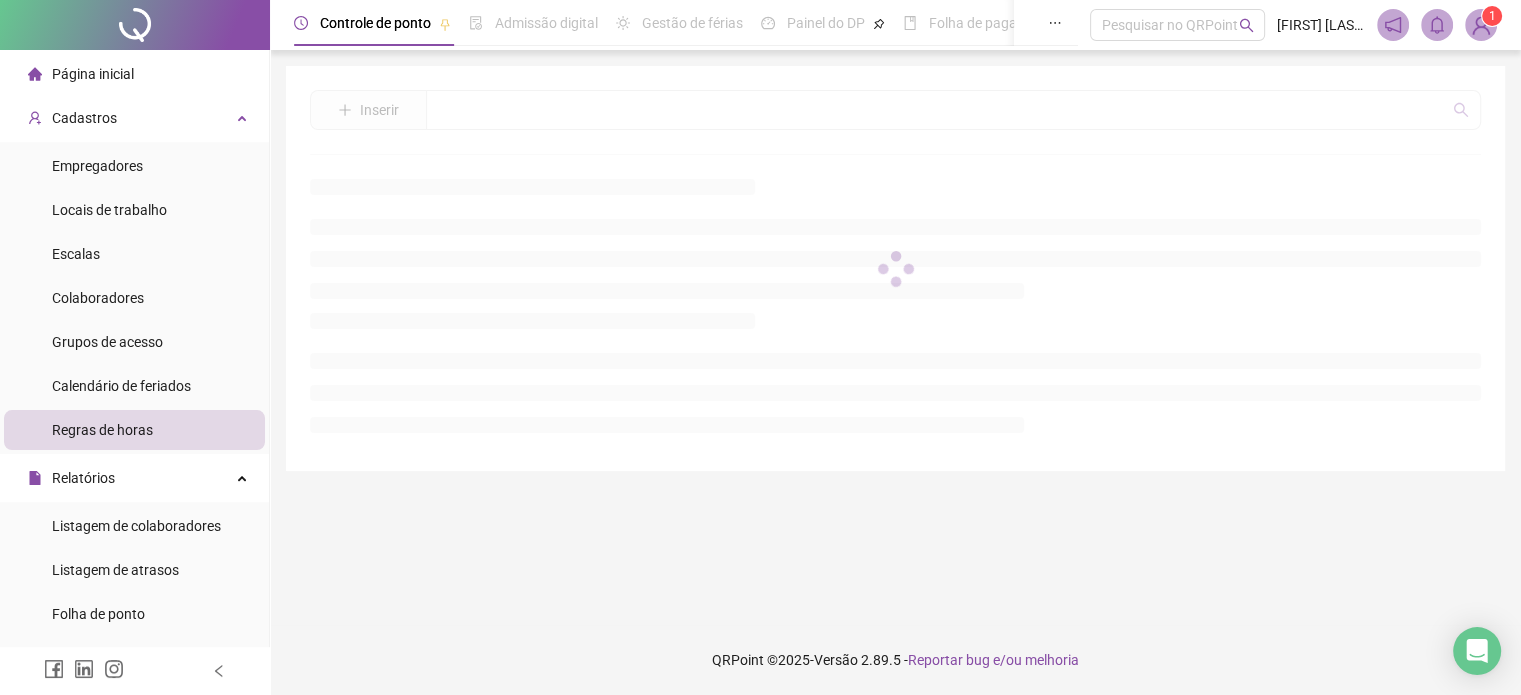 scroll, scrollTop: 0, scrollLeft: 0, axis: both 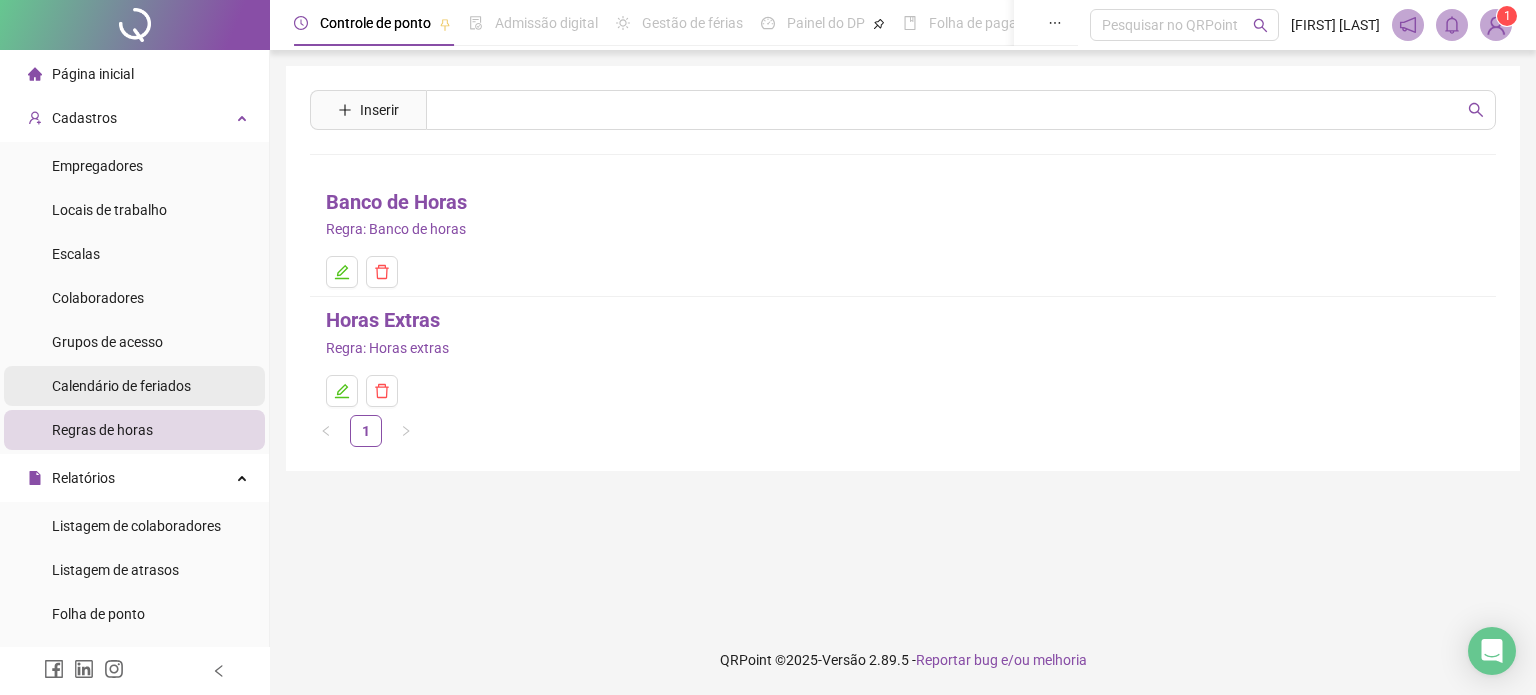 click on "Calendário de feriados" at bounding box center [121, 386] 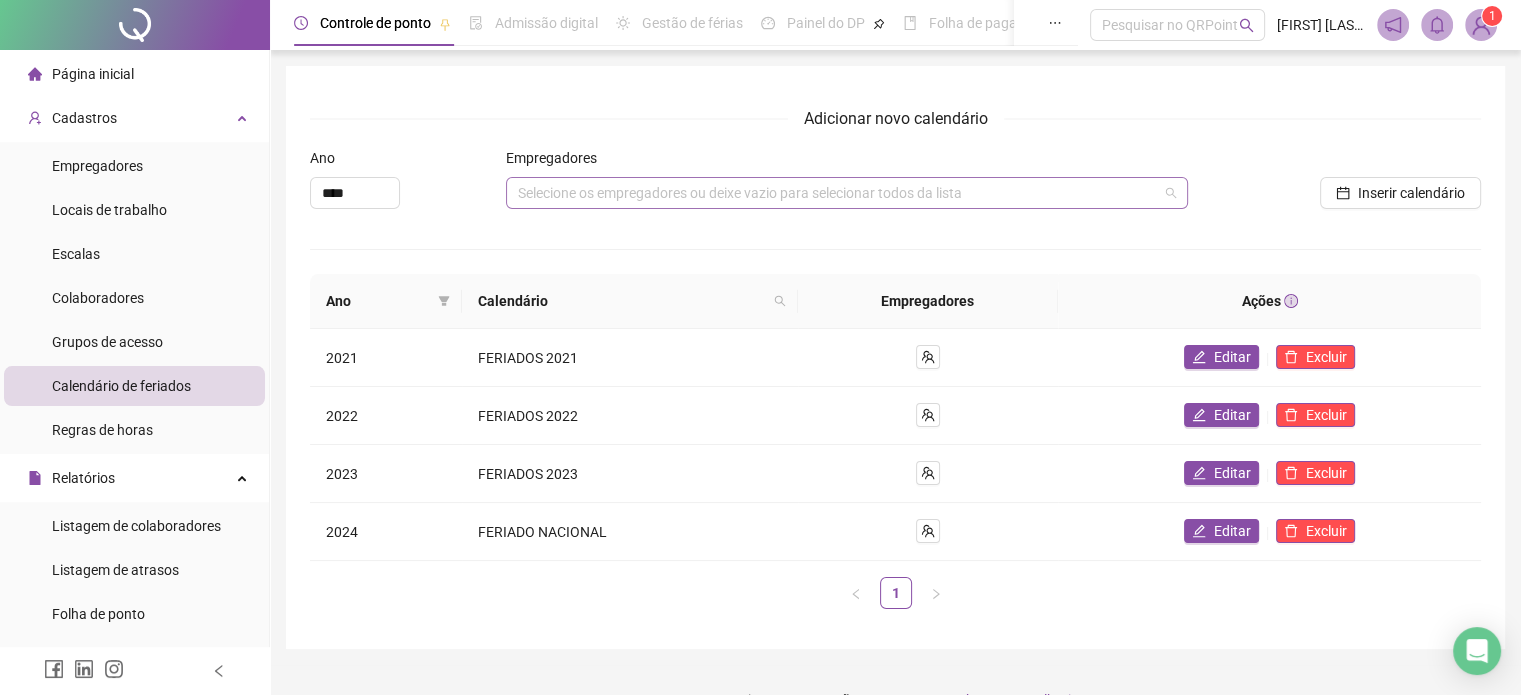click on "Selecione os empregadores ou deixe vazio para selecionar todos da lista" at bounding box center (847, 193) 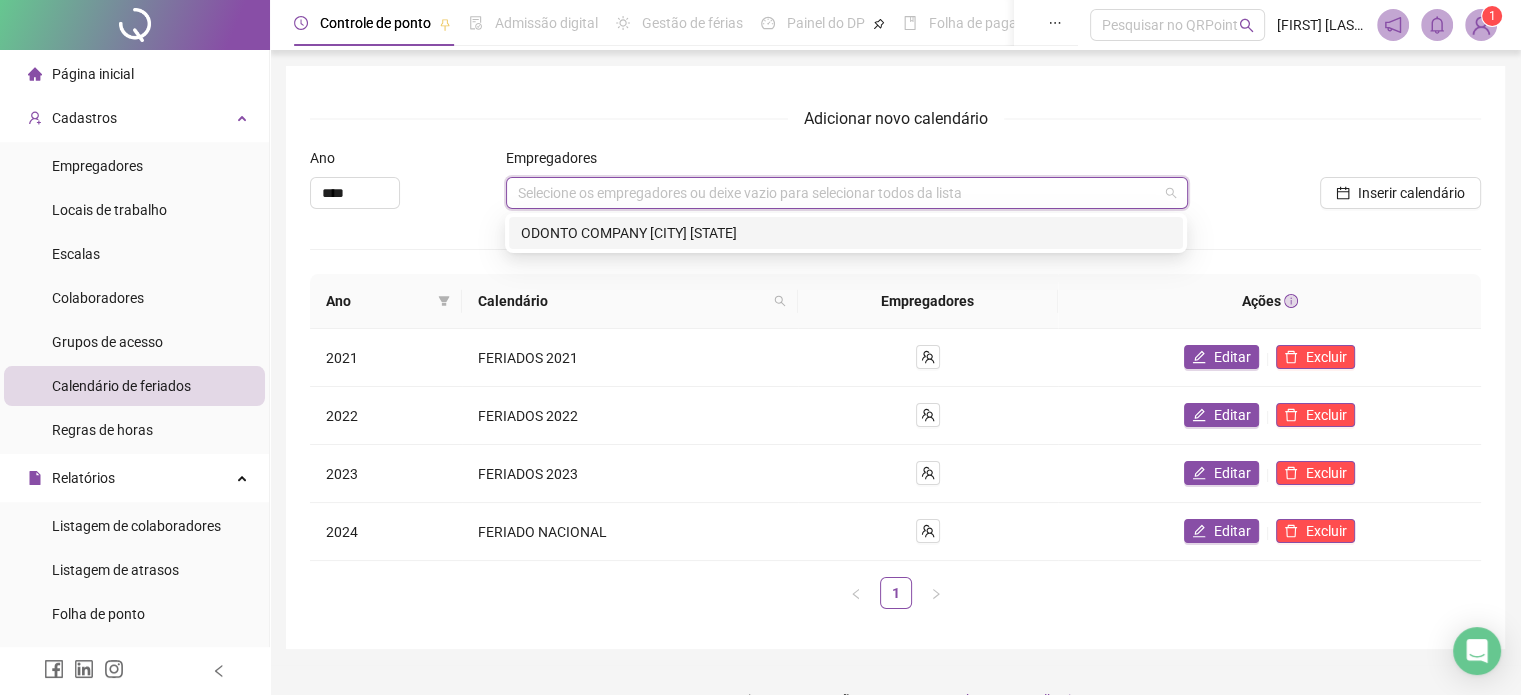 click on "ODONTO COMPANY [CITY] [STATE]" at bounding box center (846, 233) 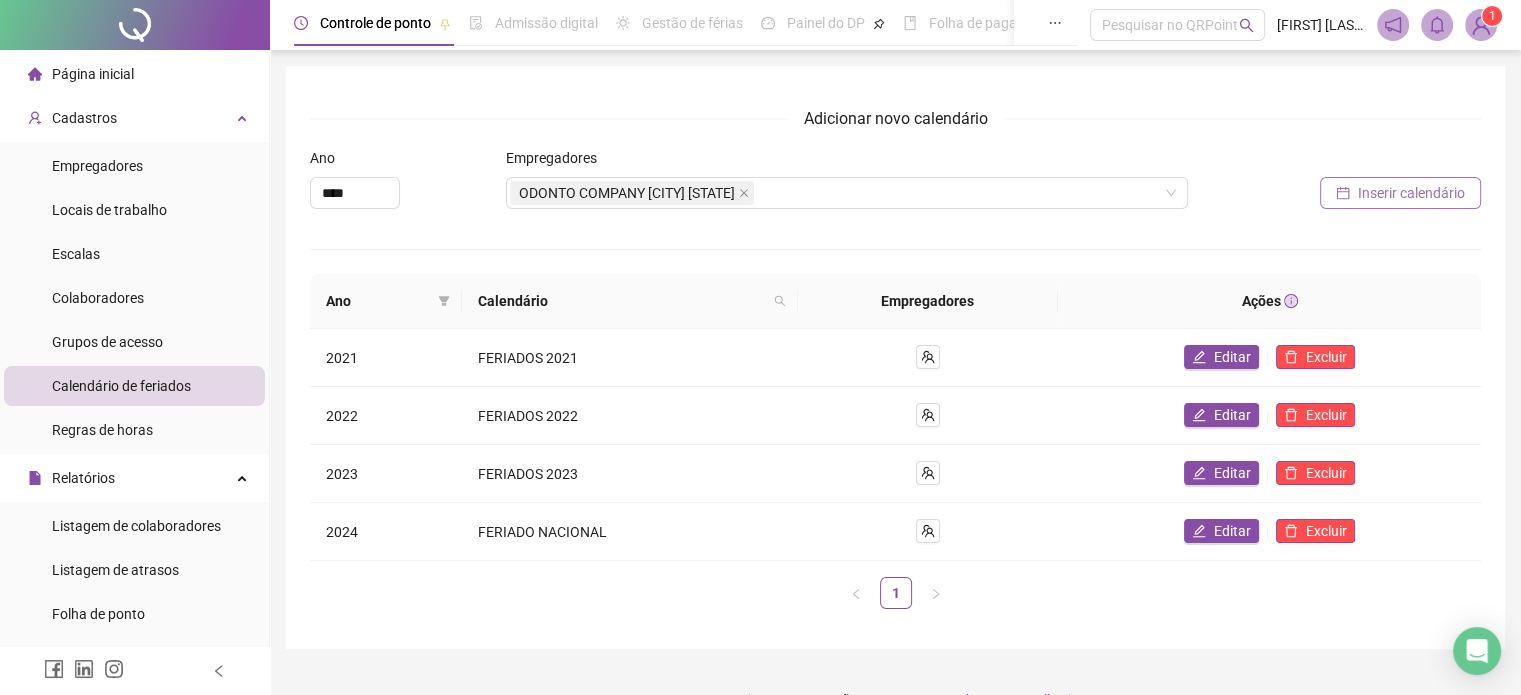 click on "Inserir calendário" at bounding box center [1411, 193] 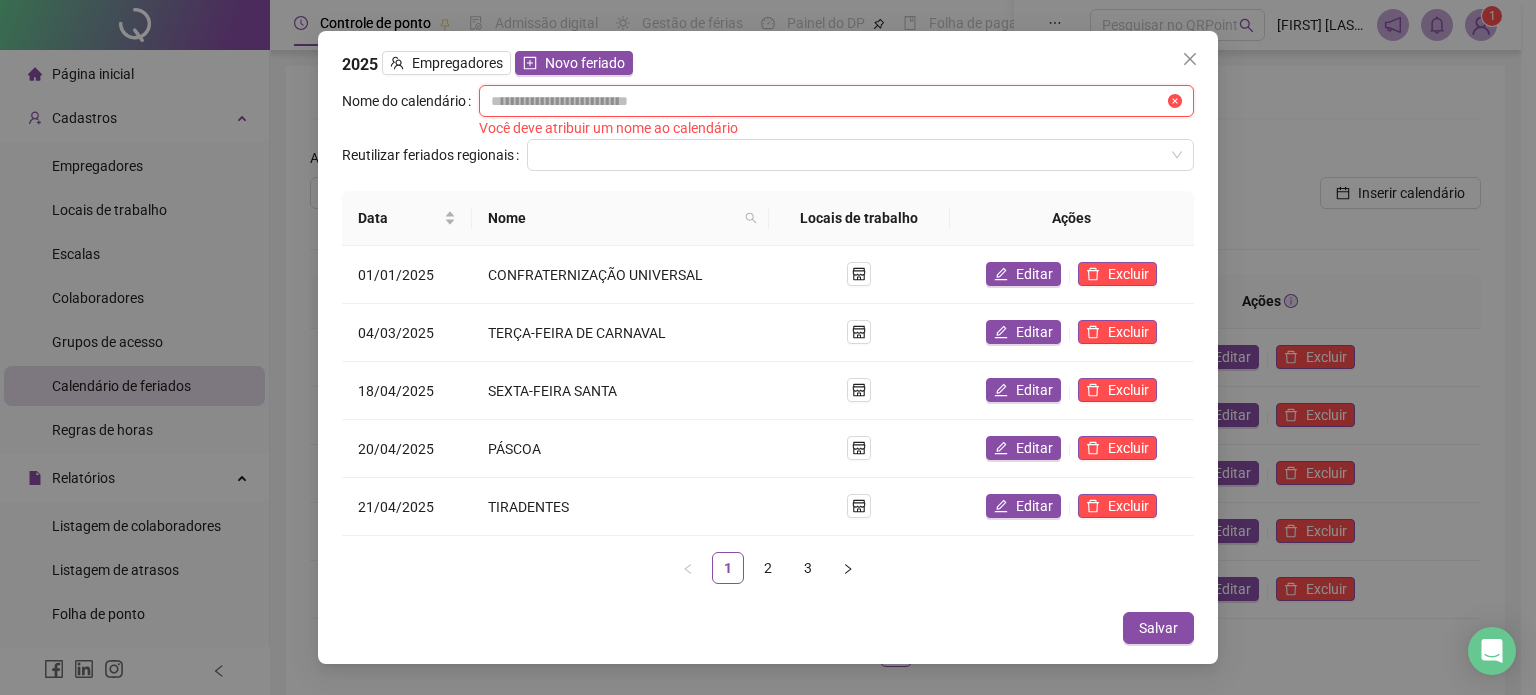 click at bounding box center (827, 101) 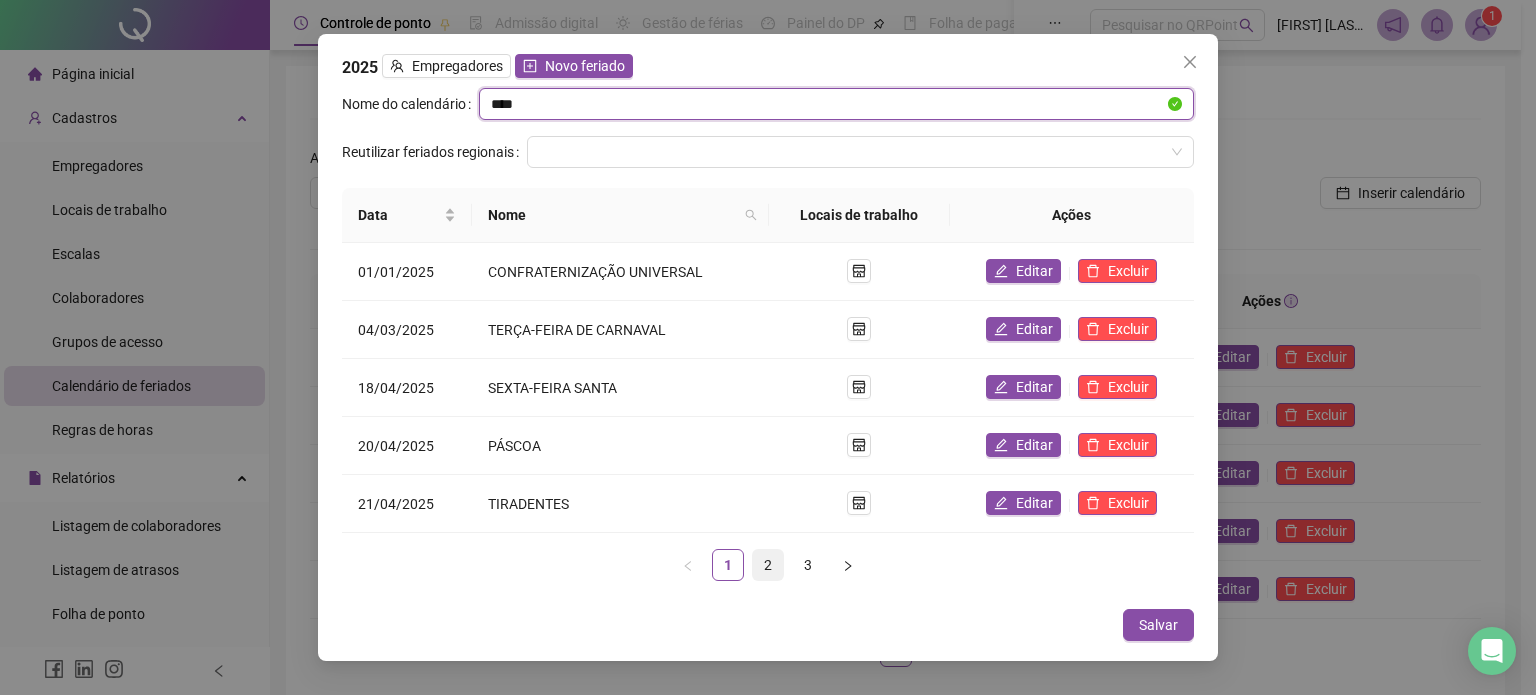 type on "****" 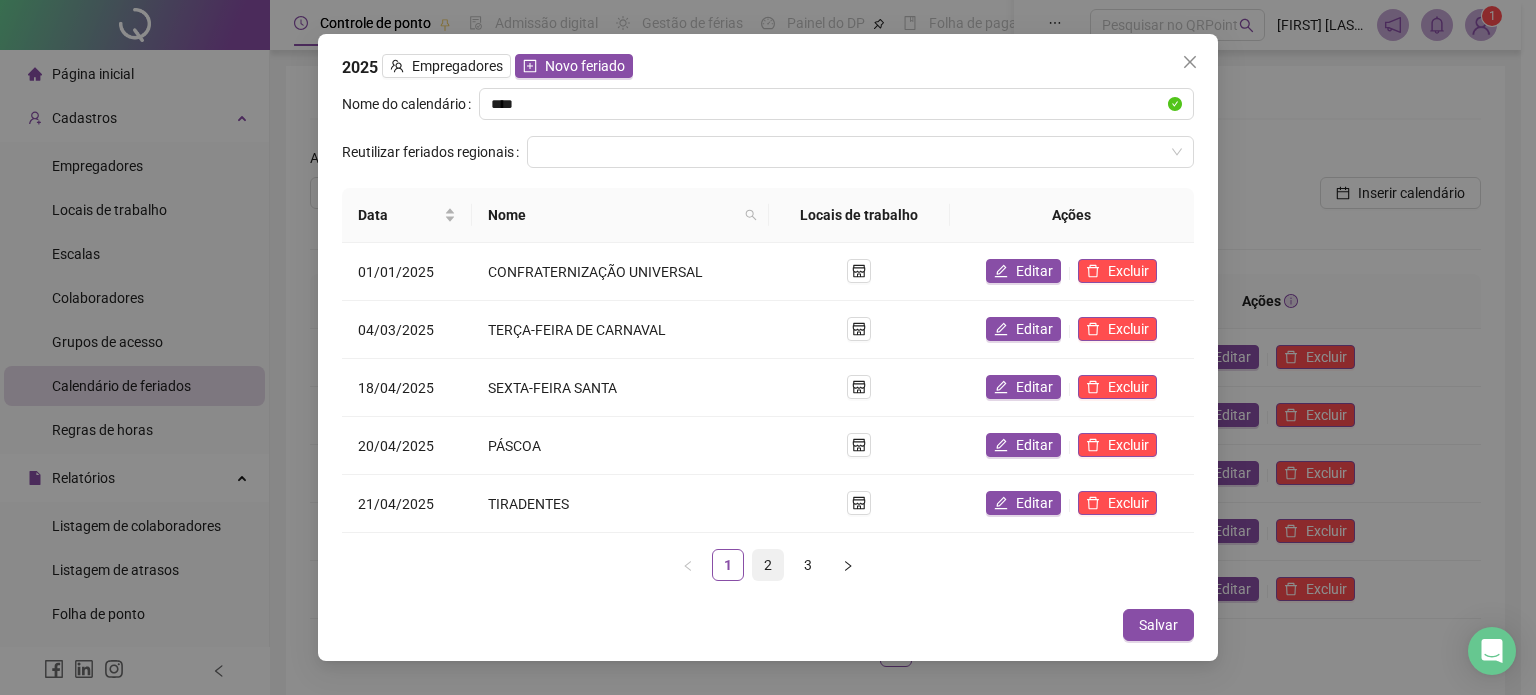 click on "2" at bounding box center (768, 565) 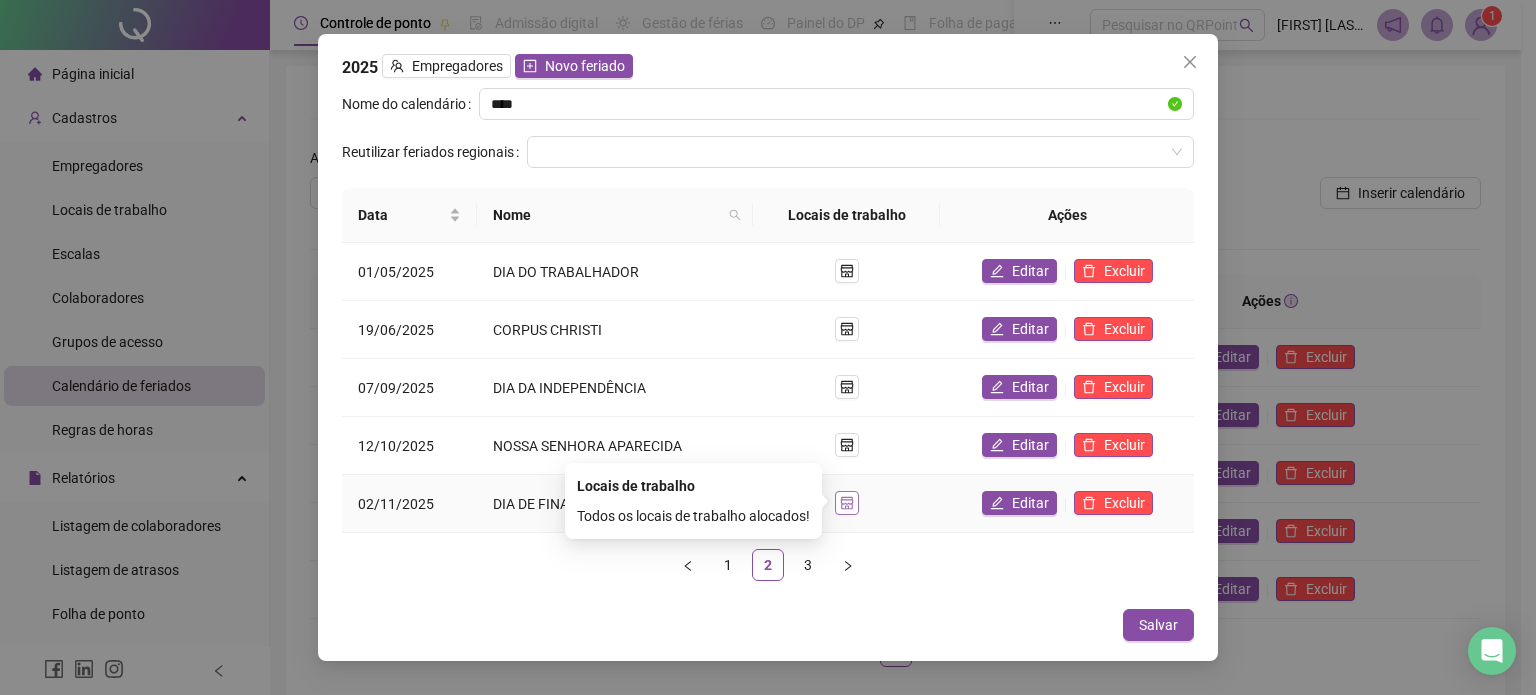 click 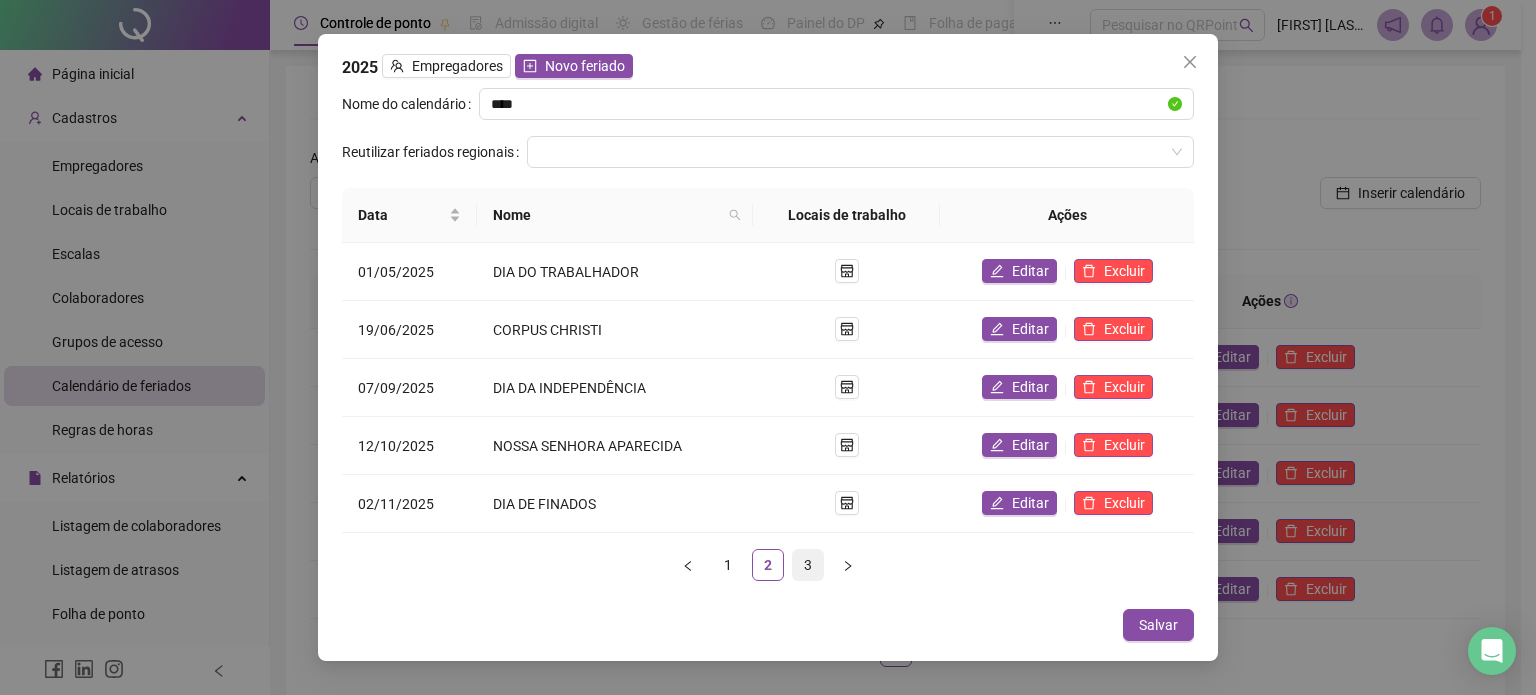 click on "3" at bounding box center (808, 565) 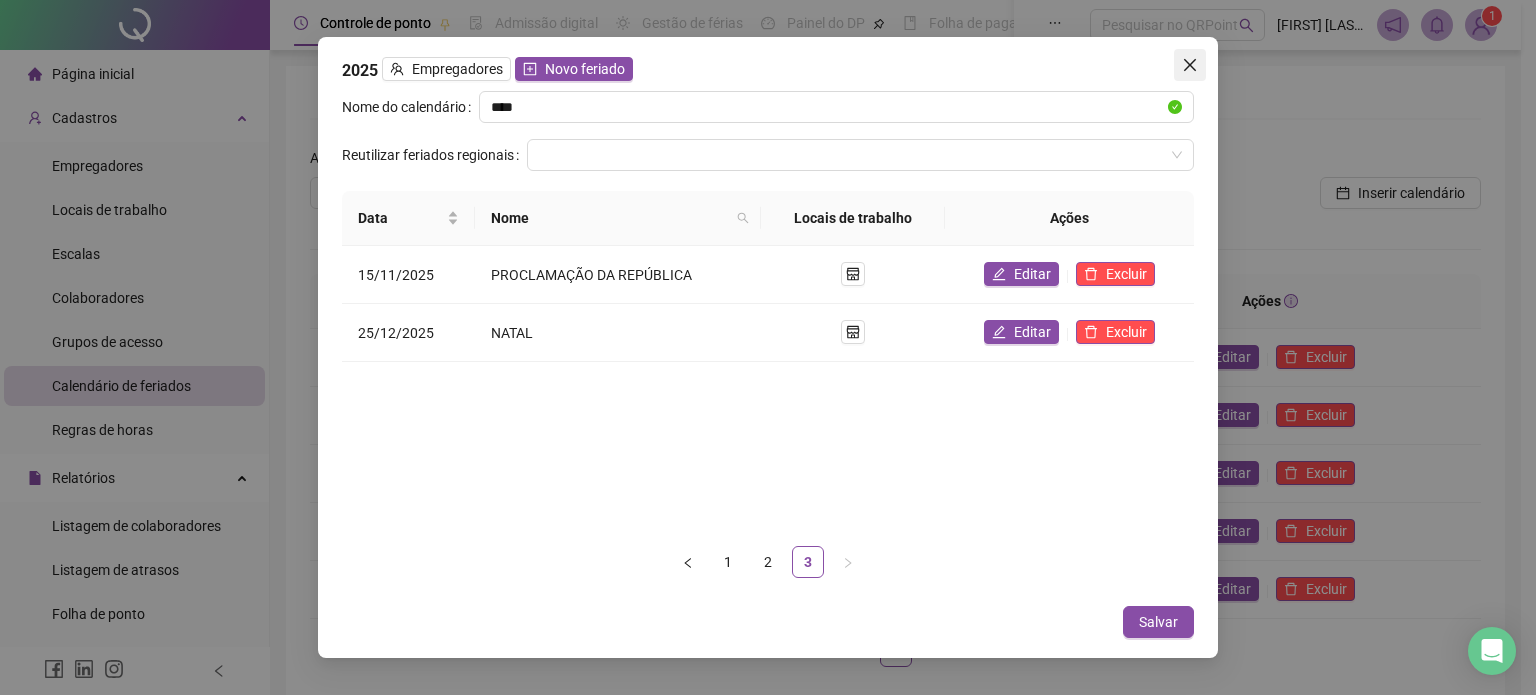 click 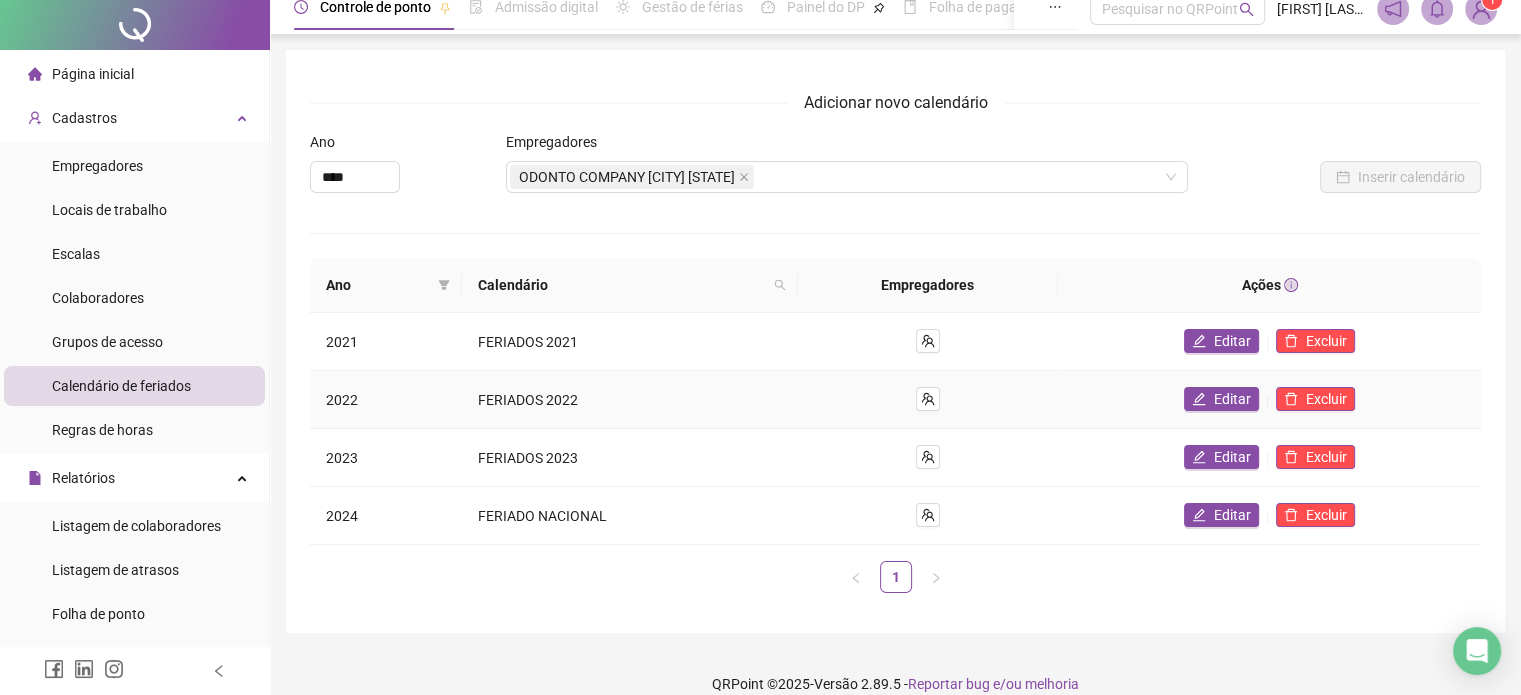 scroll, scrollTop: 0, scrollLeft: 0, axis: both 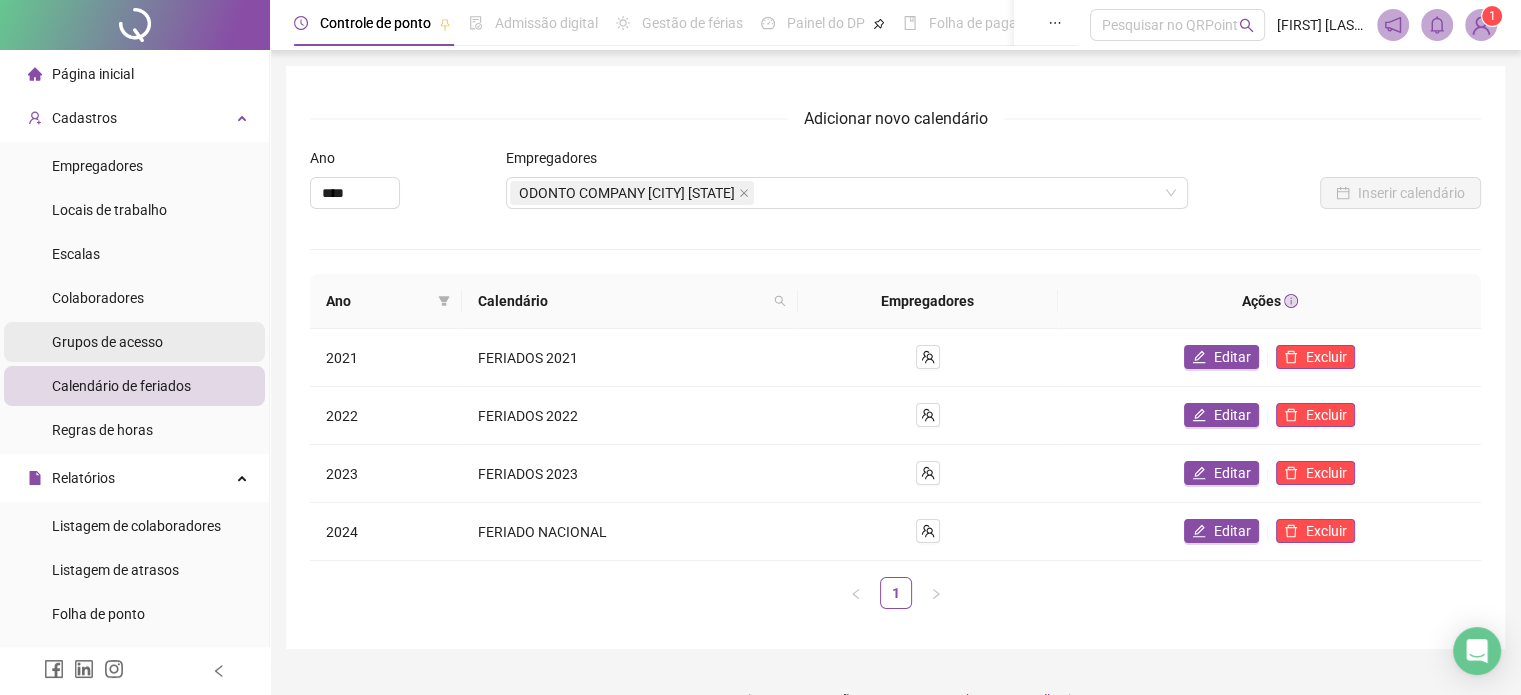 click on "Grupos de acesso" at bounding box center (134, 342) 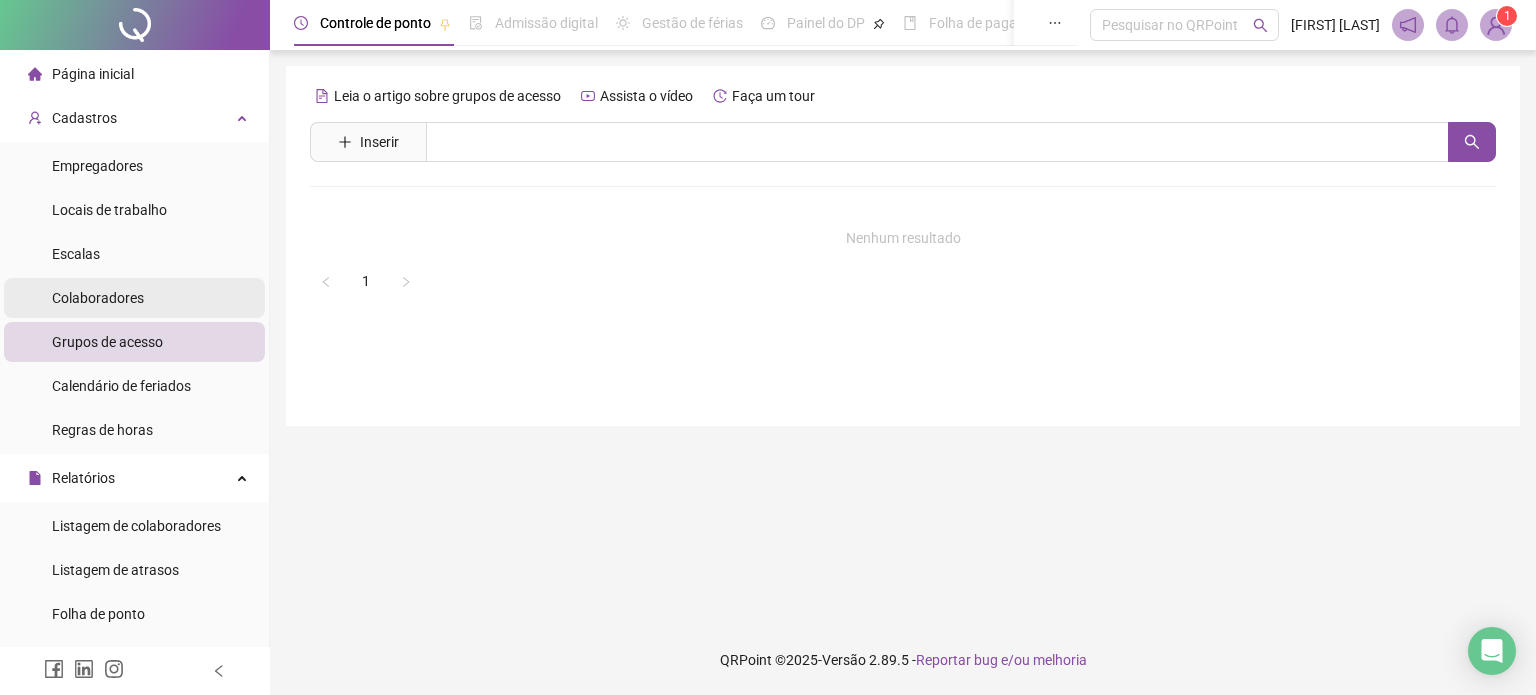 click on "Colaboradores" at bounding box center (134, 298) 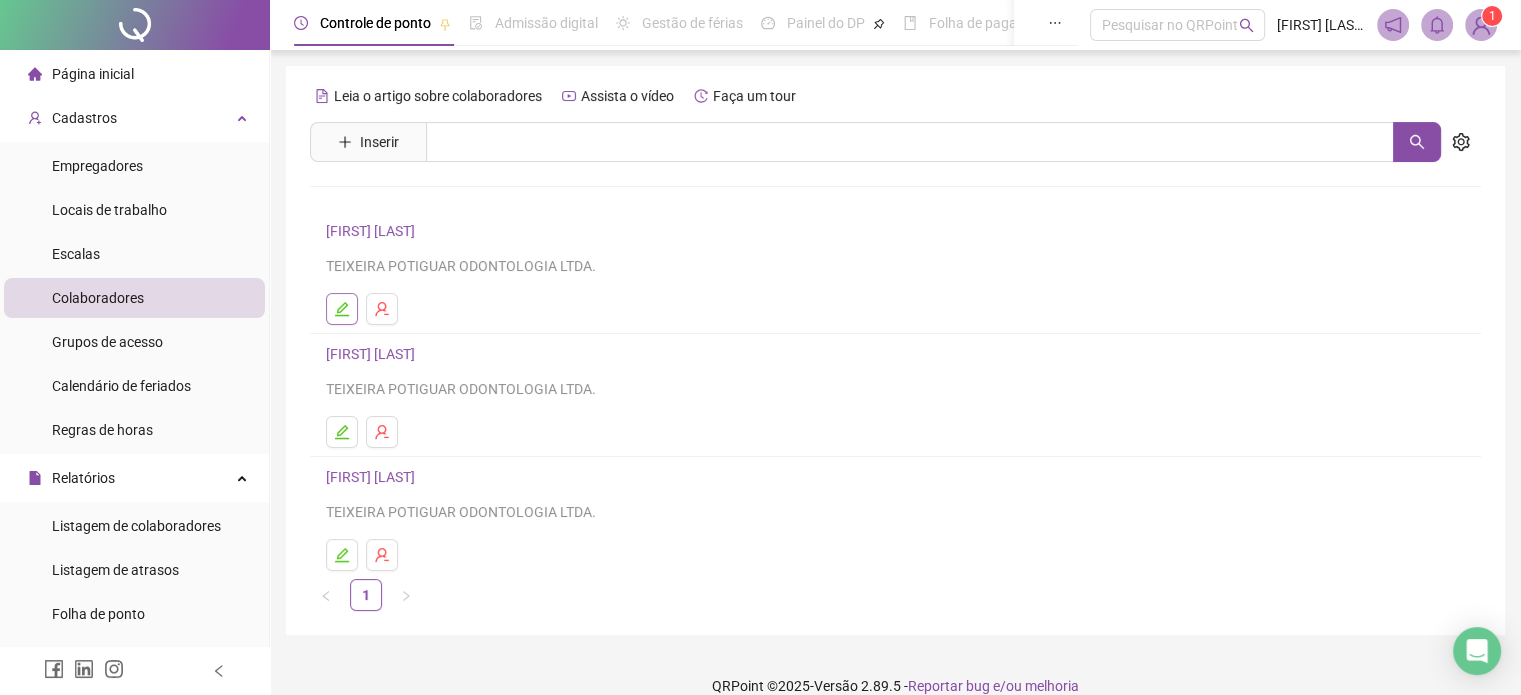 click 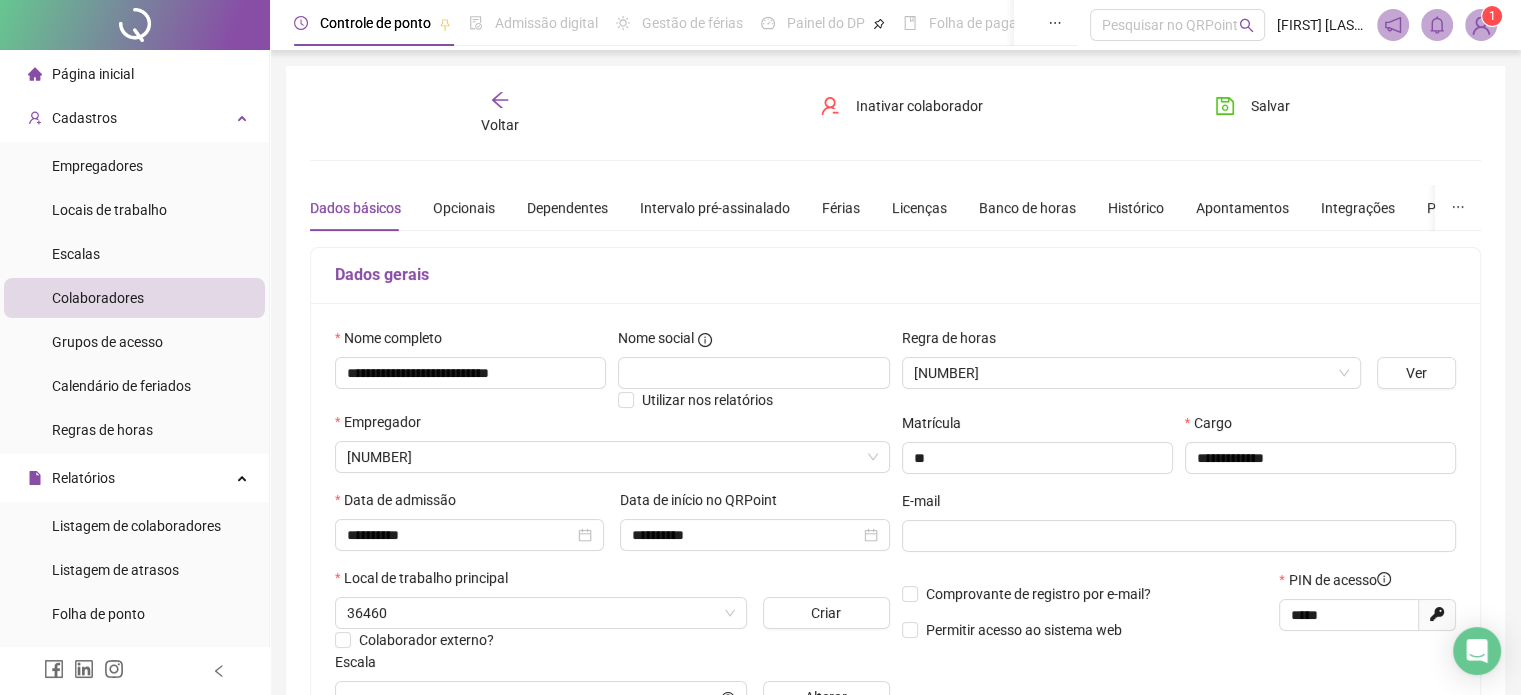type on "**********" 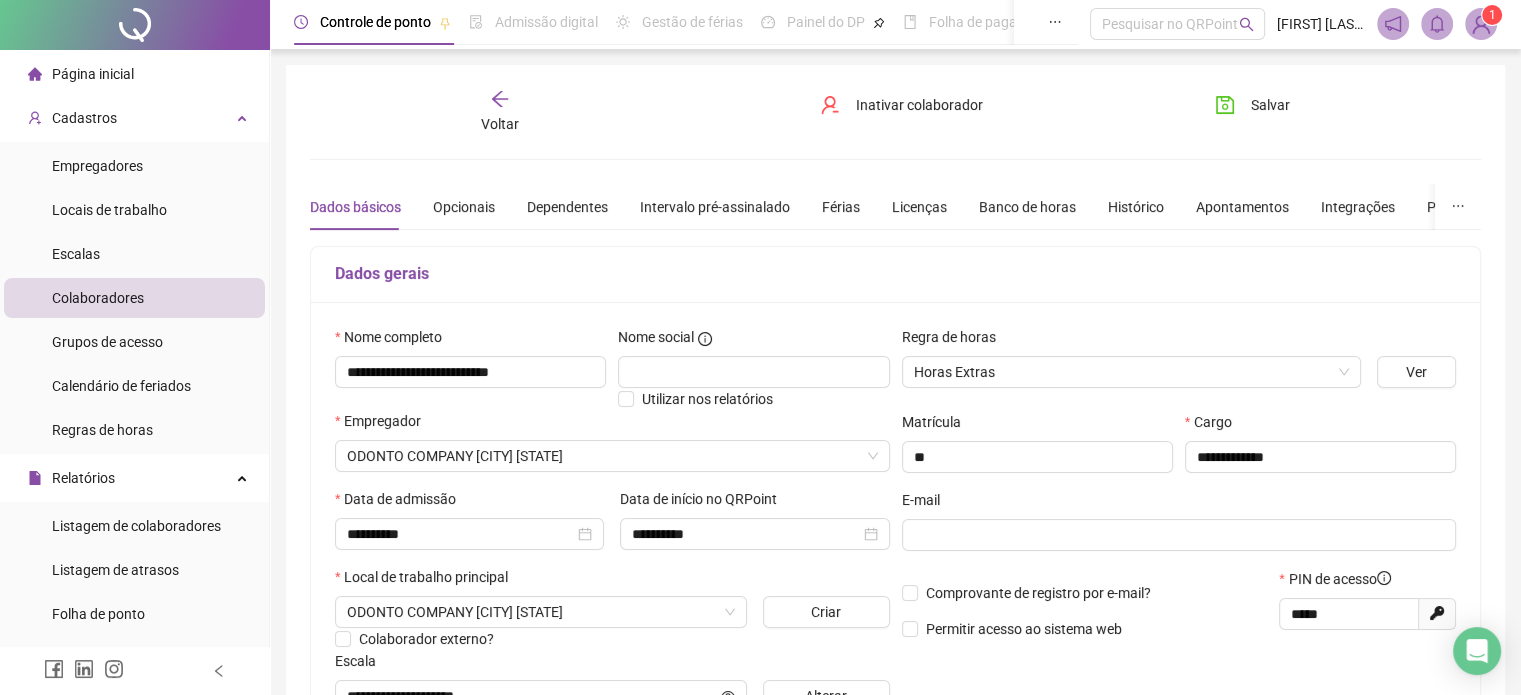 scroll, scrollTop: 0, scrollLeft: 0, axis: both 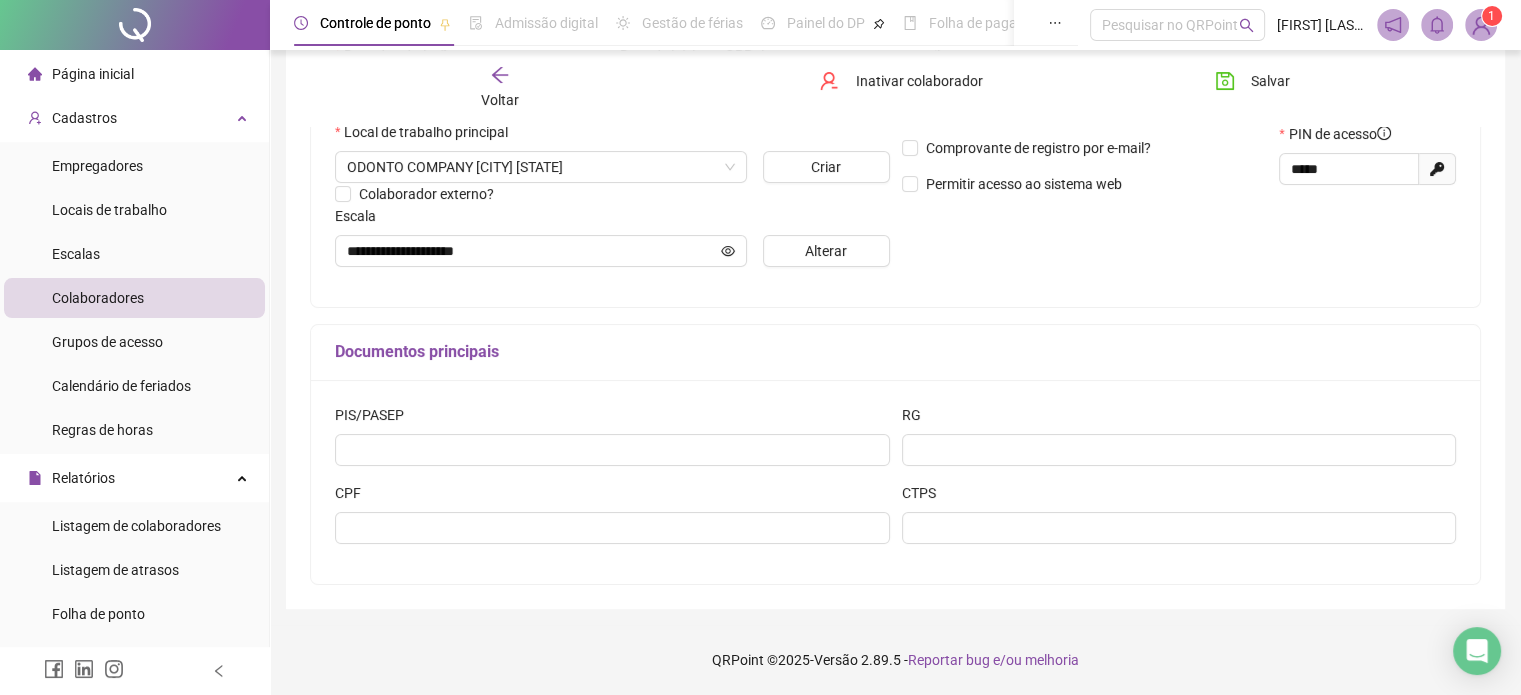 click on "[FIRST] [LAST]" at bounding box center (1321, 25) 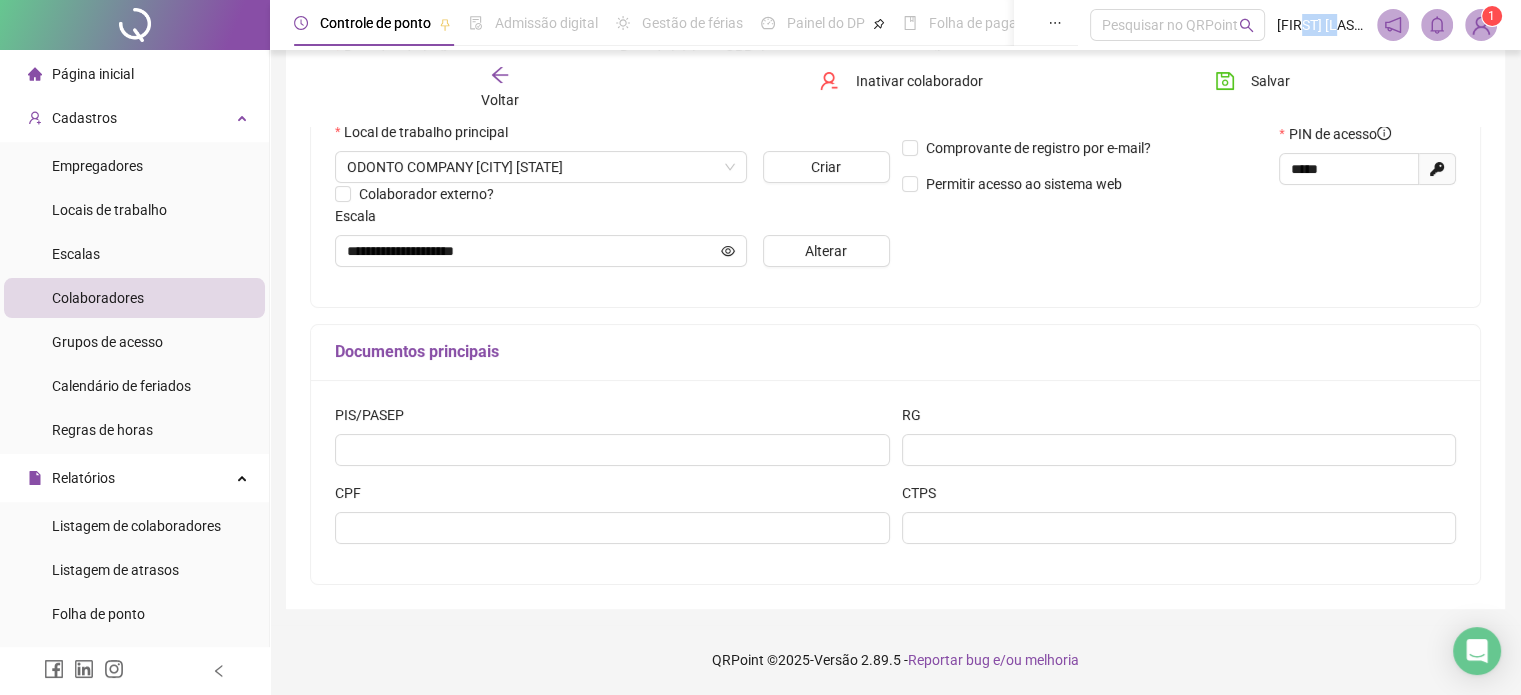 drag, startPoint x: 1259, startPoint y: 29, endPoint x: 1307, endPoint y: 34, distance: 48.259712 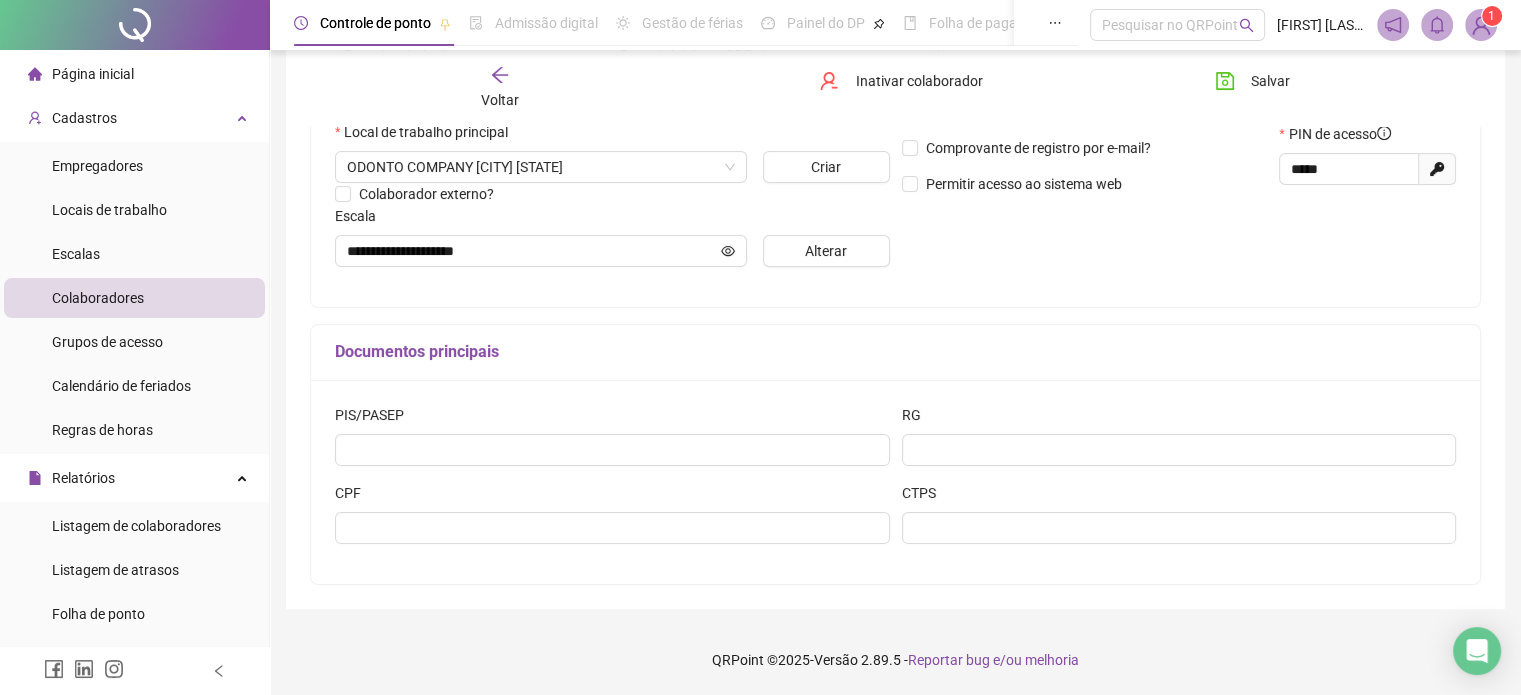 click on "[FIRST] [LAST]" at bounding box center (1321, 25) 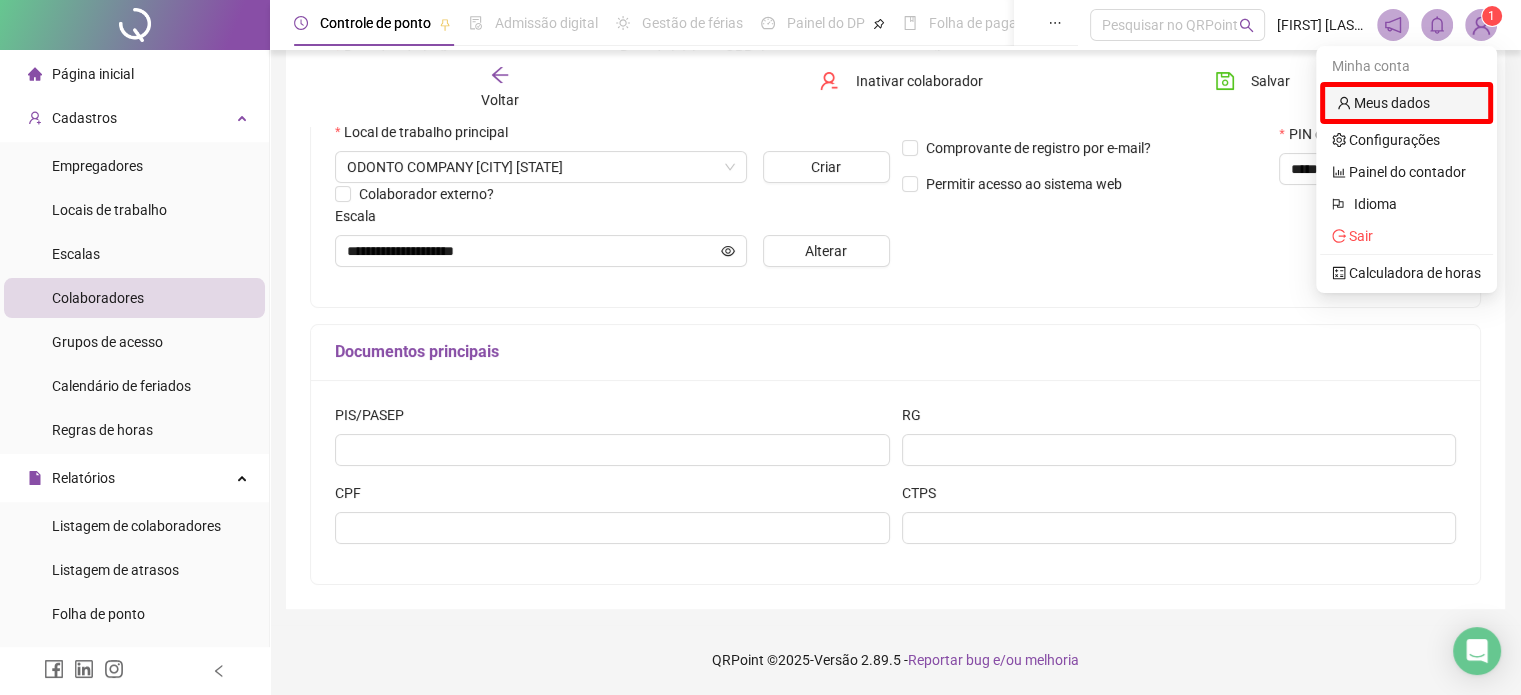 click on "Meus dados" at bounding box center [1383, 103] 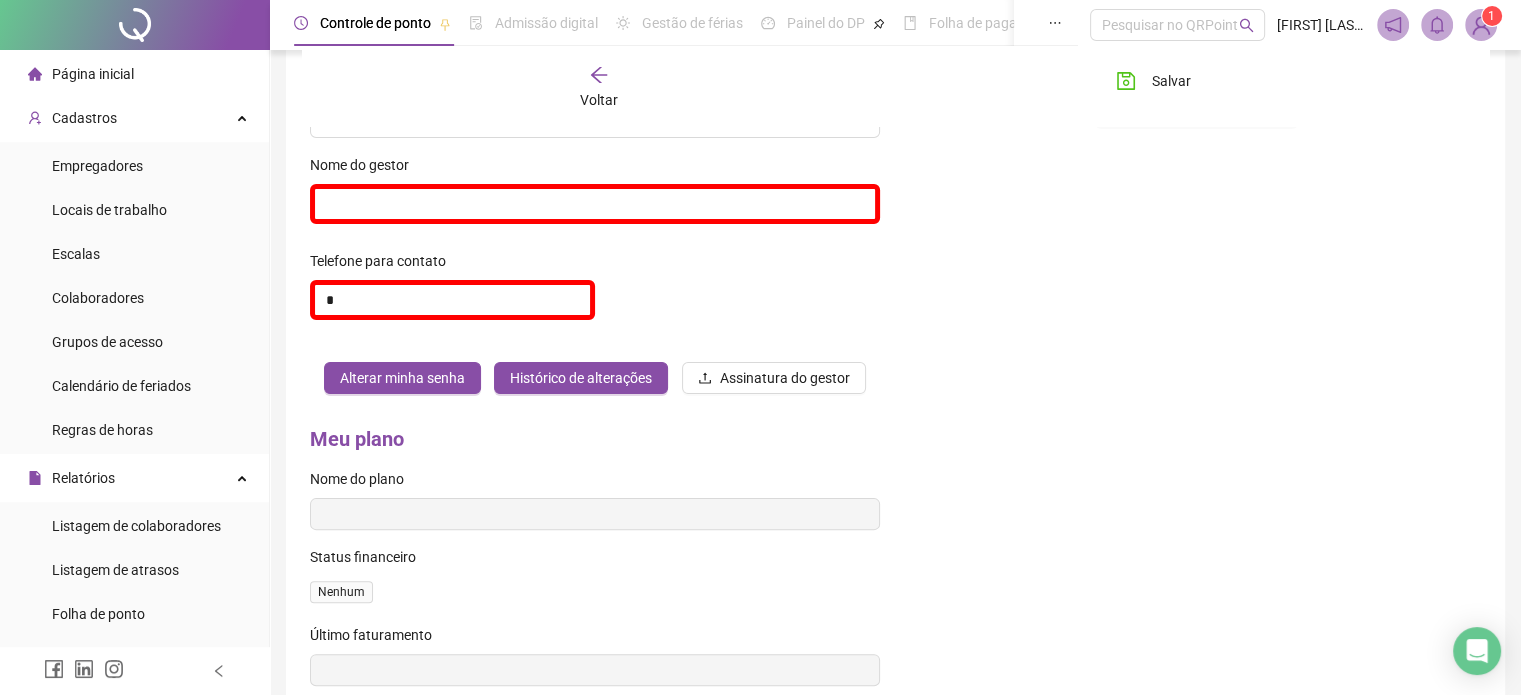 scroll, scrollTop: 0, scrollLeft: 0, axis: both 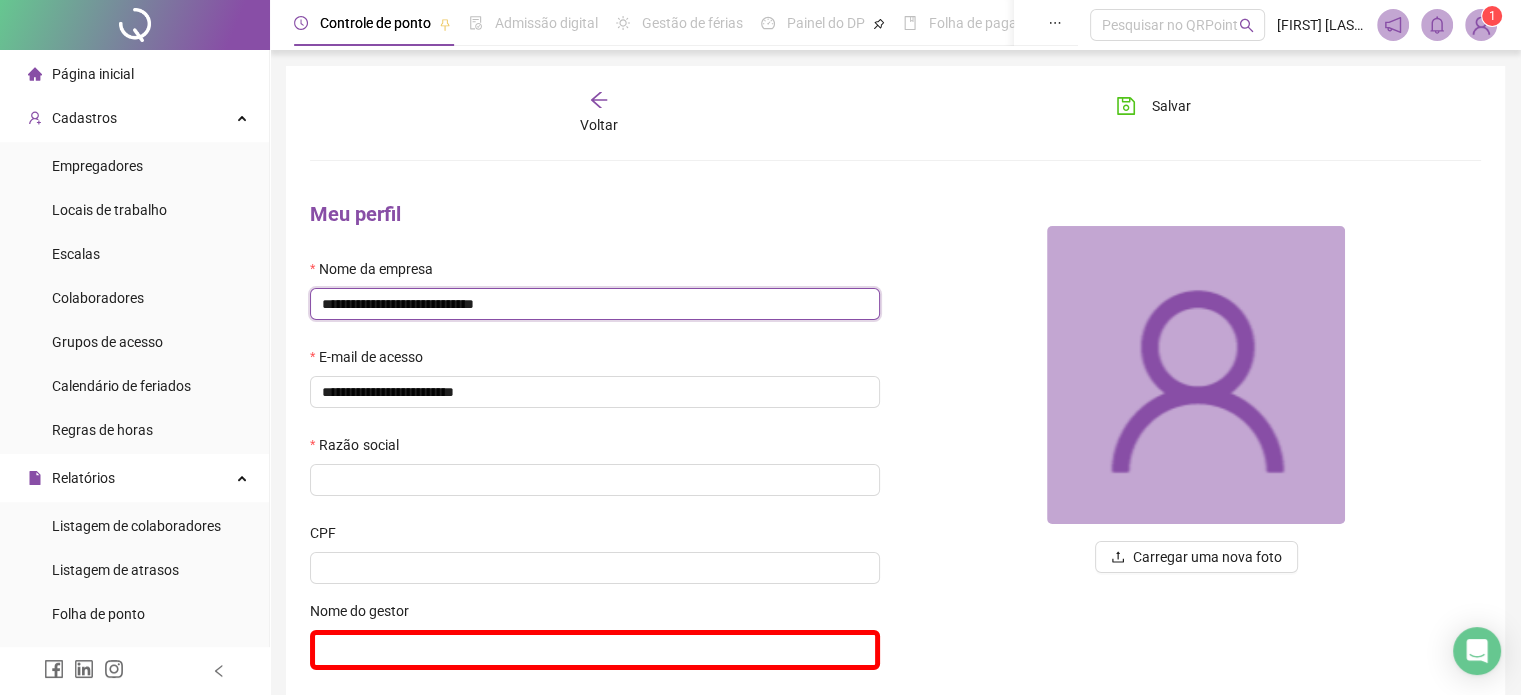 drag, startPoint x: 658, startPoint y: 294, endPoint x: 309, endPoint y: 299, distance: 349.03583 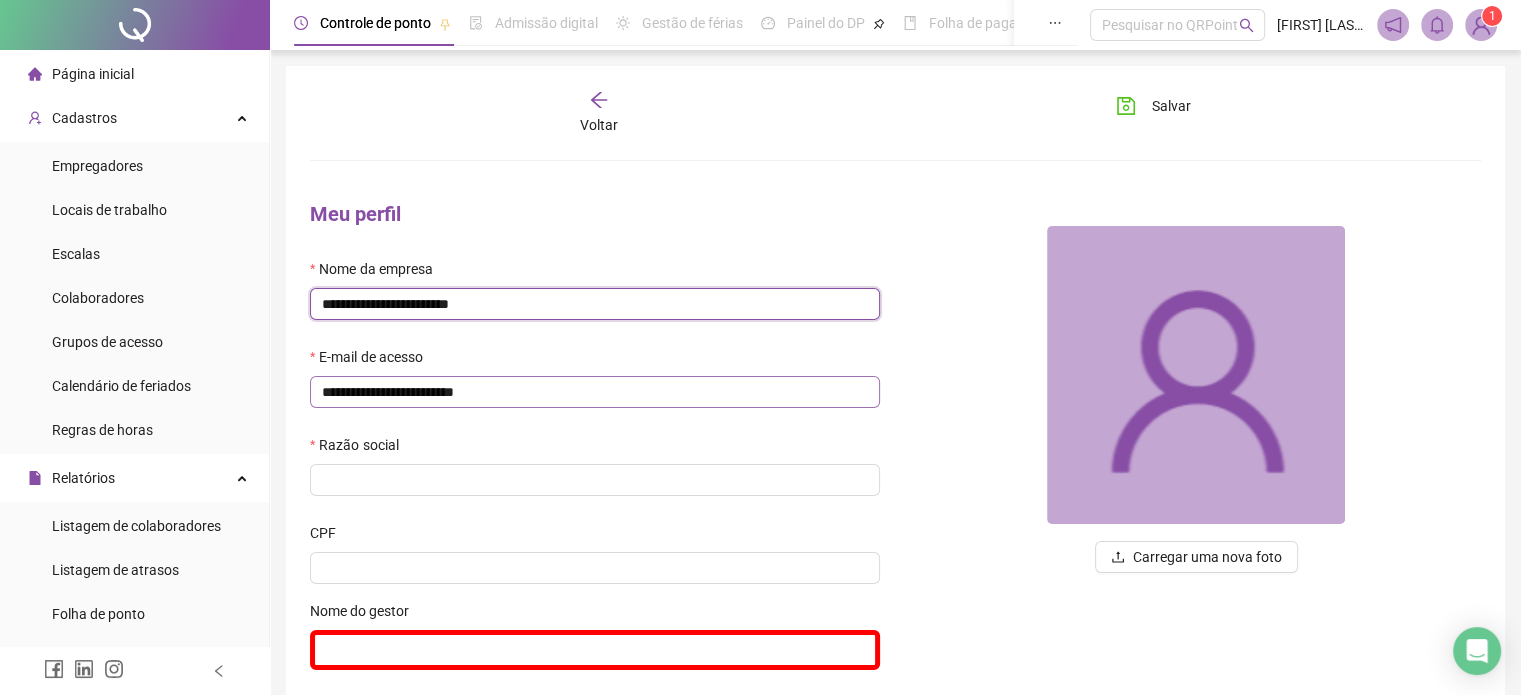 type on "**********" 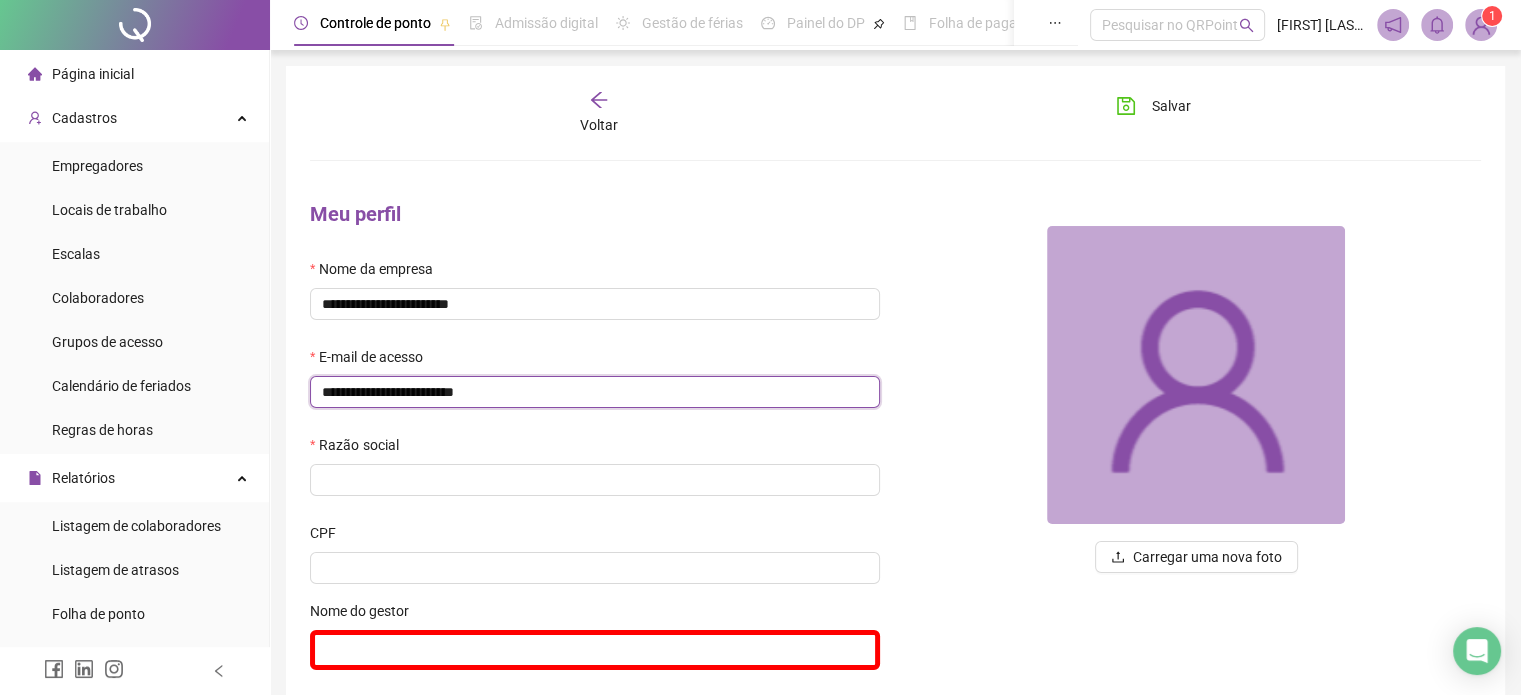 drag, startPoint x: 524, startPoint y: 391, endPoint x: 236, endPoint y: 406, distance: 288.39035 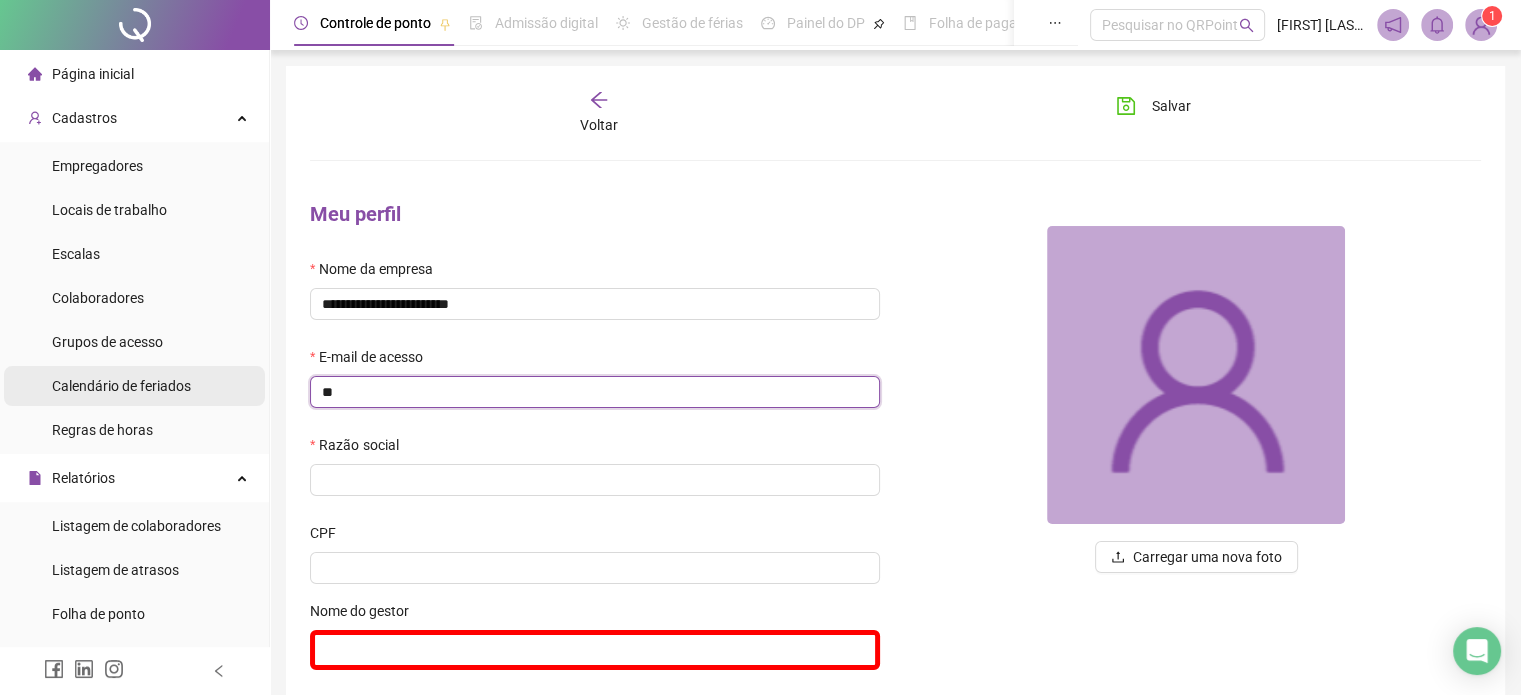 type on "*" 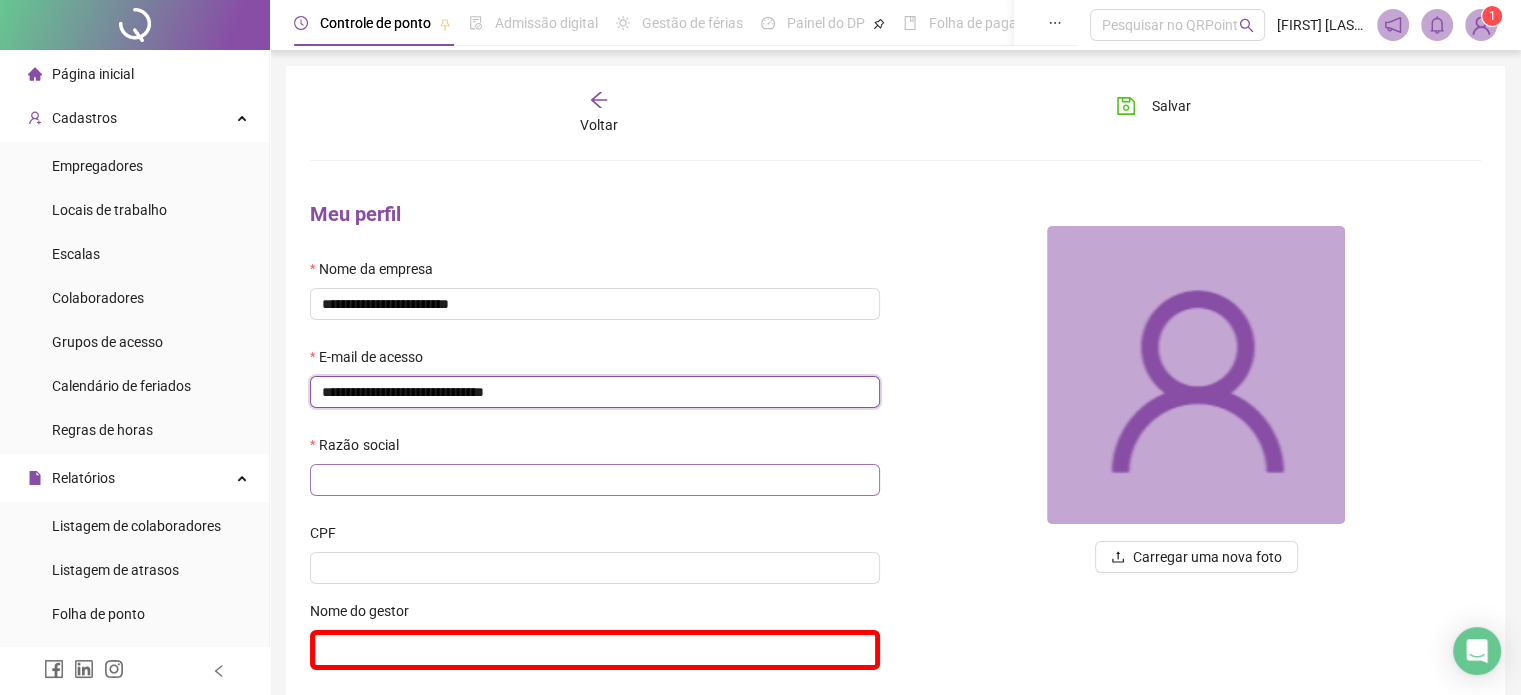 type on "**********" 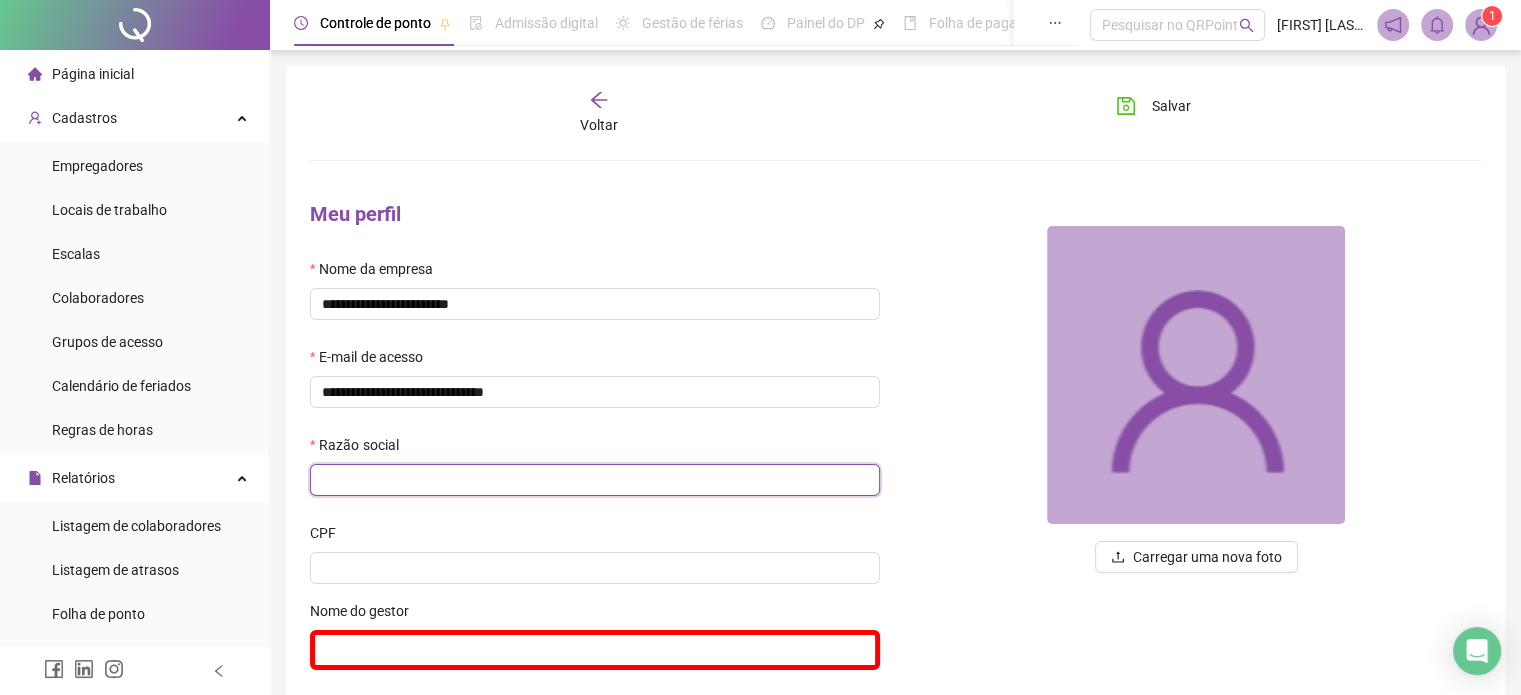 click at bounding box center (595, 480) 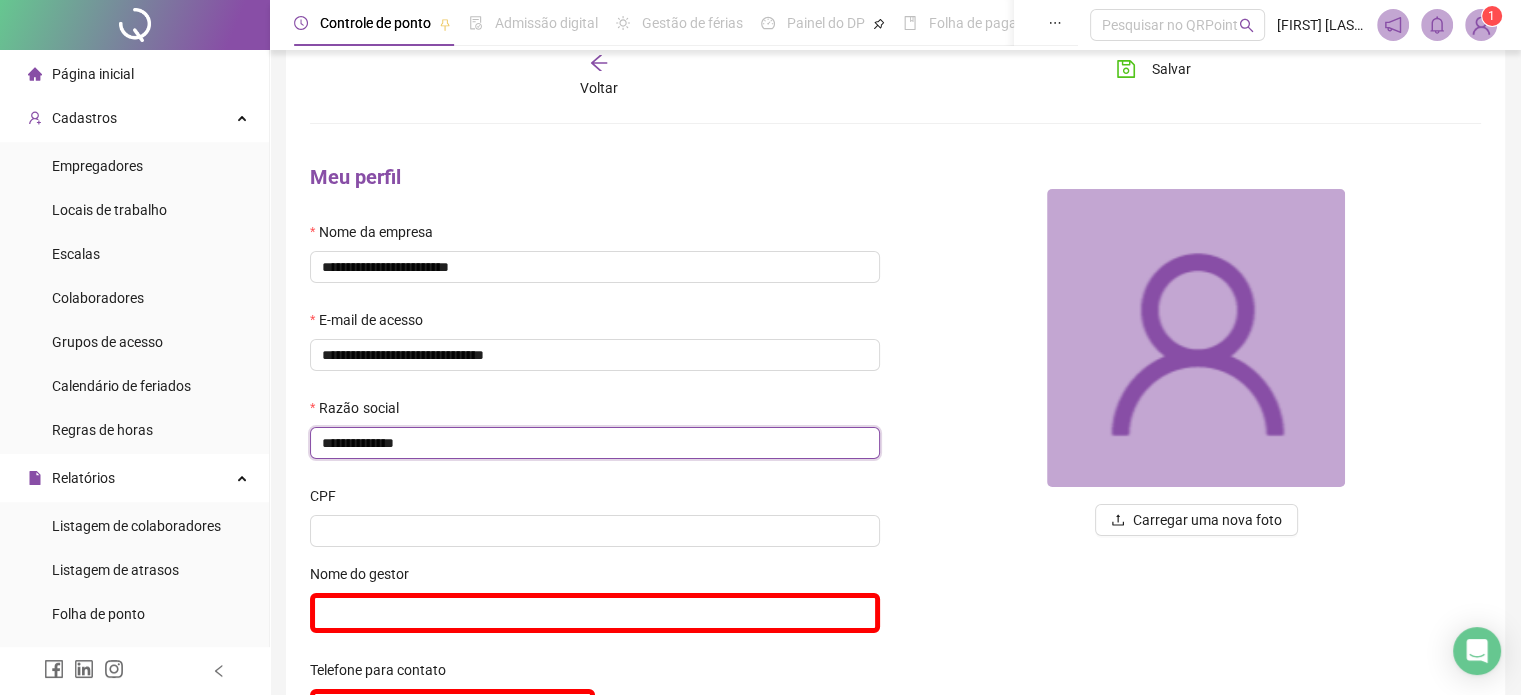 scroll, scrollTop: 35, scrollLeft: 0, axis: vertical 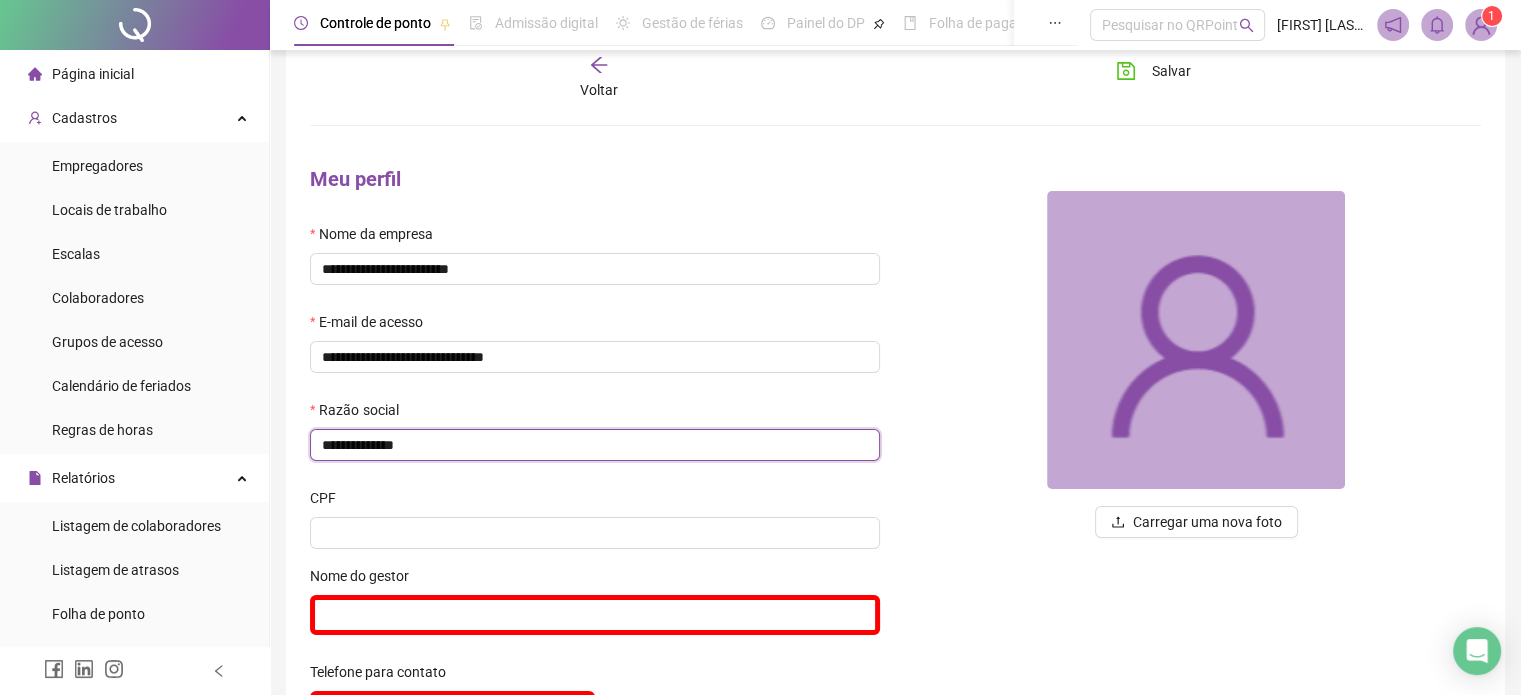 drag, startPoint x: 431, startPoint y: 457, endPoint x: 204, endPoint y: 451, distance: 227.07928 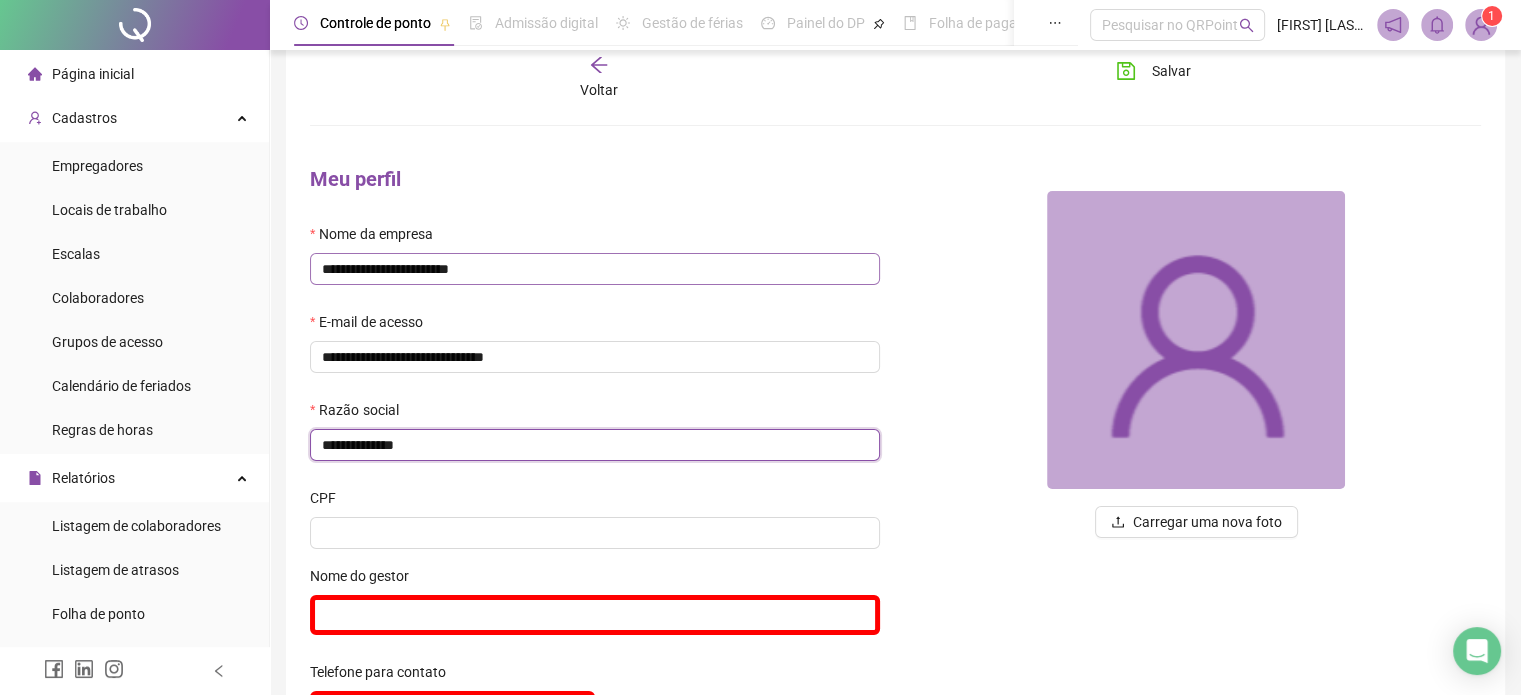 type on "**********" 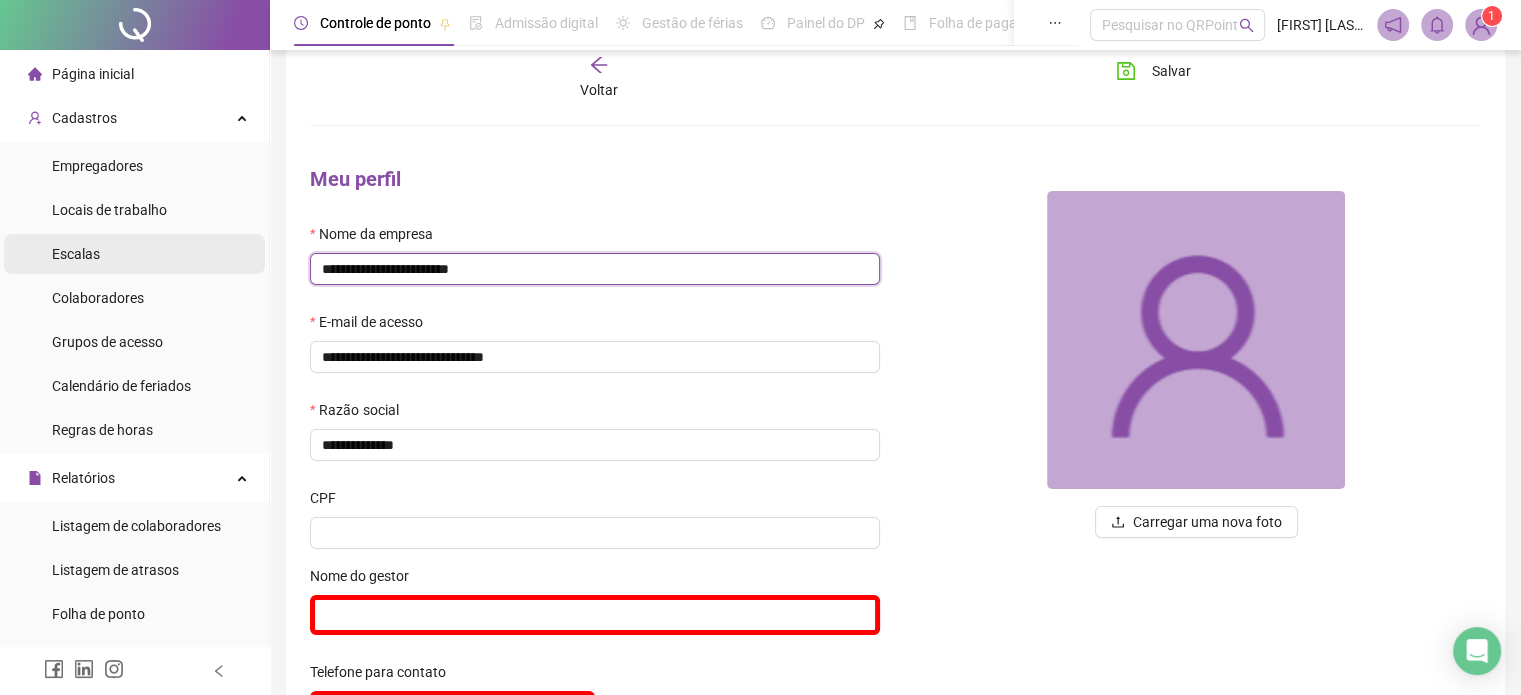 drag, startPoint x: 525, startPoint y: 262, endPoint x: 228, endPoint y: 268, distance: 297.0606 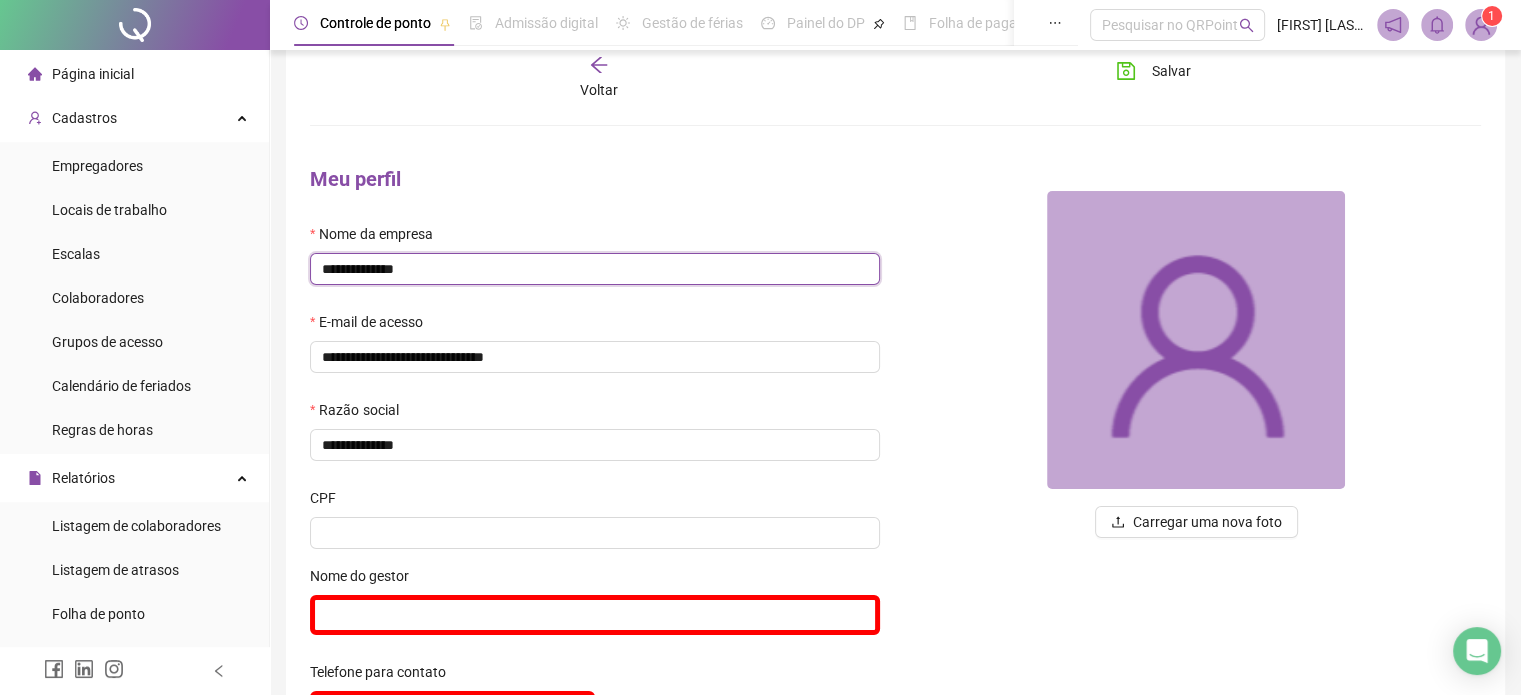 type on "**********" 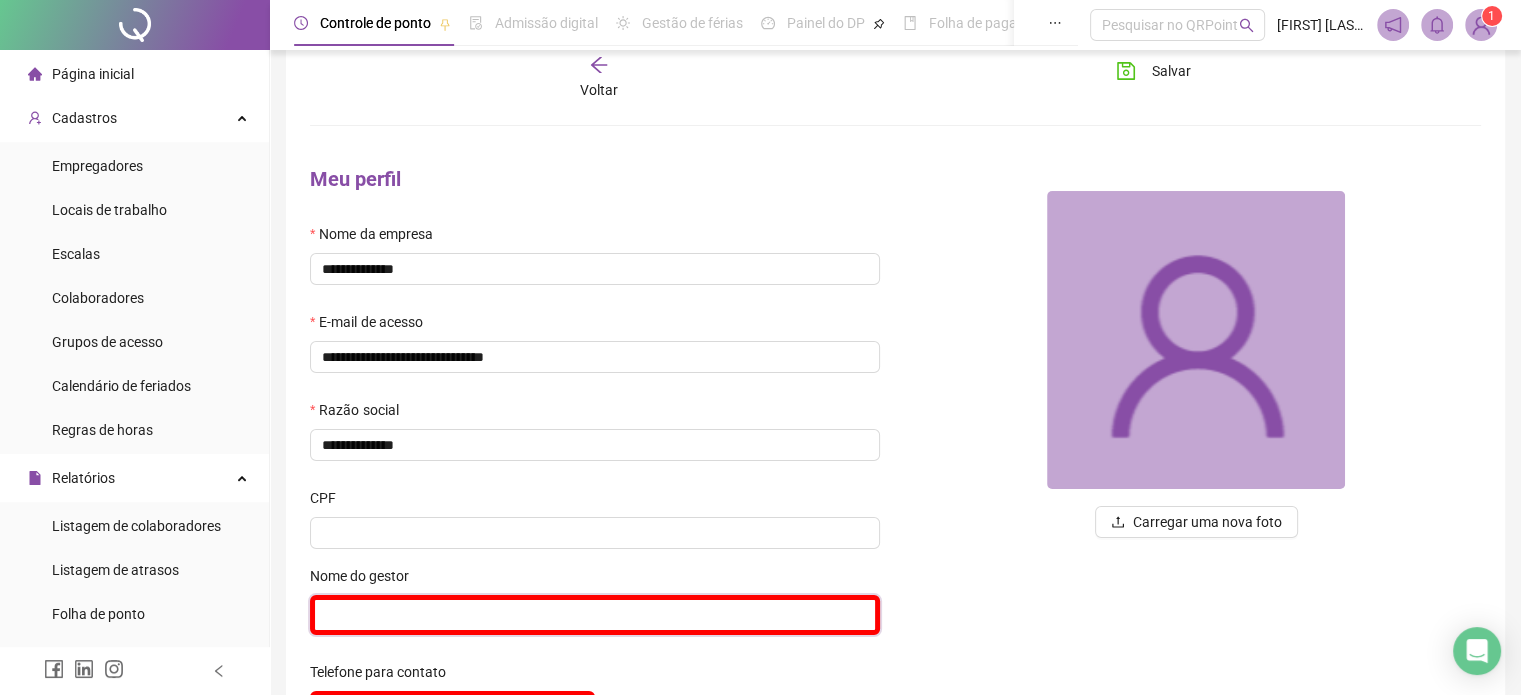 click at bounding box center (595, 615) 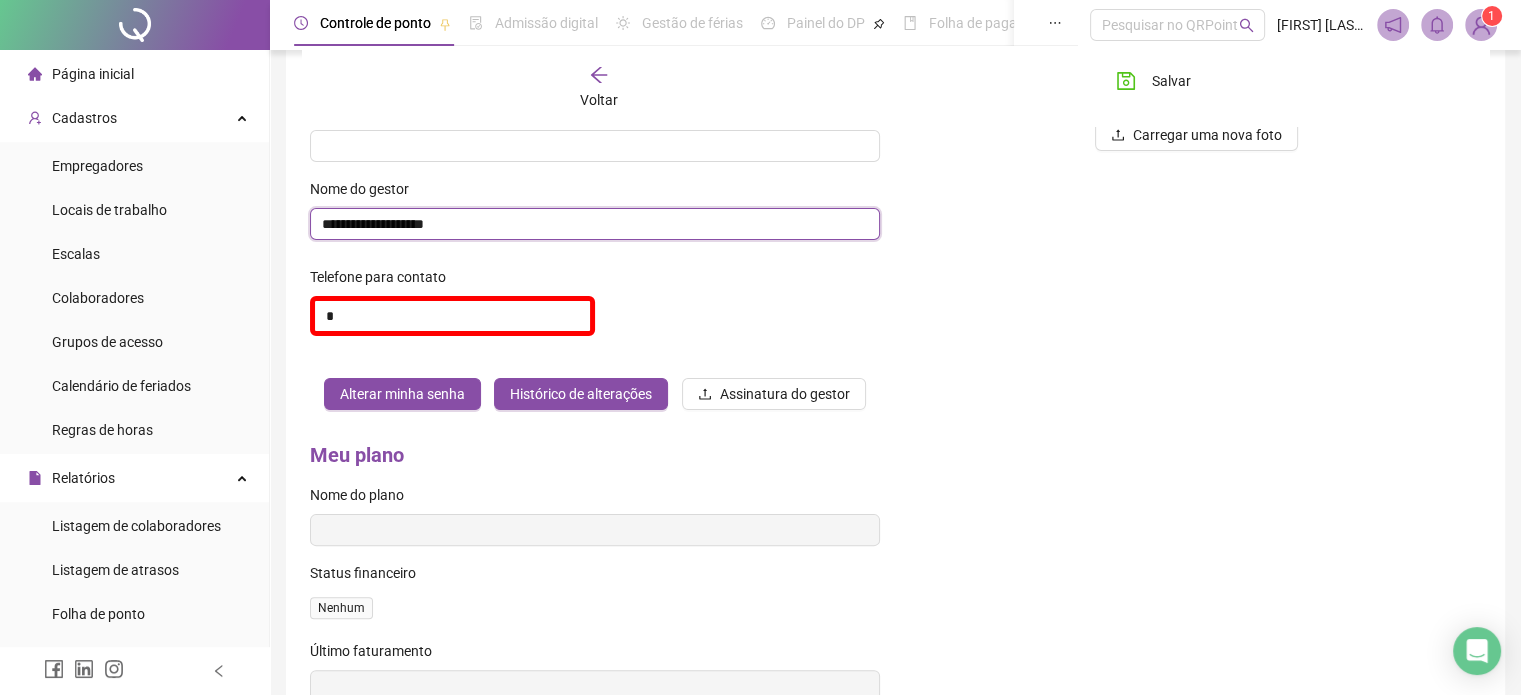 scroll, scrollTop: 420, scrollLeft: 0, axis: vertical 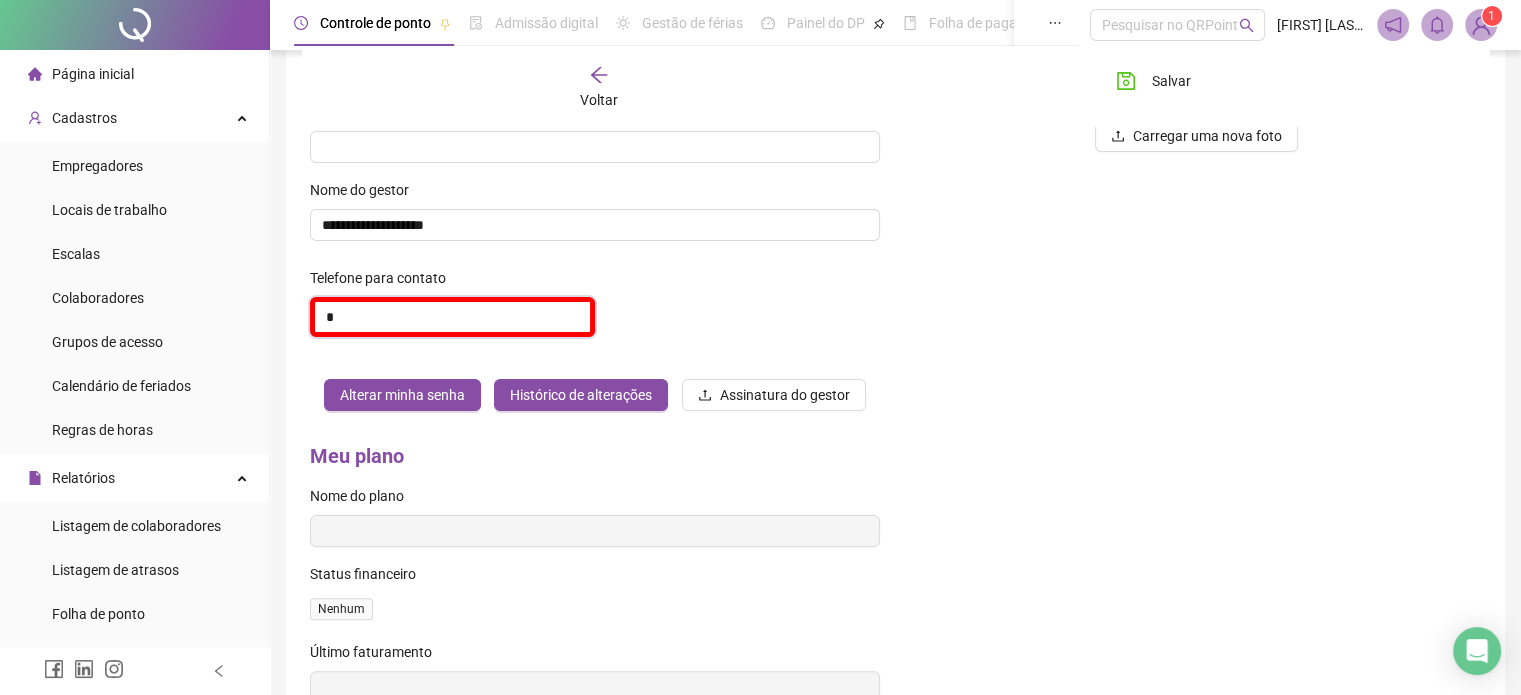 click on "*" at bounding box center (452, 317) 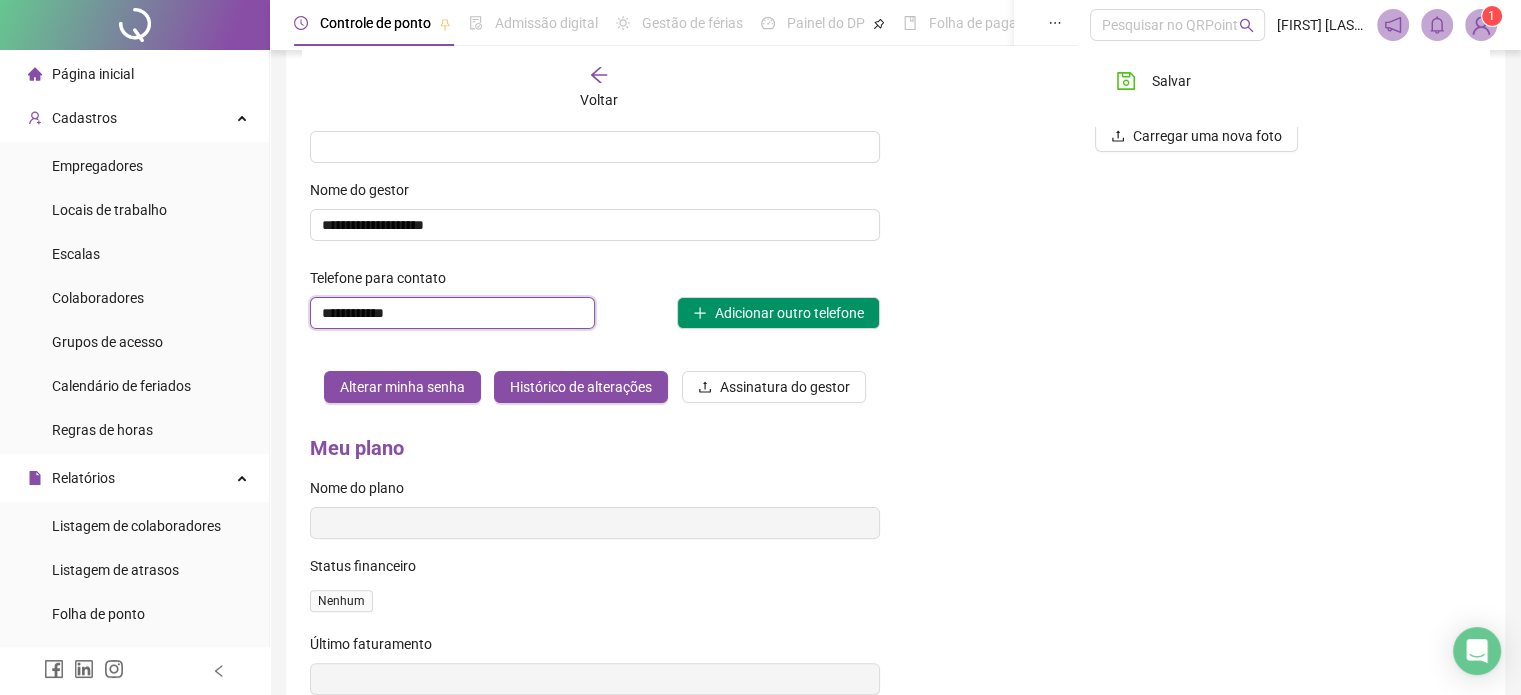 type on "**********" 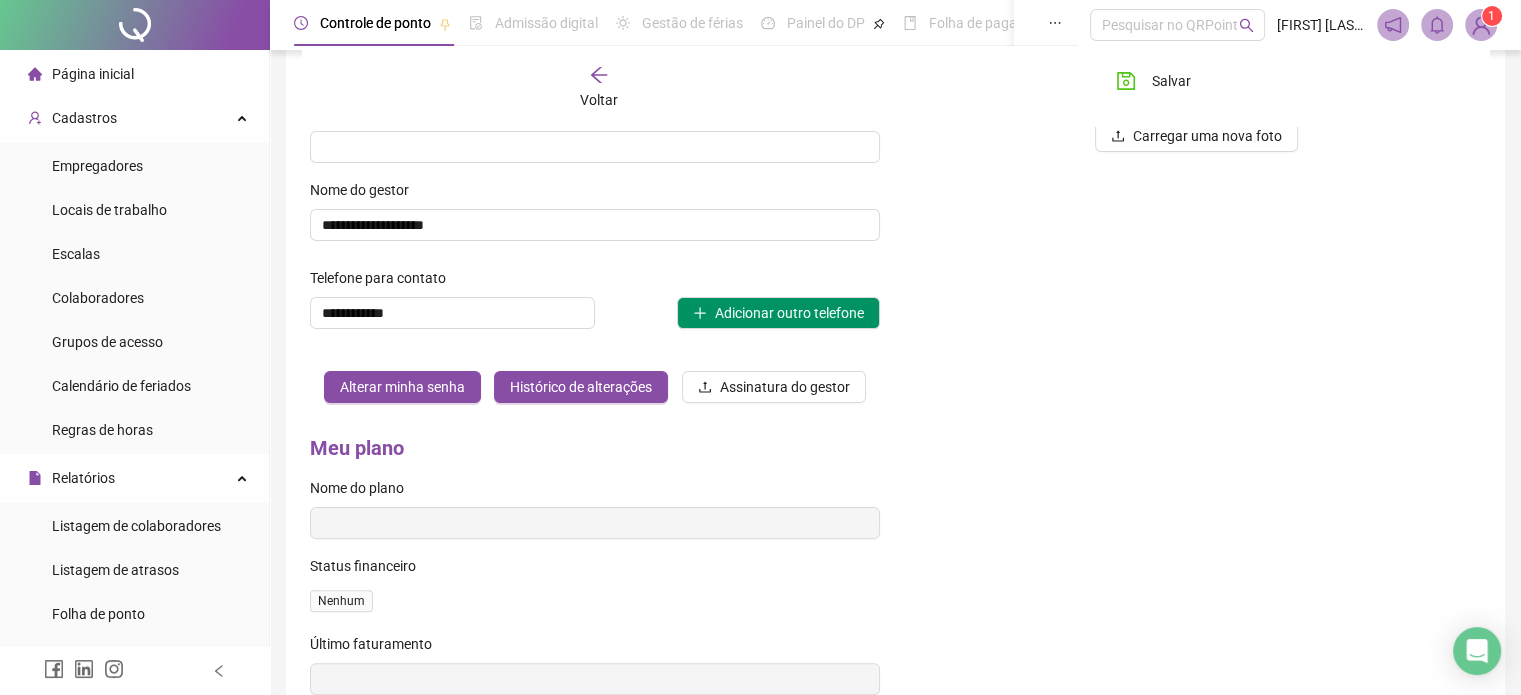 click on "**********" at bounding box center (895, 296) 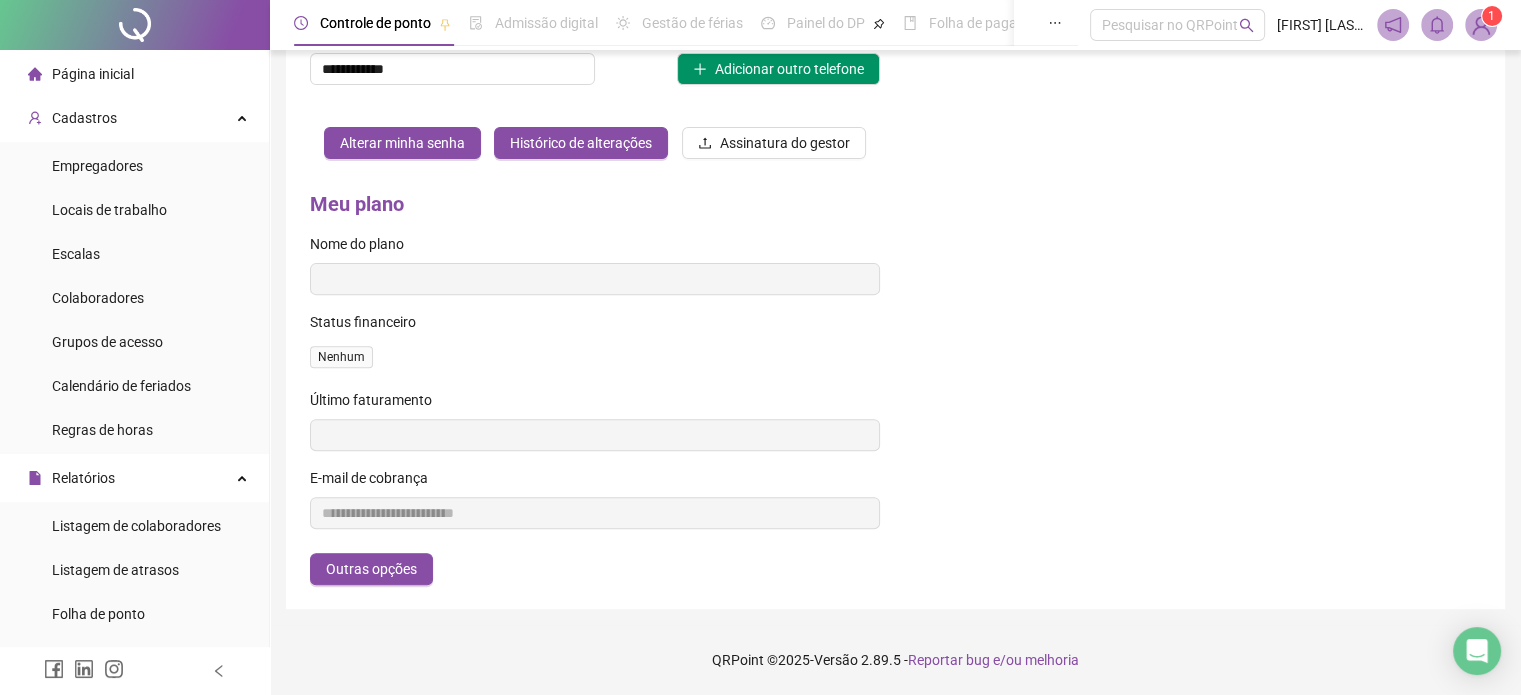 scroll, scrollTop: 0, scrollLeft: 0, axis: both 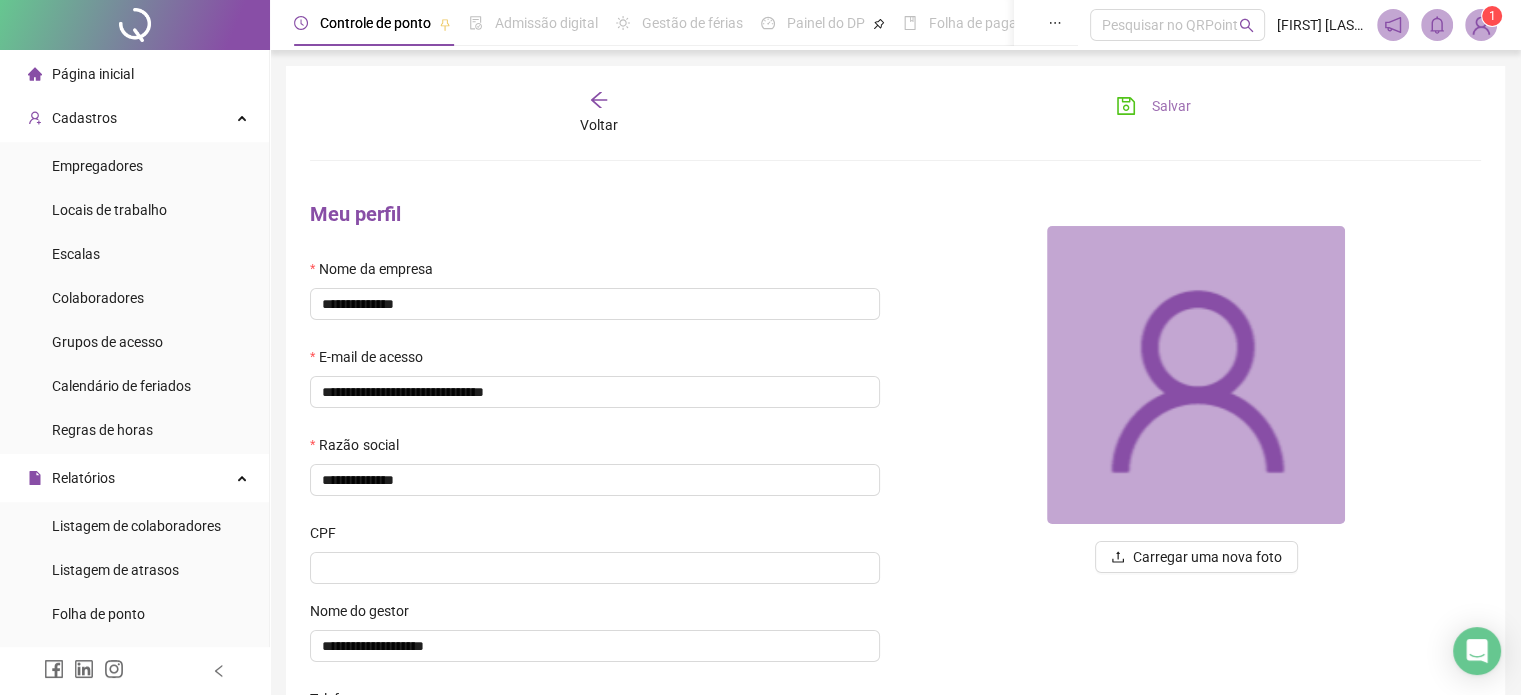 click on "Salvar" at bounding box center [1171, 106] 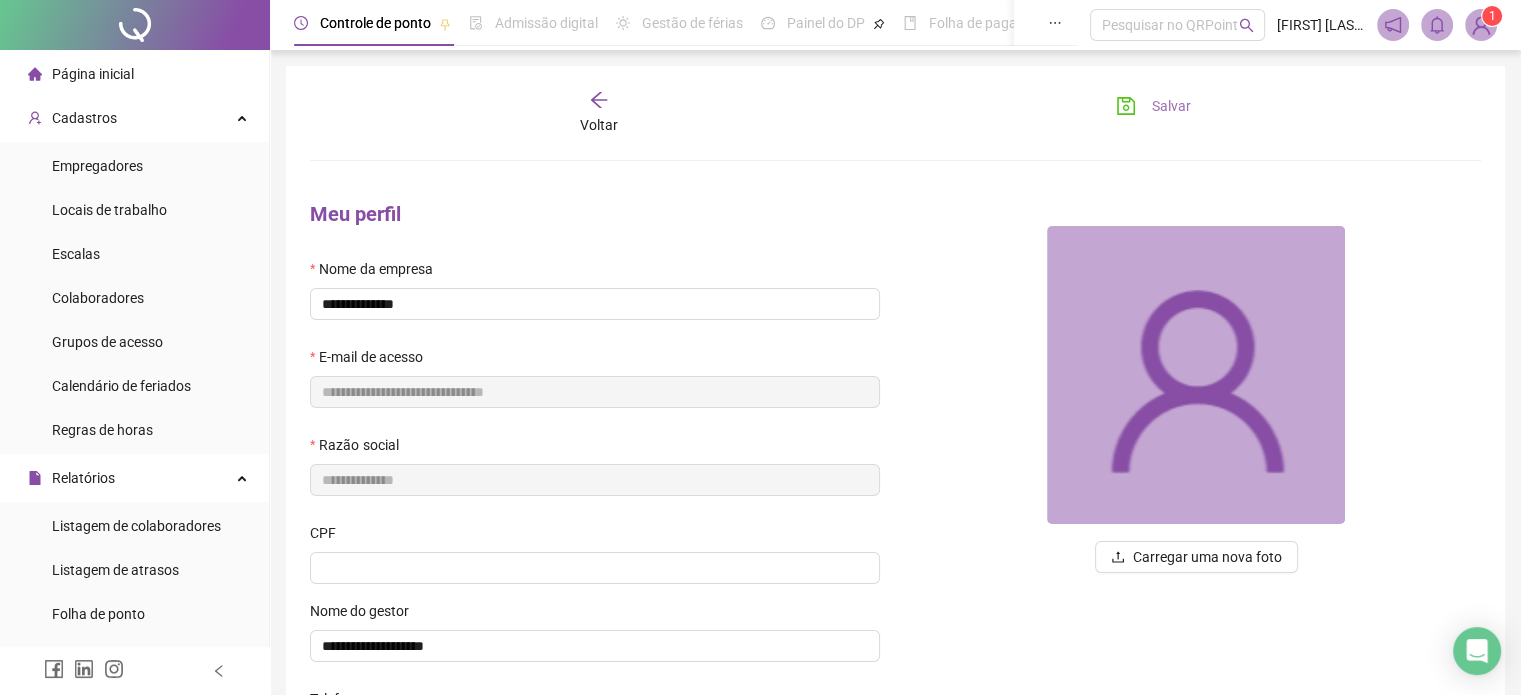 type on "**********" 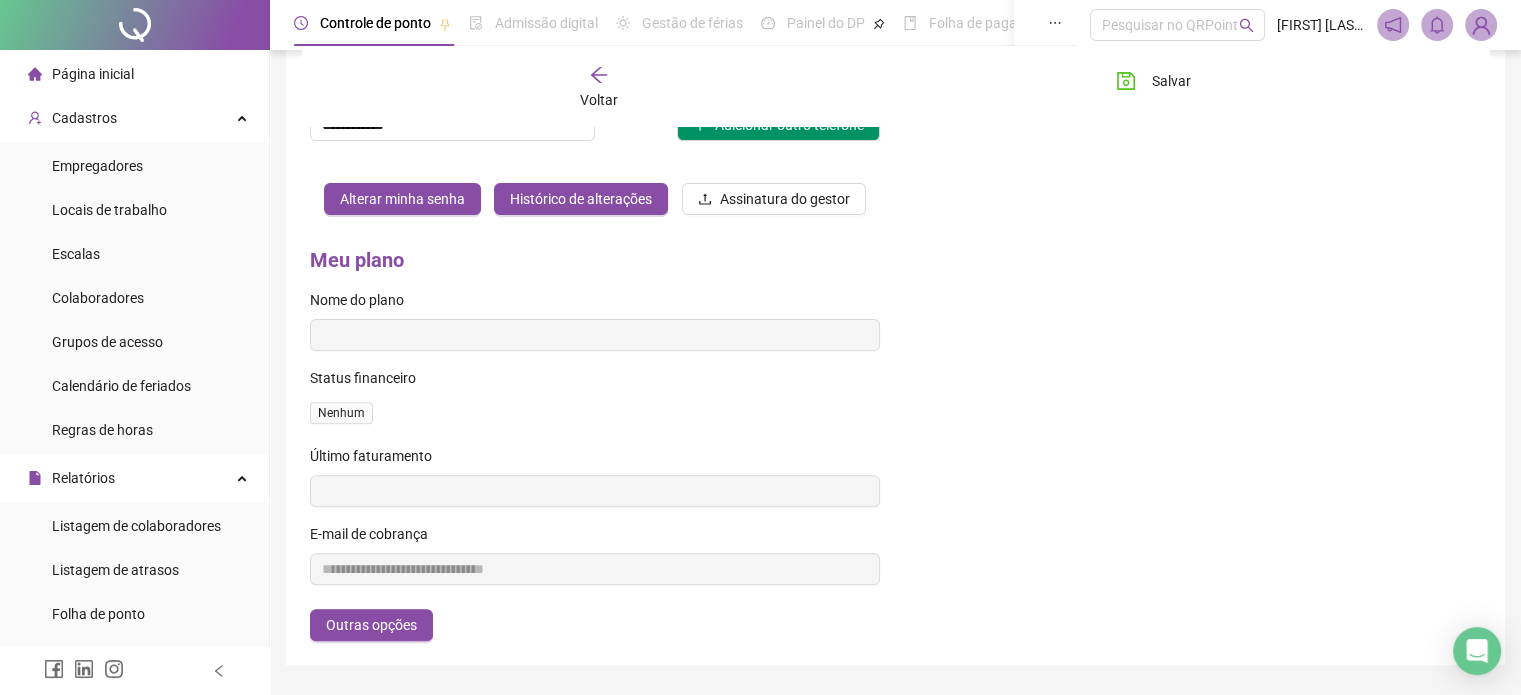 scroll, scrollTop: 0, scrollLeft: 0, axis: both 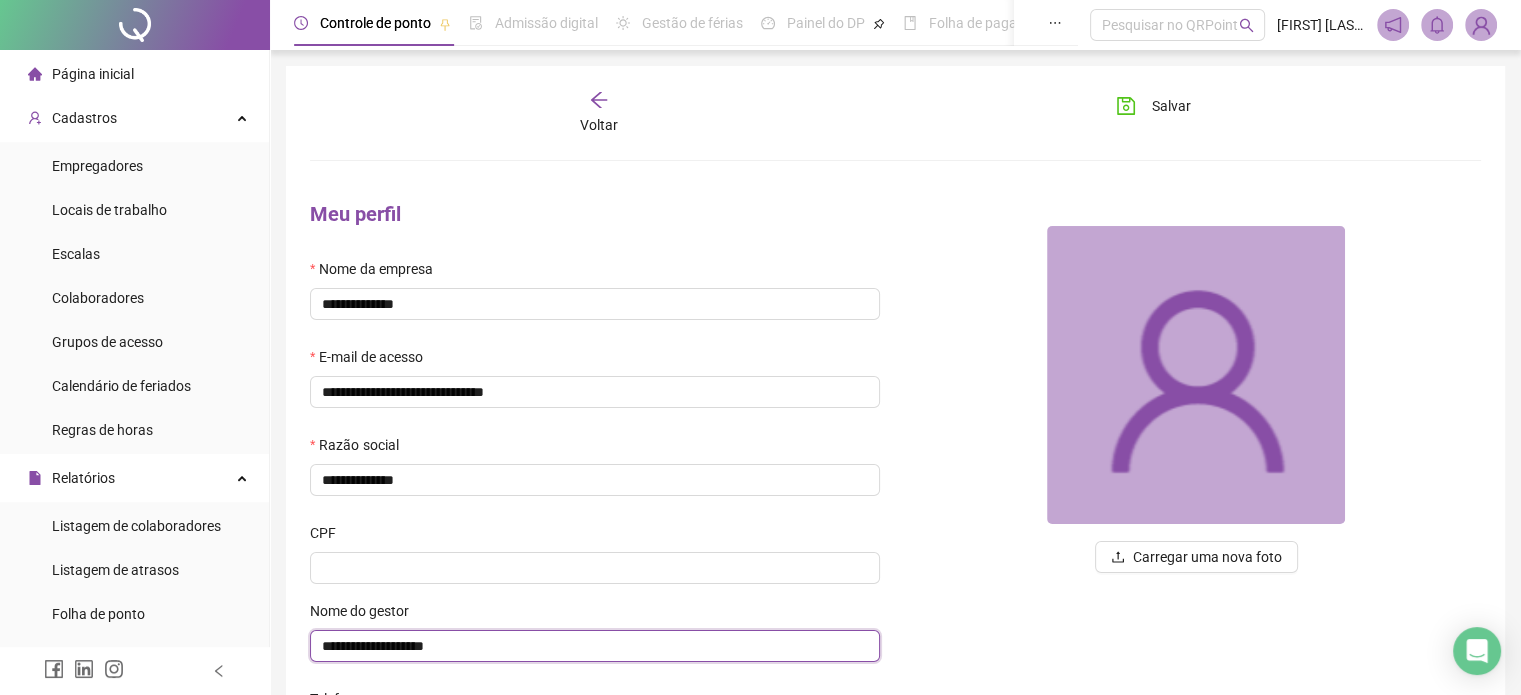 click on "**********" at bounding box center [595, 646] 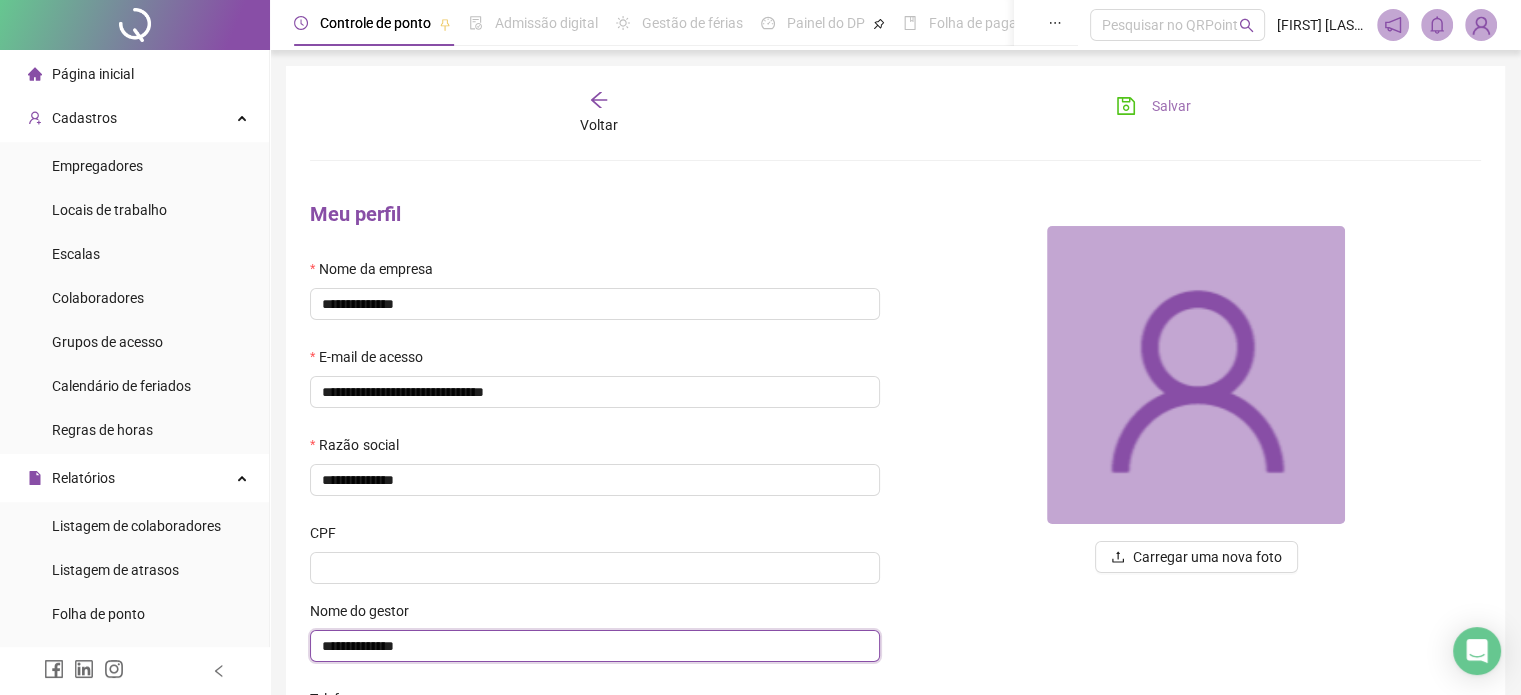 type on "**********" 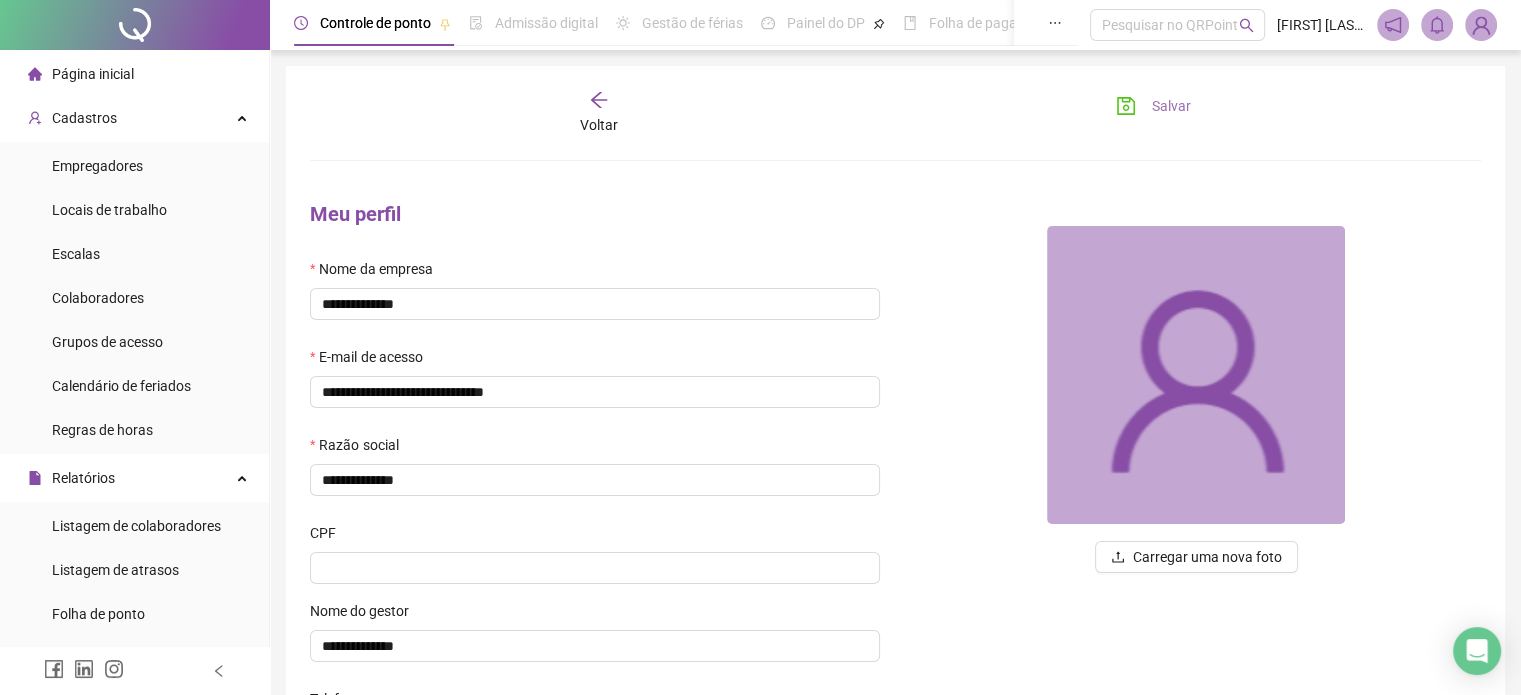 click on "Salvar" at bounding box center [1171, 106] 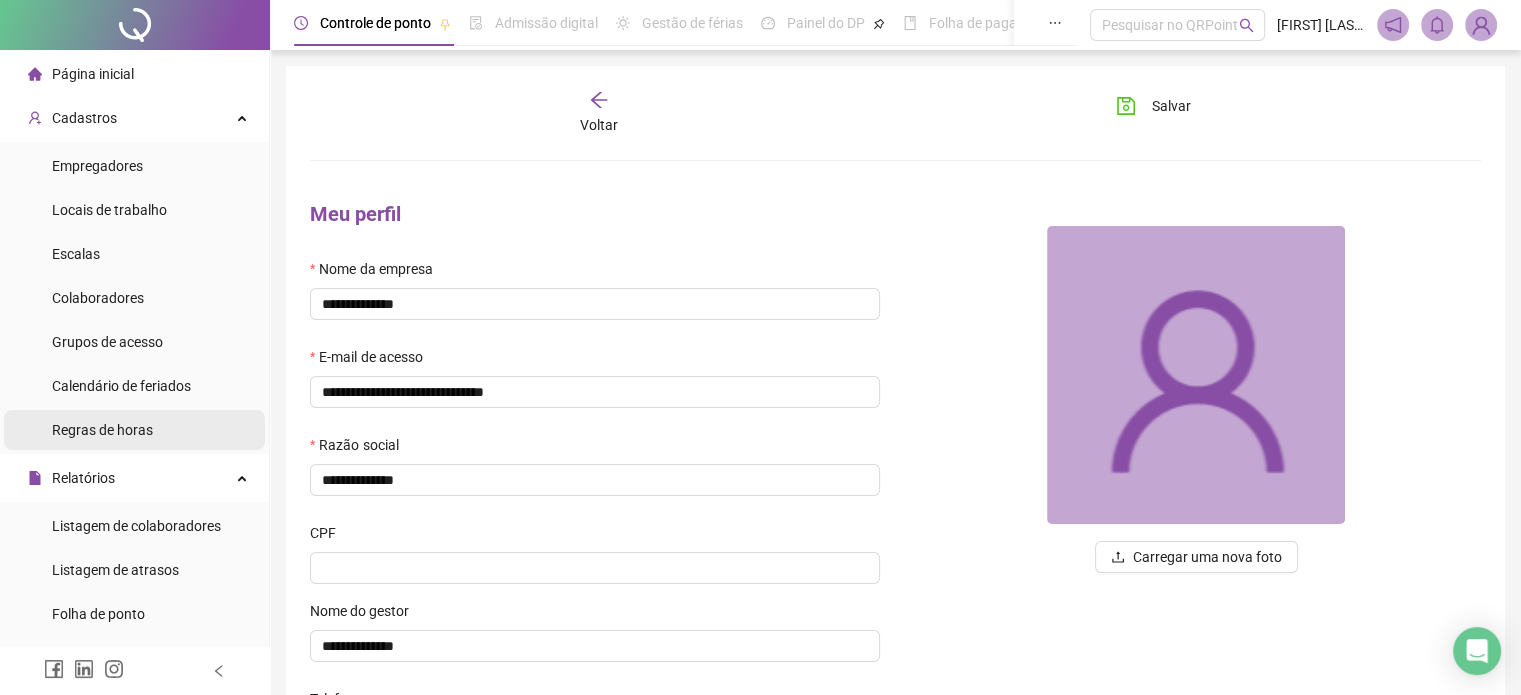 click on "Regras de horas" at bounding box center (134, 430) 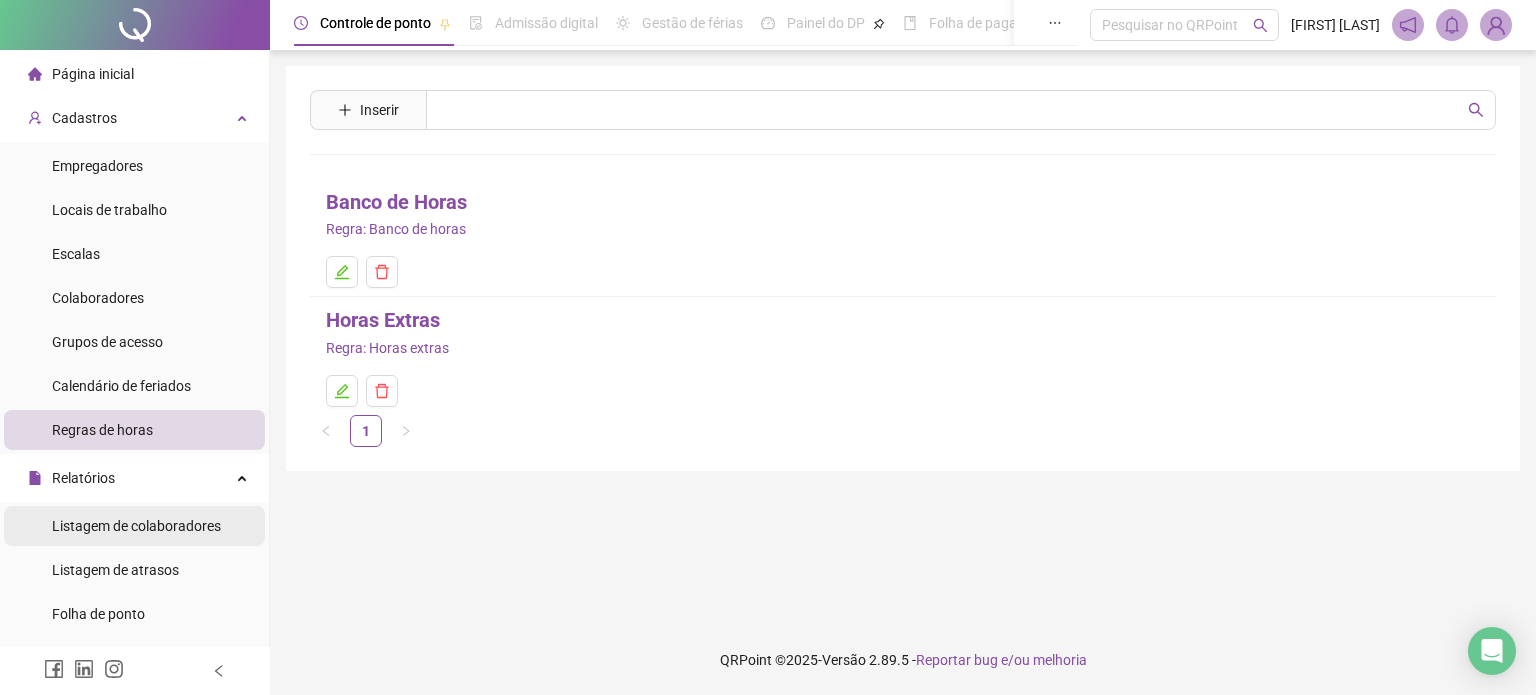 click on "Listagem de colaboradores" at bounding box center (136, 526) 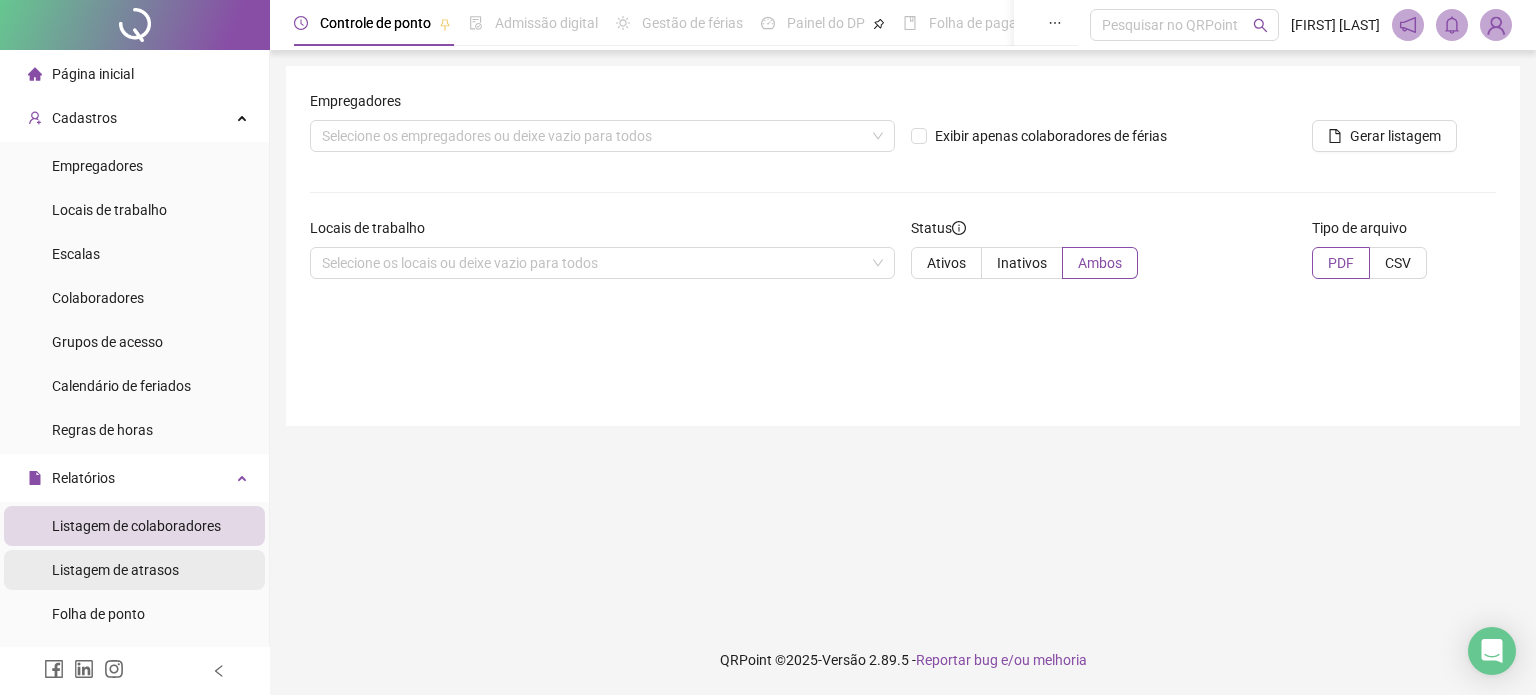 click on "Listagem de atrasos" at bounding box center (115, 570) 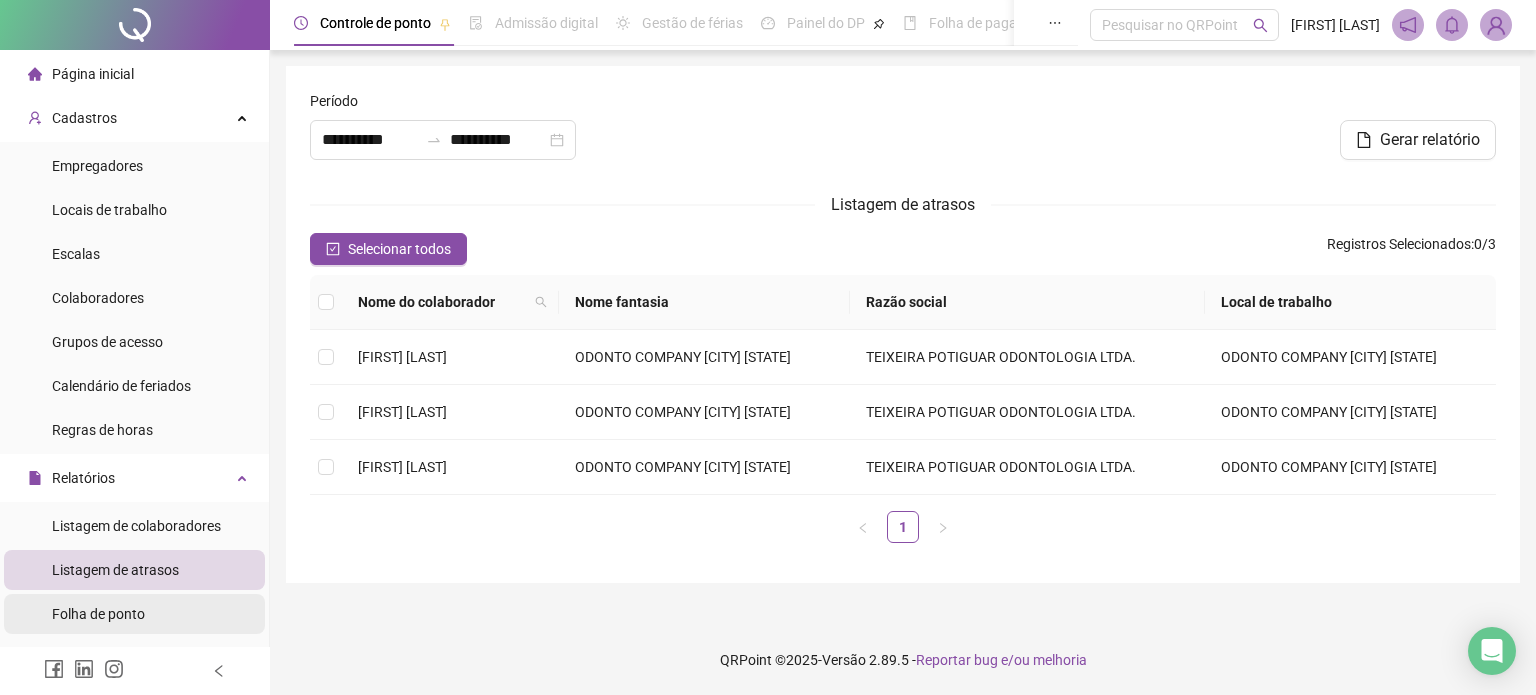 click on "Folha de ponto" at bounding box center [134, 614] 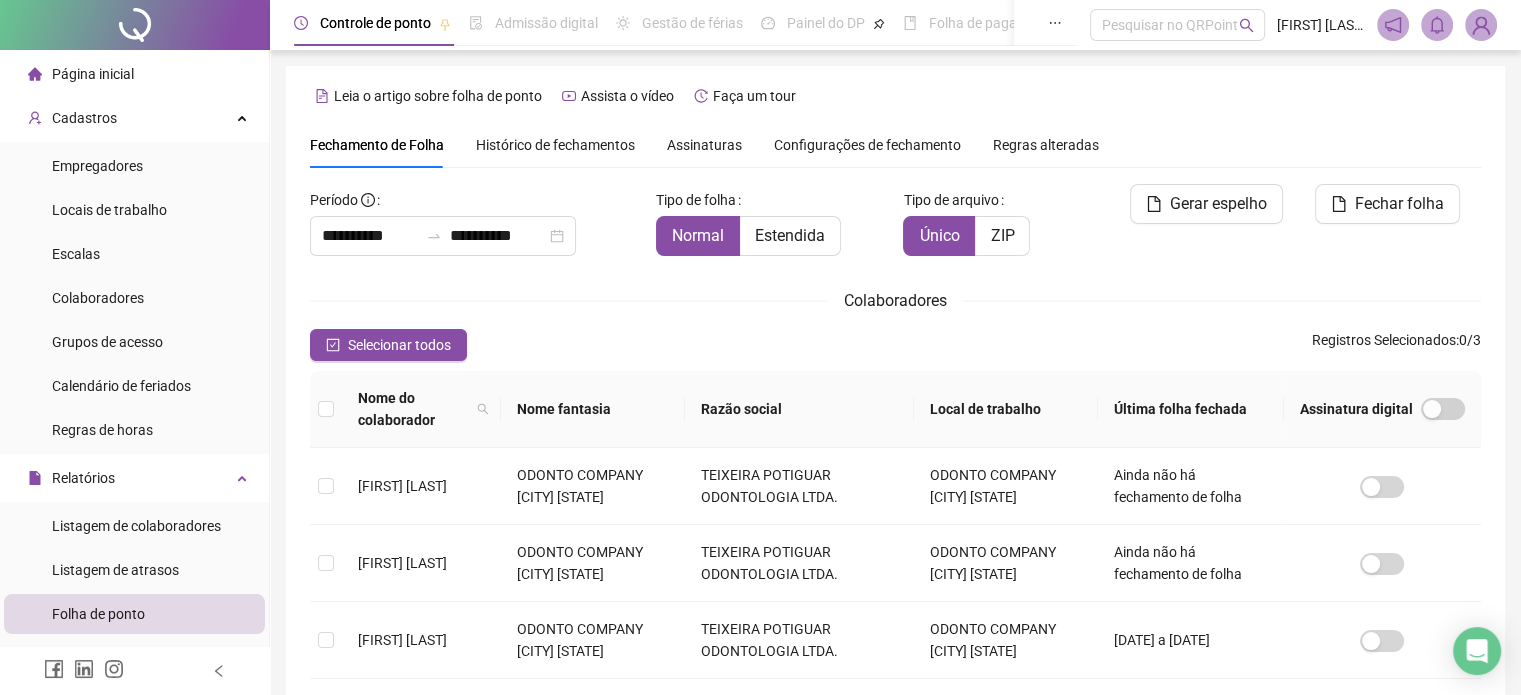 scroll, scrollTop: 61, scrollLeft: 0, axis: vertical 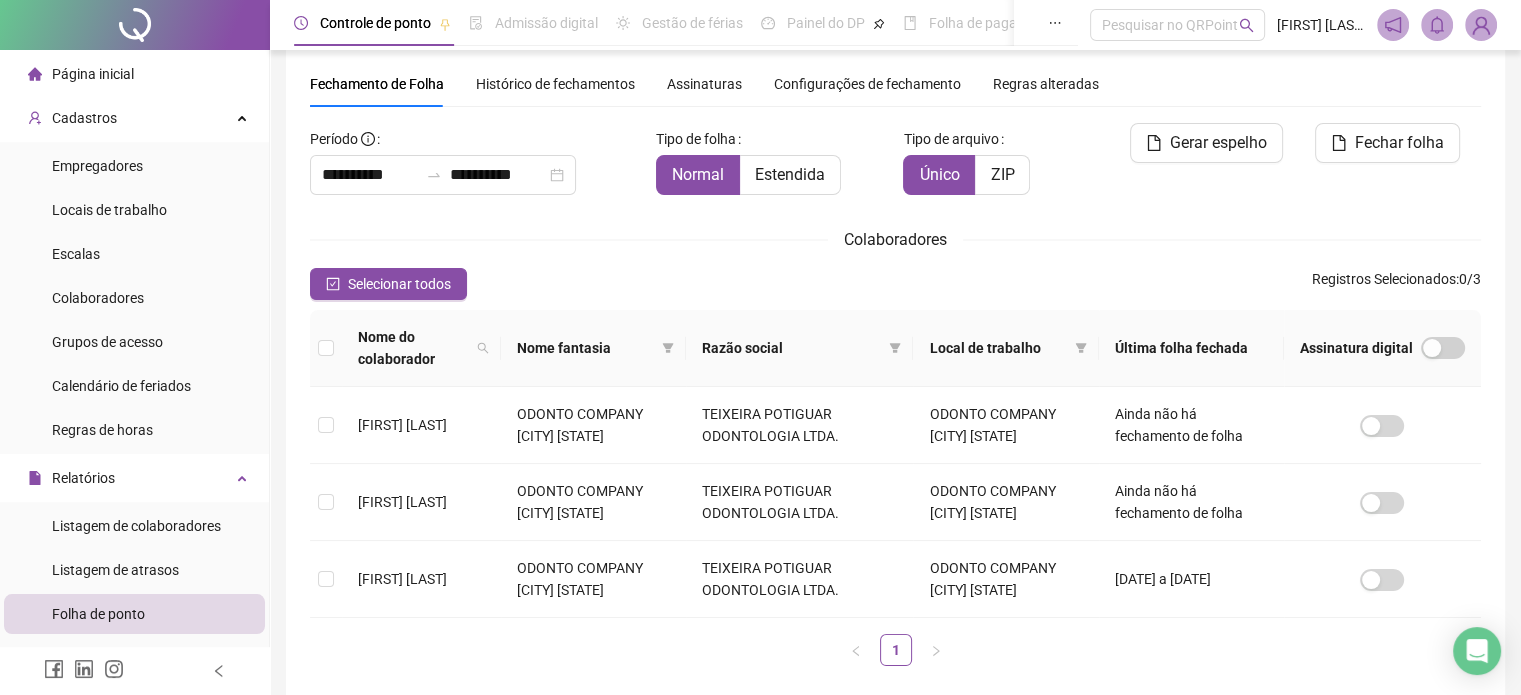 click at bounding box center (1481, 25) 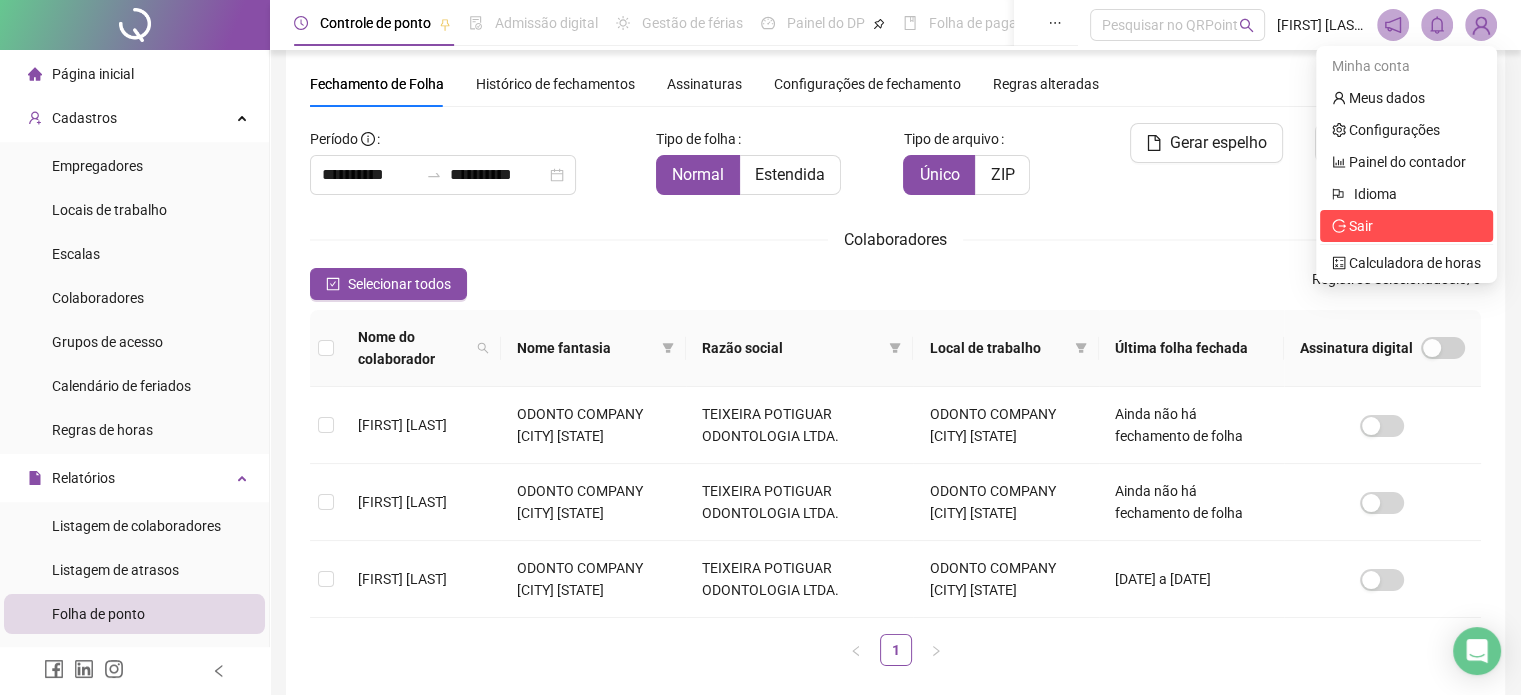 click on "Sair" at bounding box center (1361, 226) 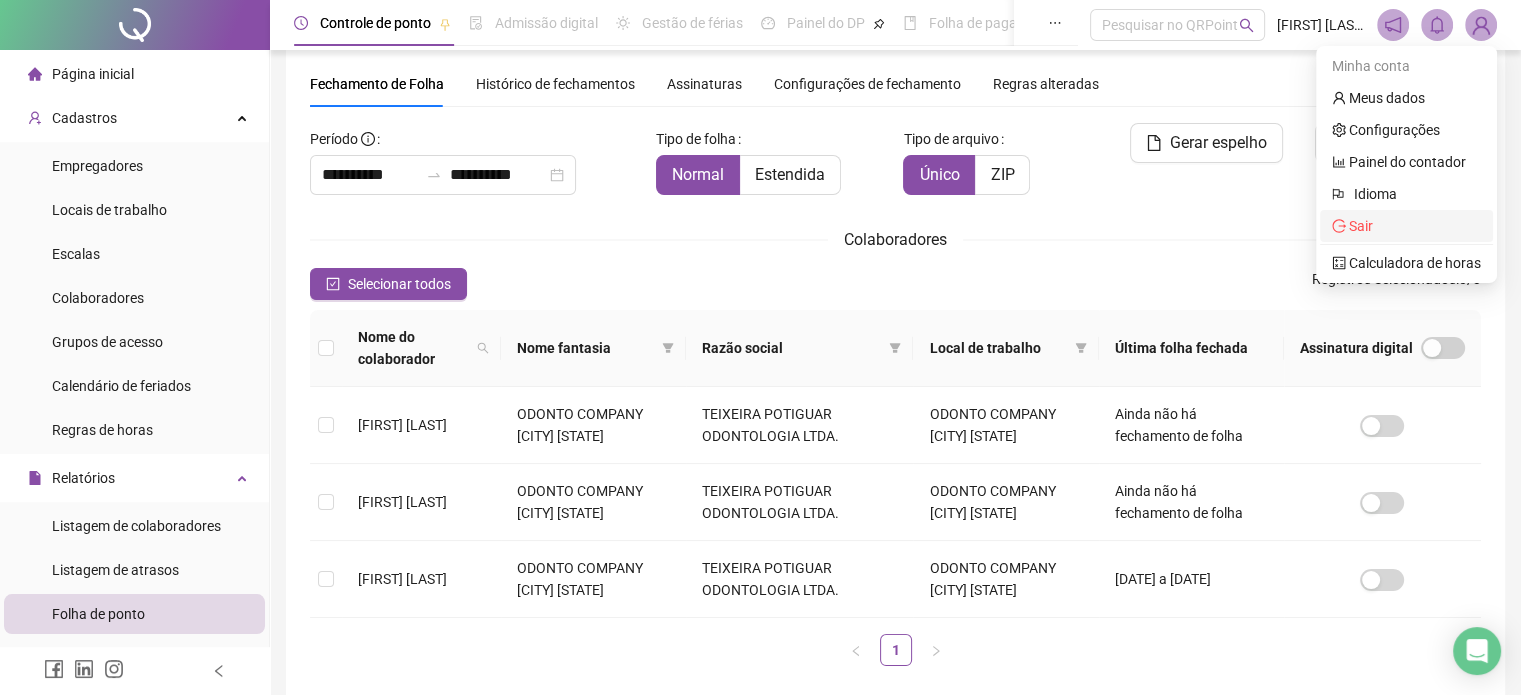 click on "Colaboradores" at bounding box center (895, 239) 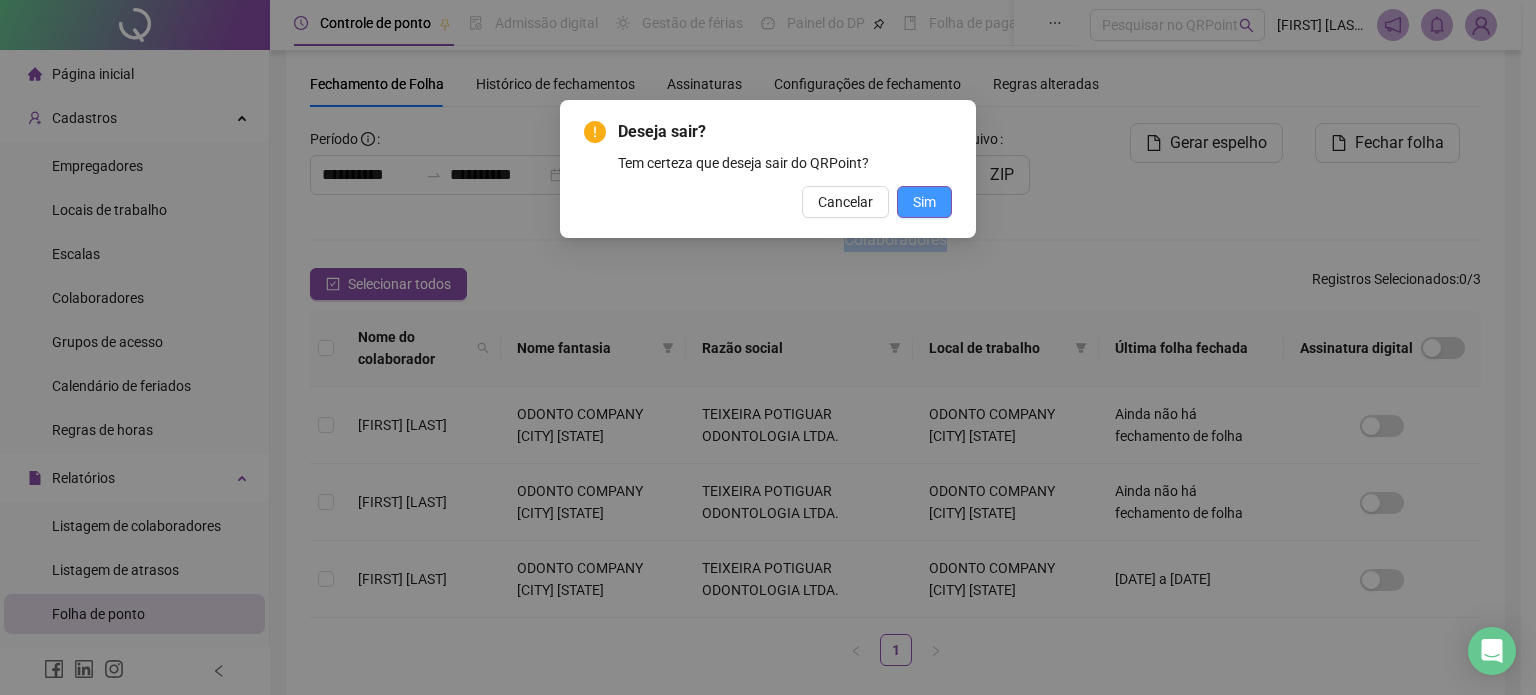 click on "Sim" at bounding box center (924, 202) 